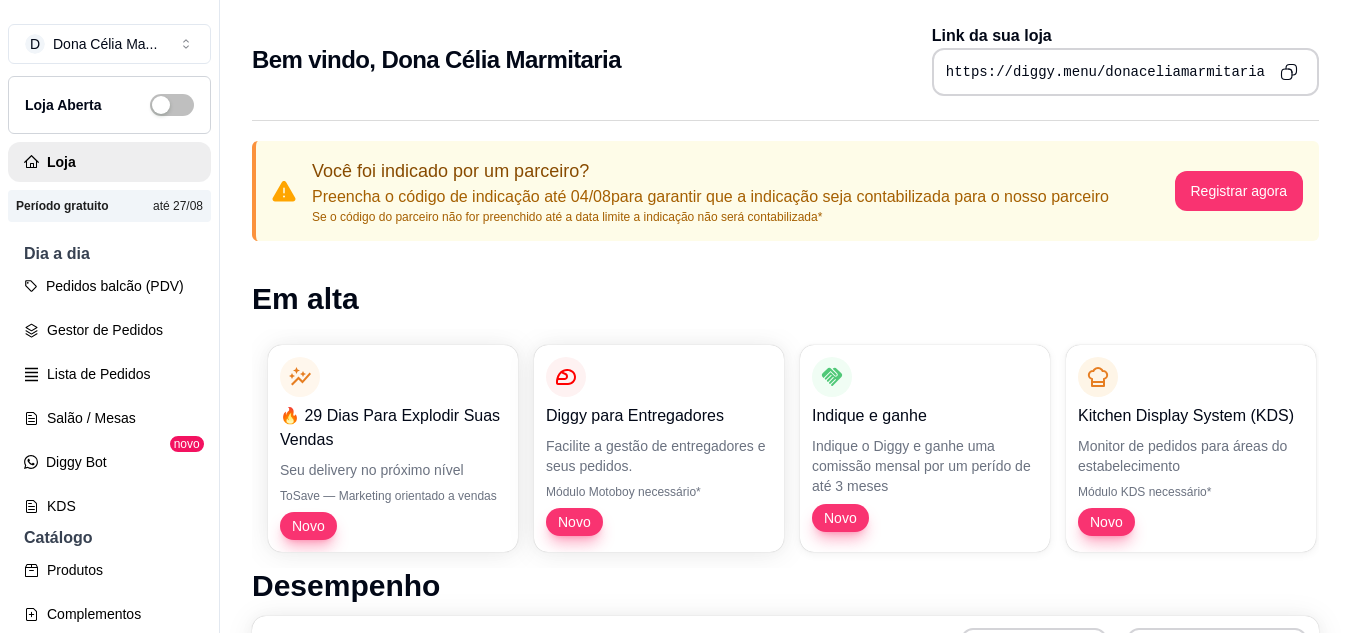 scroll, scrollTop: 0, scrollLeft: 0, axis: both 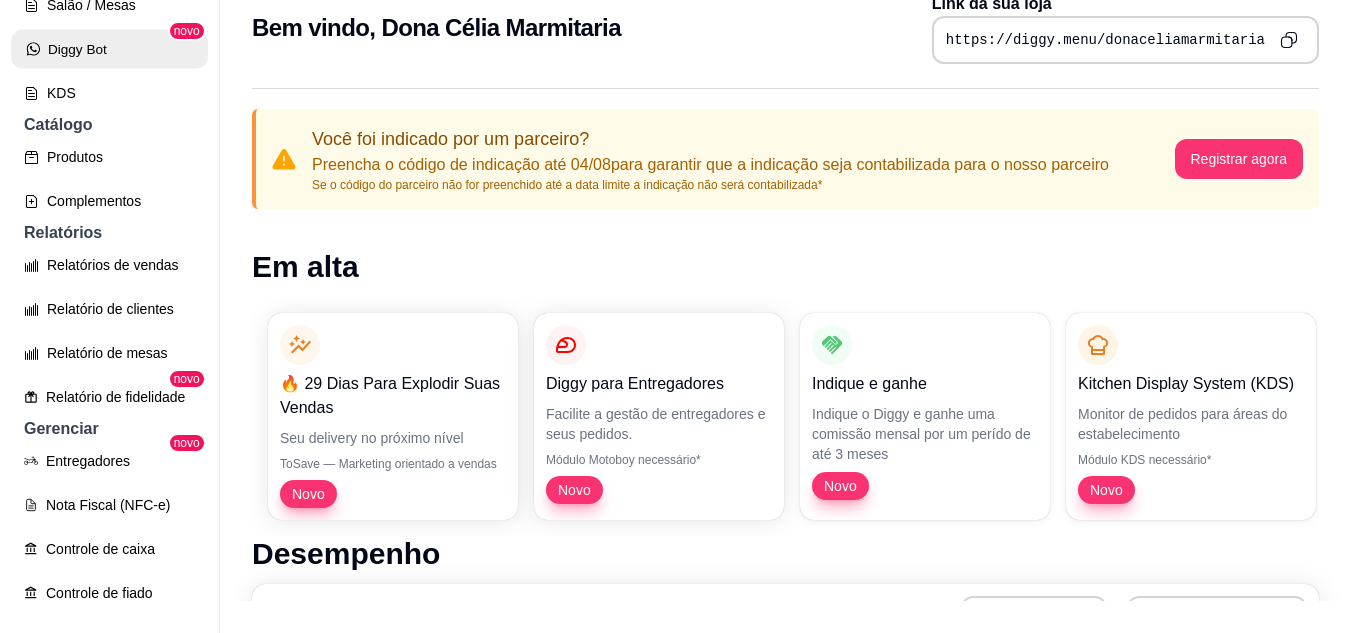 click on "Diggy Bot" at bounding box center [109, 49] 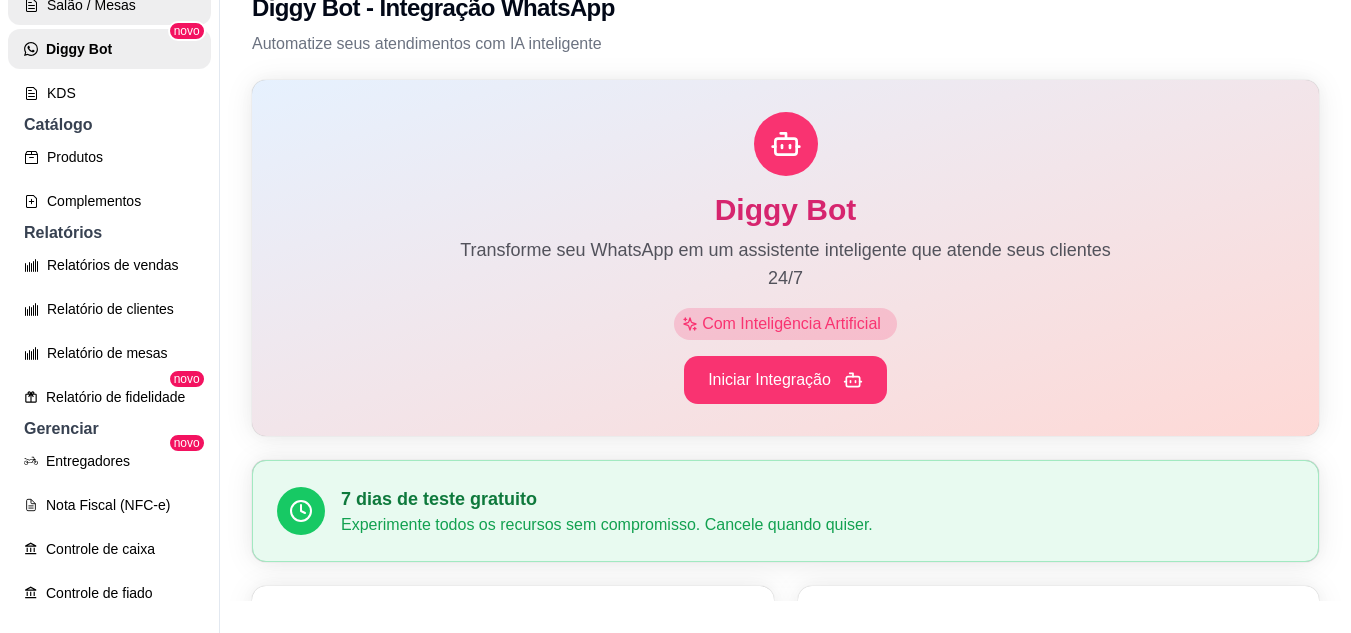 scroll, scrollTop: 0, scrollLeft: 0, axis: both 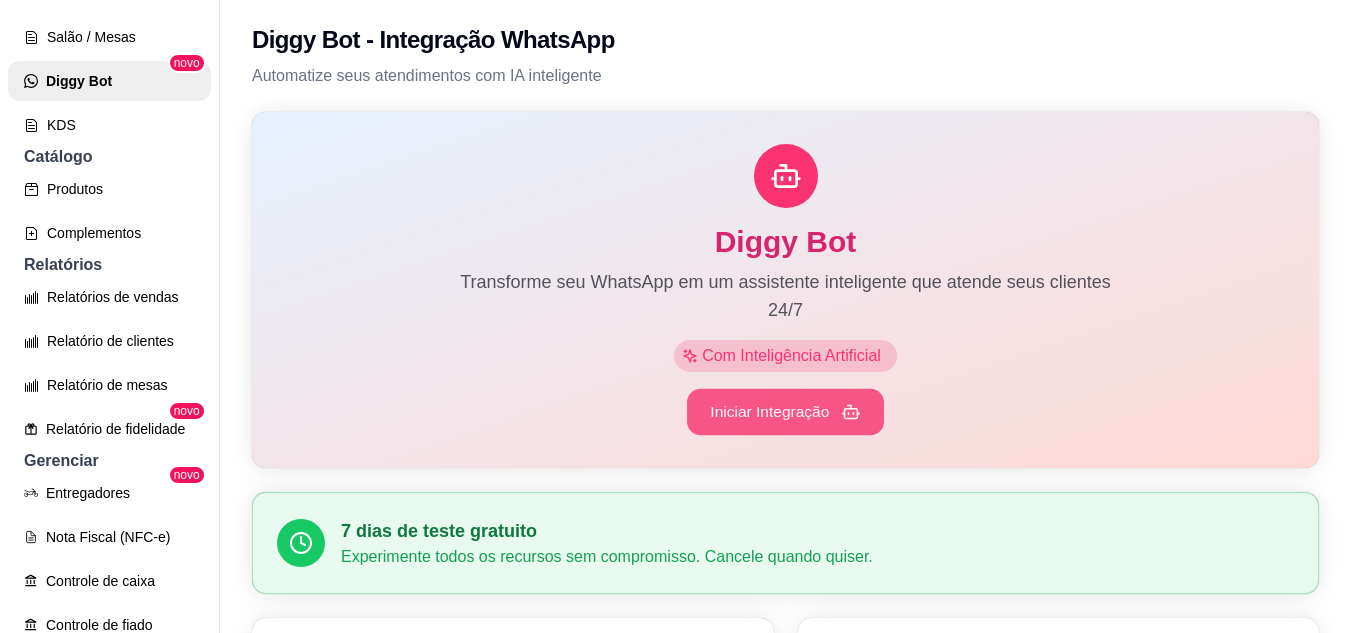 click on "Iniciar Integração" at bounding box center (785, 412) 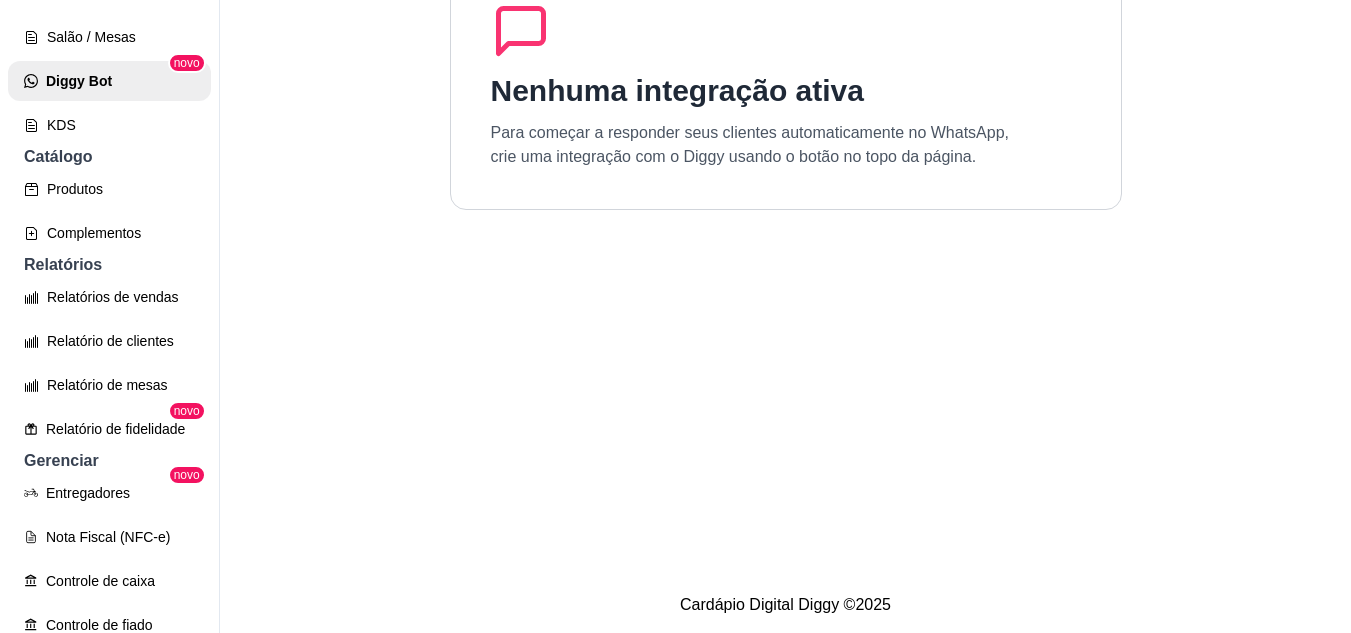 scroll, scrollTop: 183, scrollLeft: 0, axis: vertical 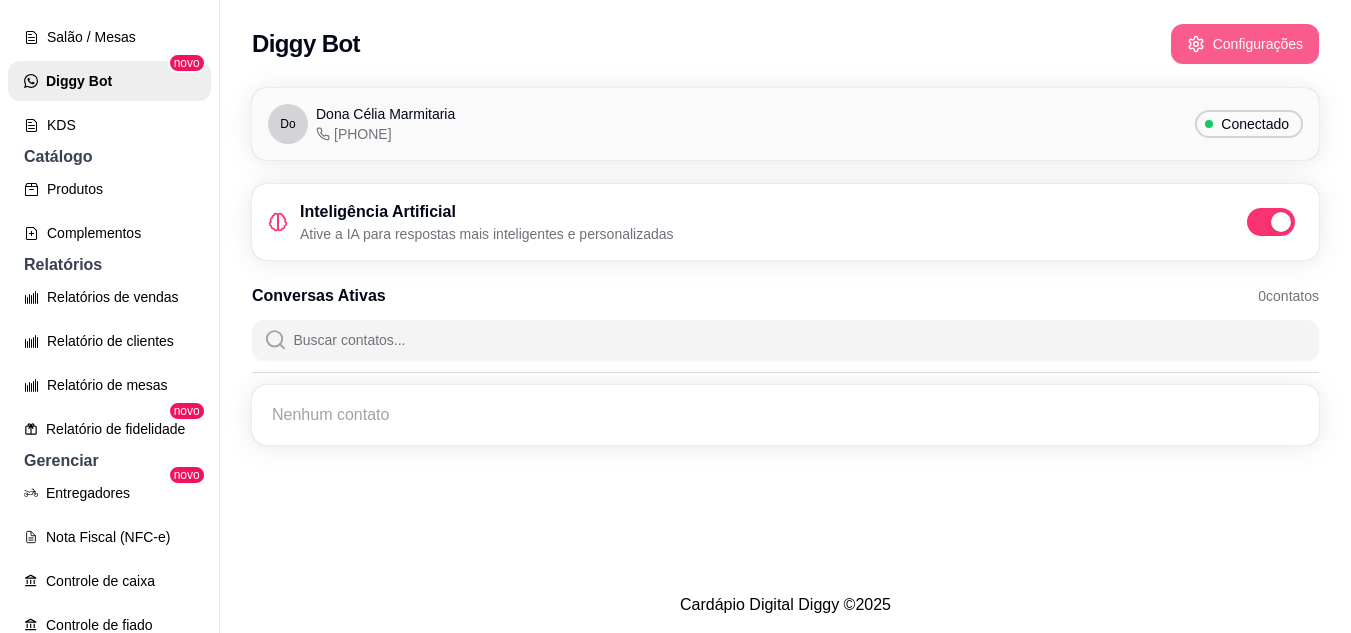 click on "Configurações" at bounding box center (1245, 44) 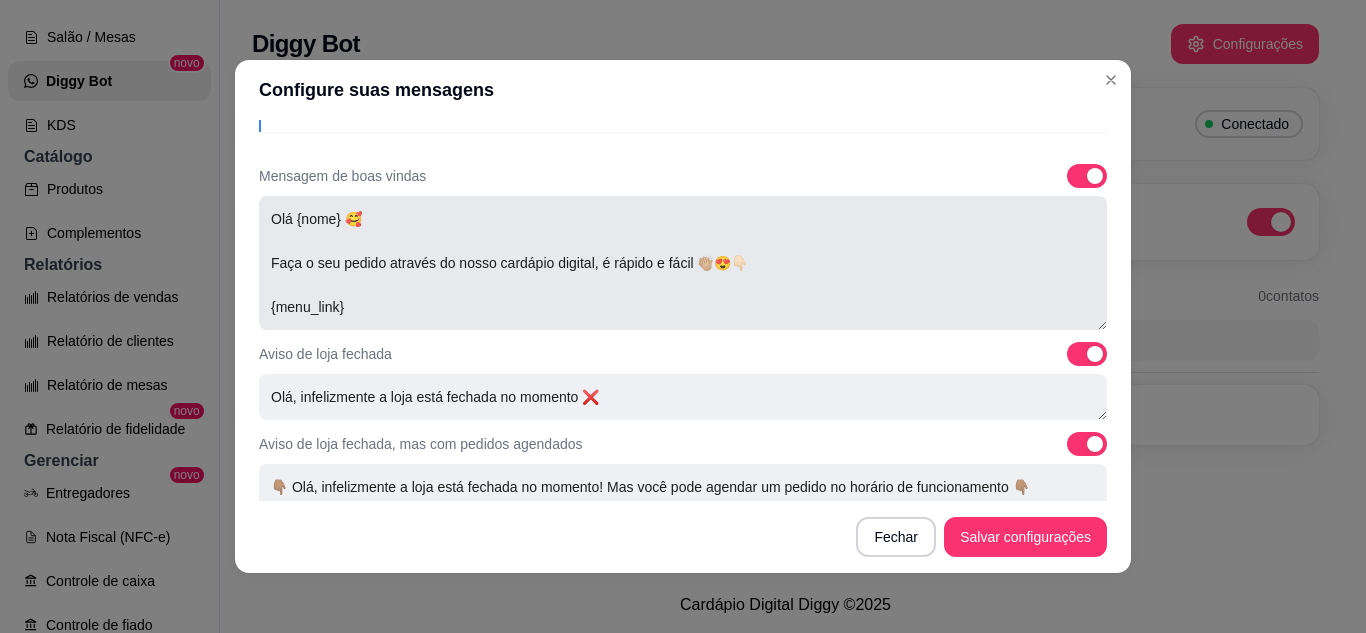 scroll, scrollTop: 200, scrollLeft: 0, axis: vertical 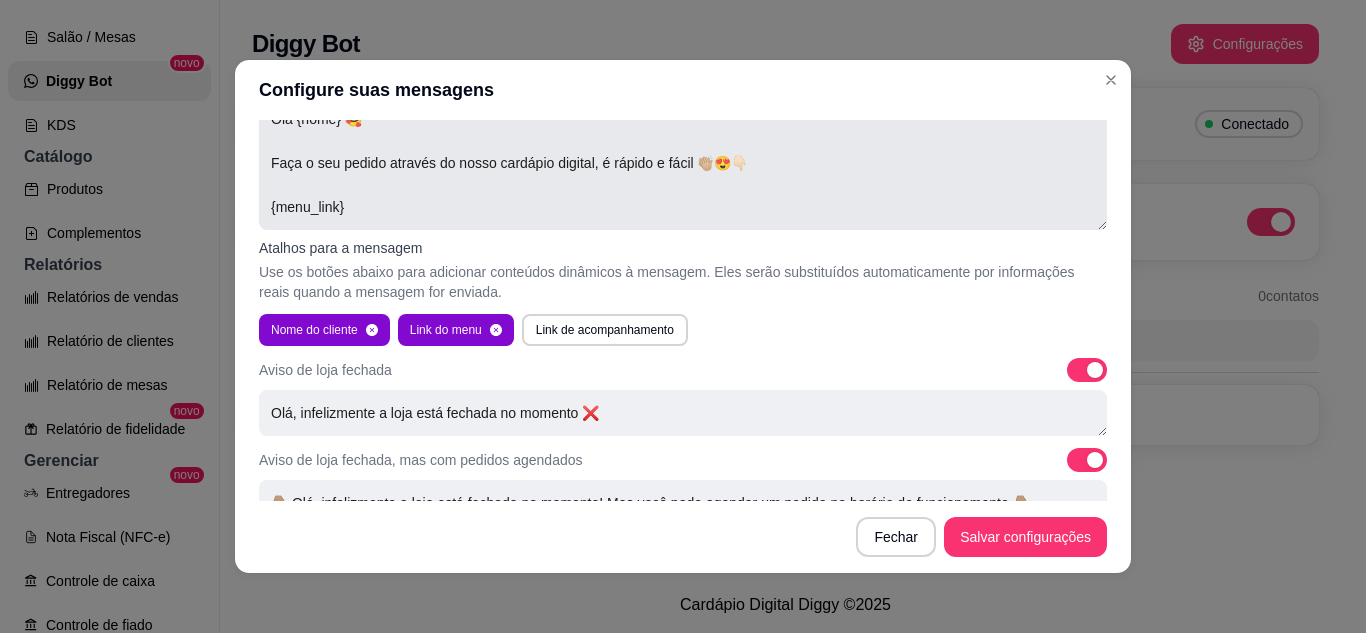 click on "Olá {nome} 🥰
Faça o seu pedido através do nosso cardápio digital, é rápido e fácil 👏🏼😍👇🏻
{menu_link}" at bounding box center [683, 163] 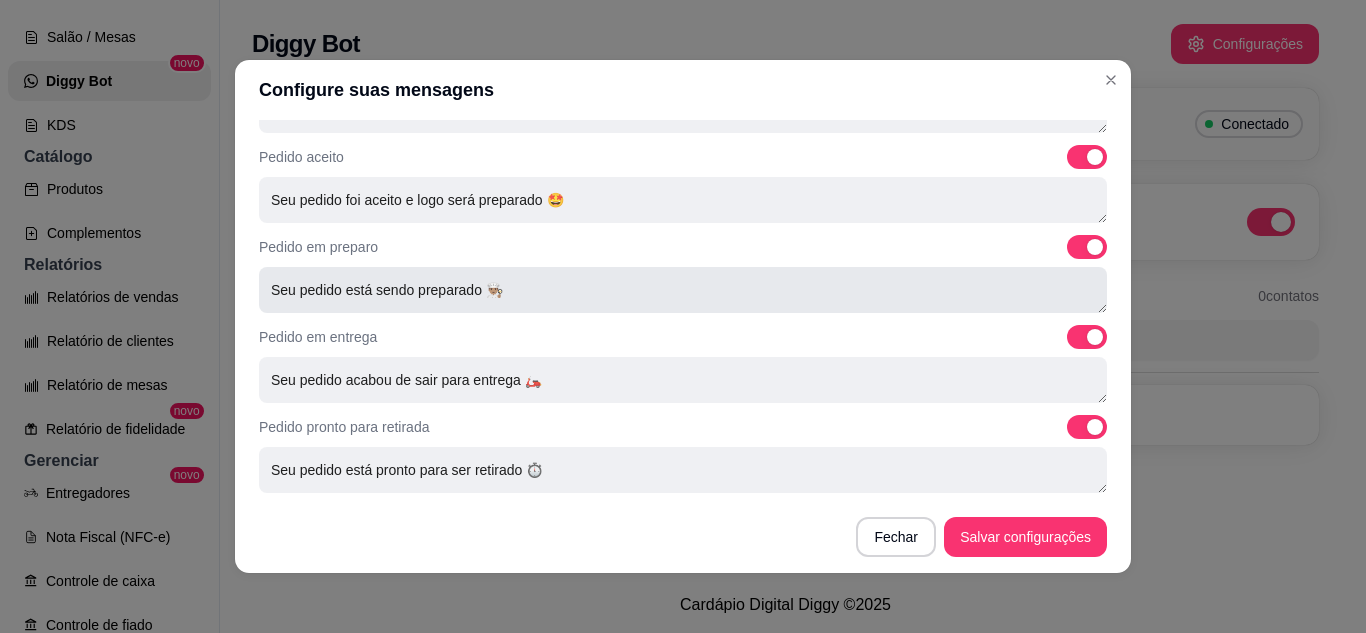scroll, scrollTop: 827, scrollLeft: 0, axis: vertical 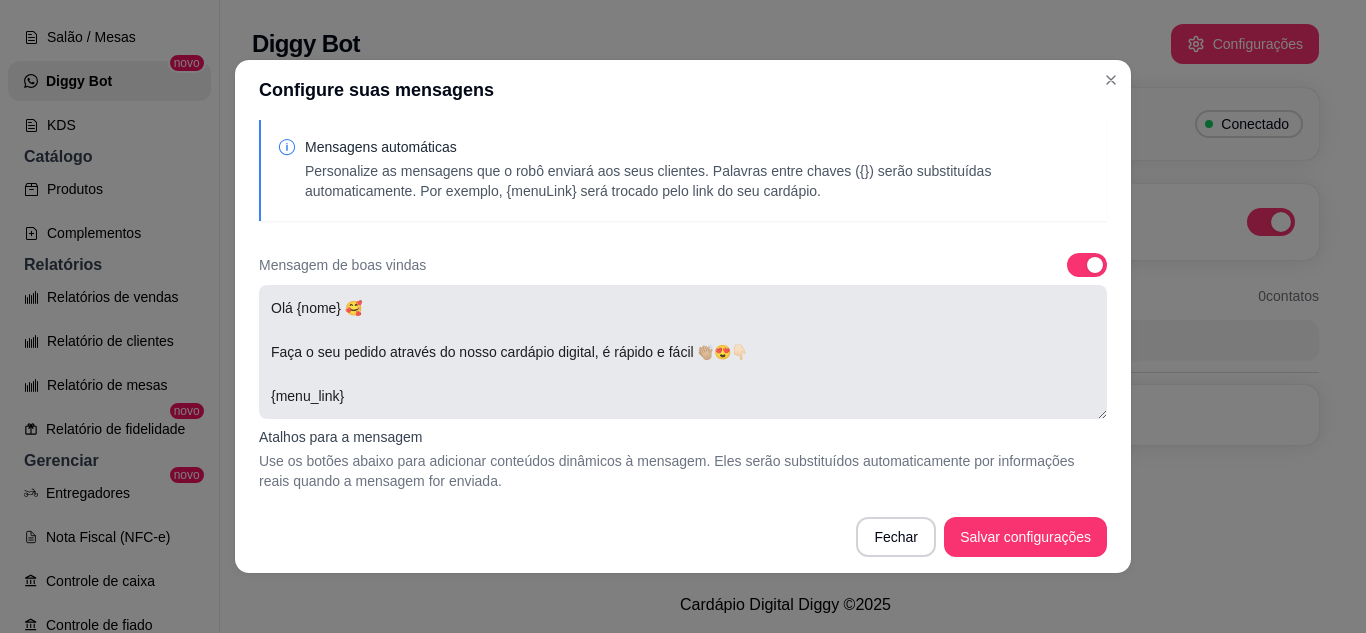click on "Olá {nome} 🥰
Faça o seu pedido através do nosso cardápio digital, é rápido e fácil 👏🏼😍👇🏻
{menu_link}" at bounding box center (683, 352) 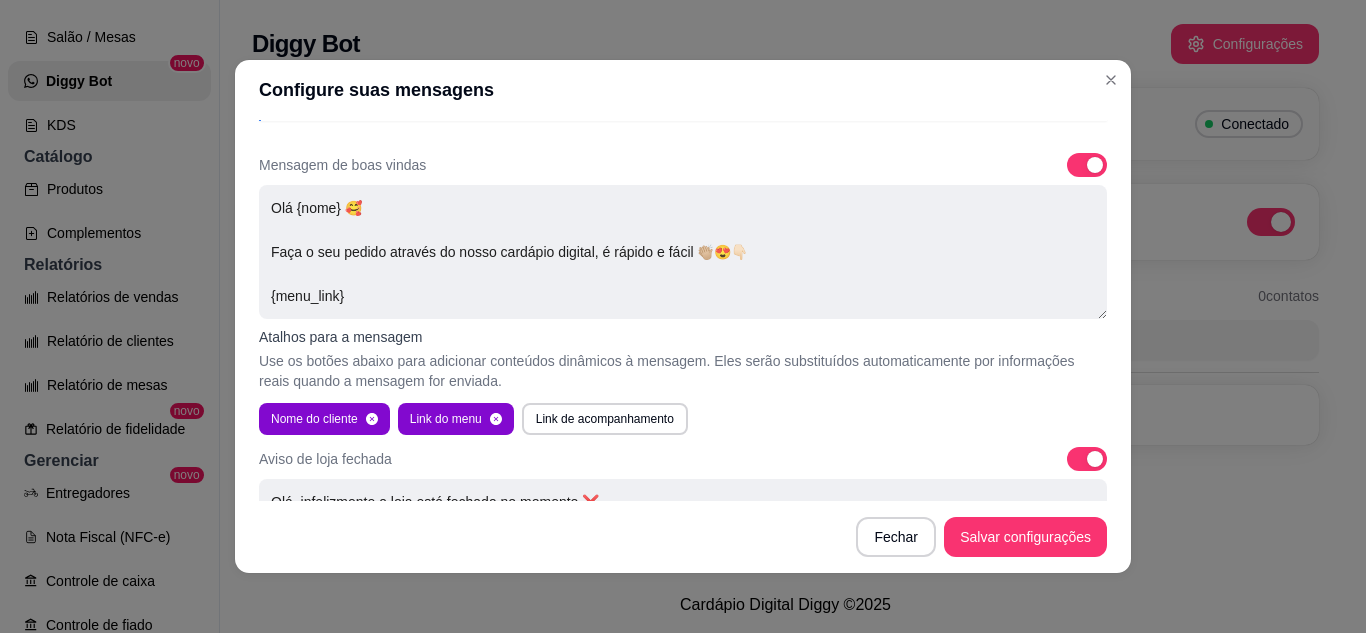 scroll, scrollTop: 211, scrollLeft: 0, axis: vertical 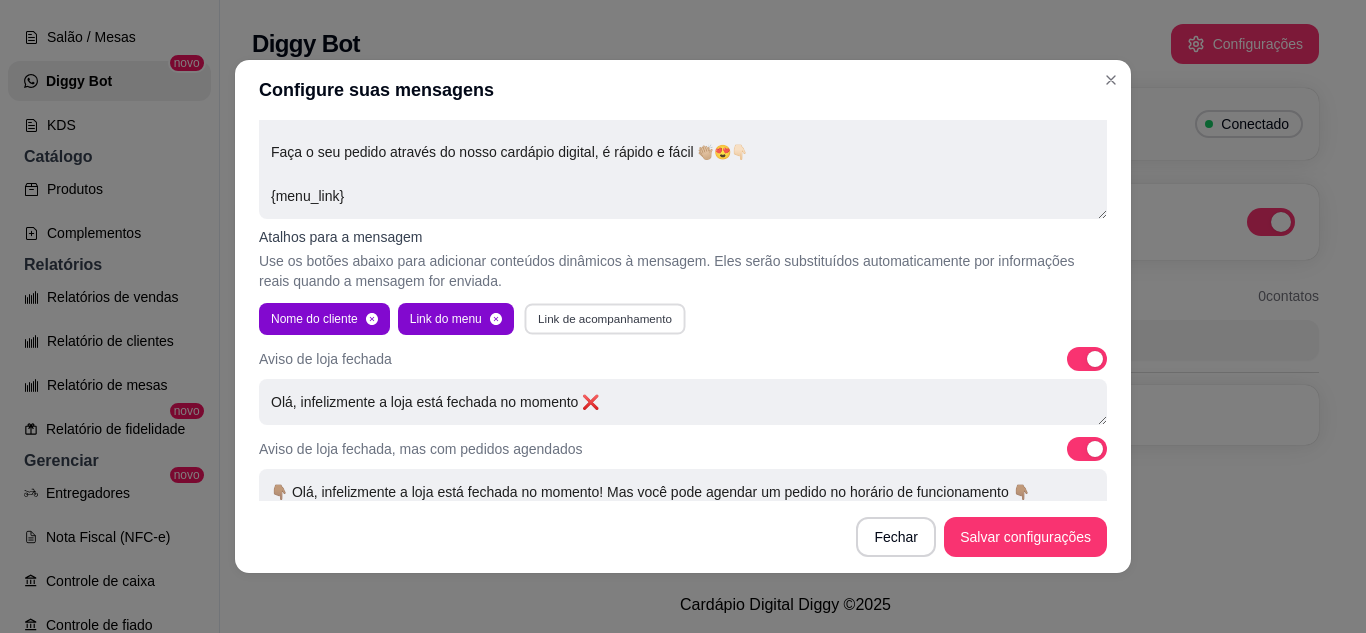 click on "Link de acompanhamento" at bounding box center (604, 318) 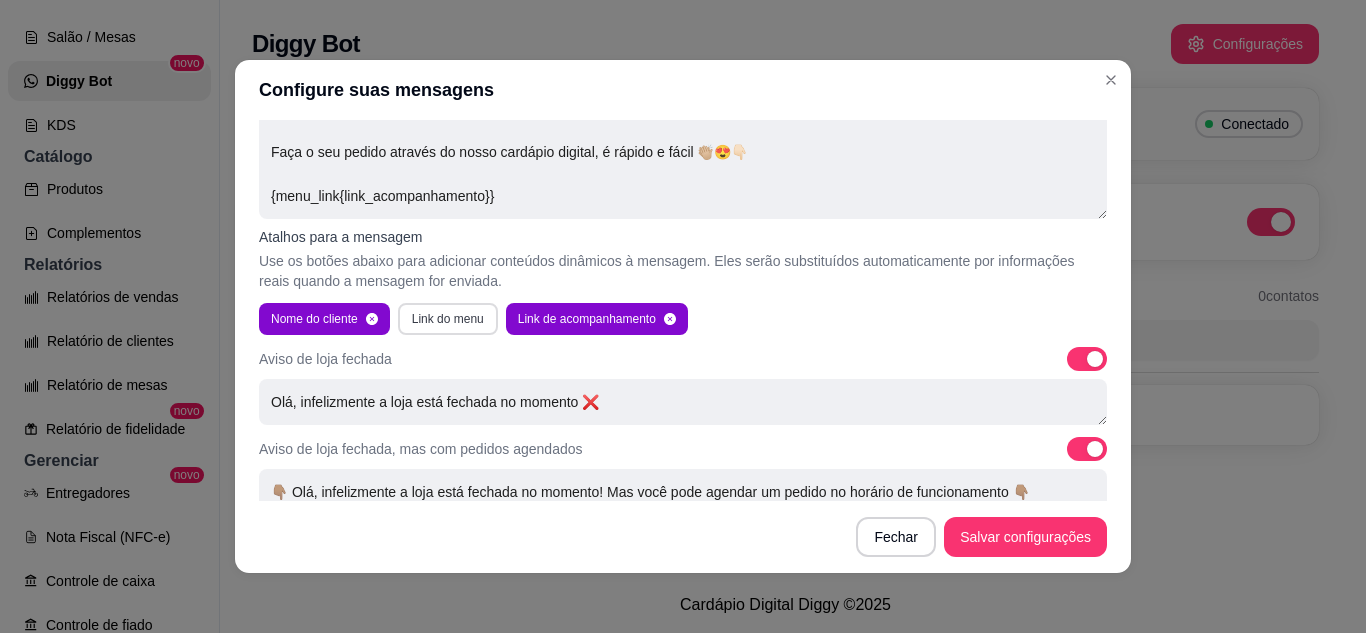 click on "Link do menu" at bounding box center [448, 319] 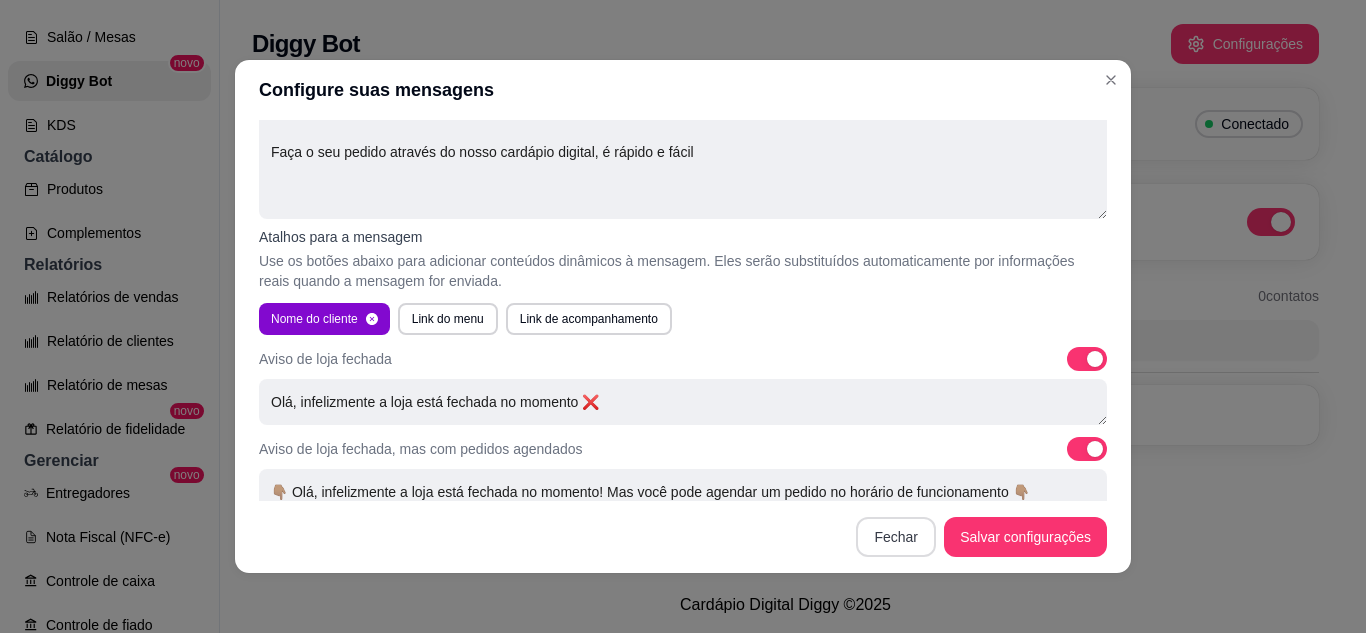 type on "Olá {nome} 🥰
Faça o seu pedido através do nosso cardápio digital, é rápido e fácil" 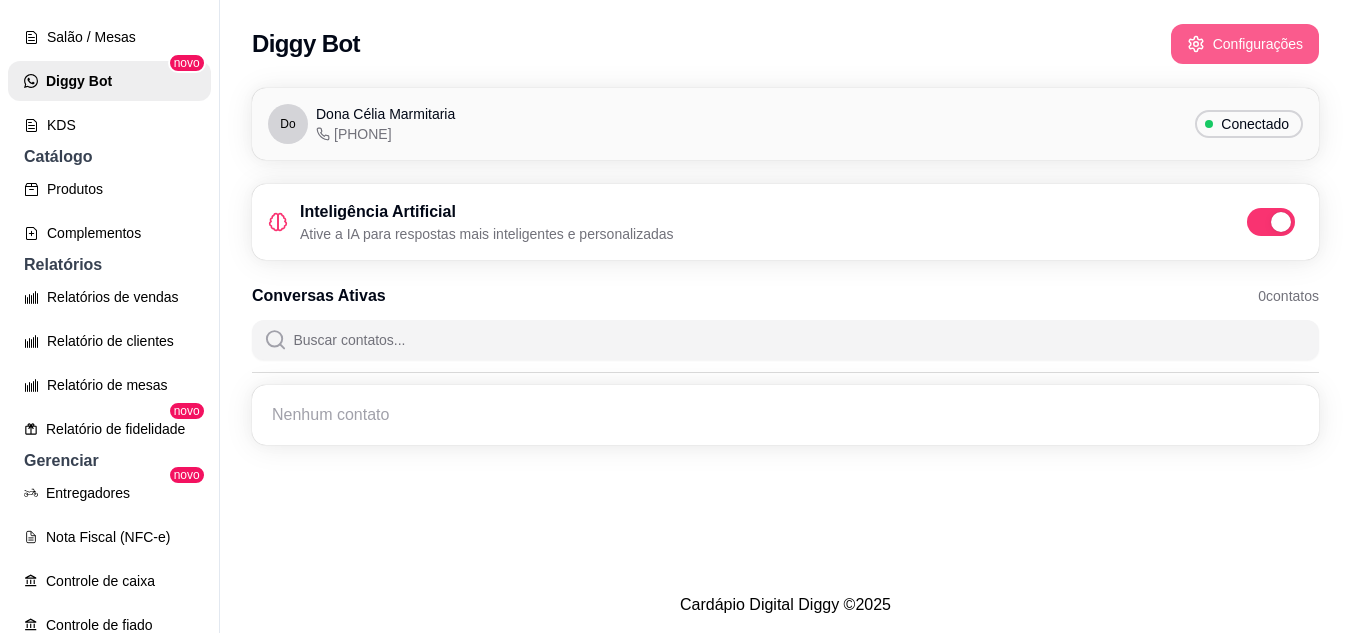 click on "Configurações" at bounding box center [1245, 44] 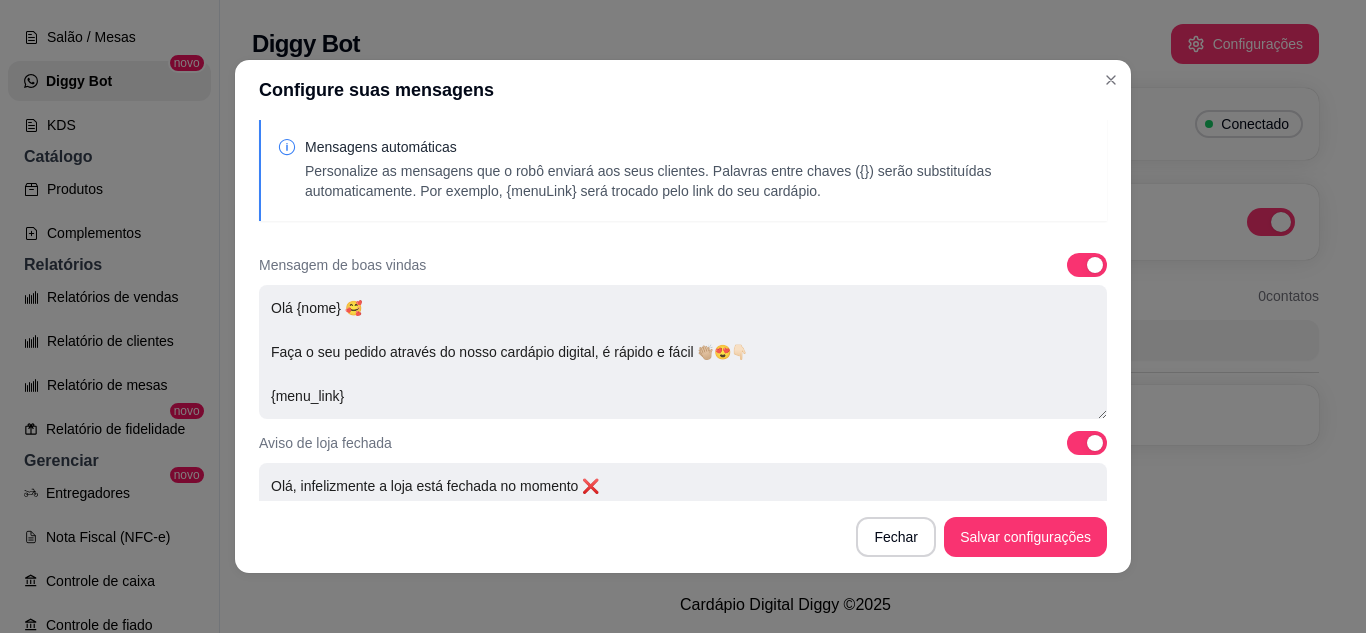 scroll, scrollTop: 0, scrollLeft: 0, axis: both 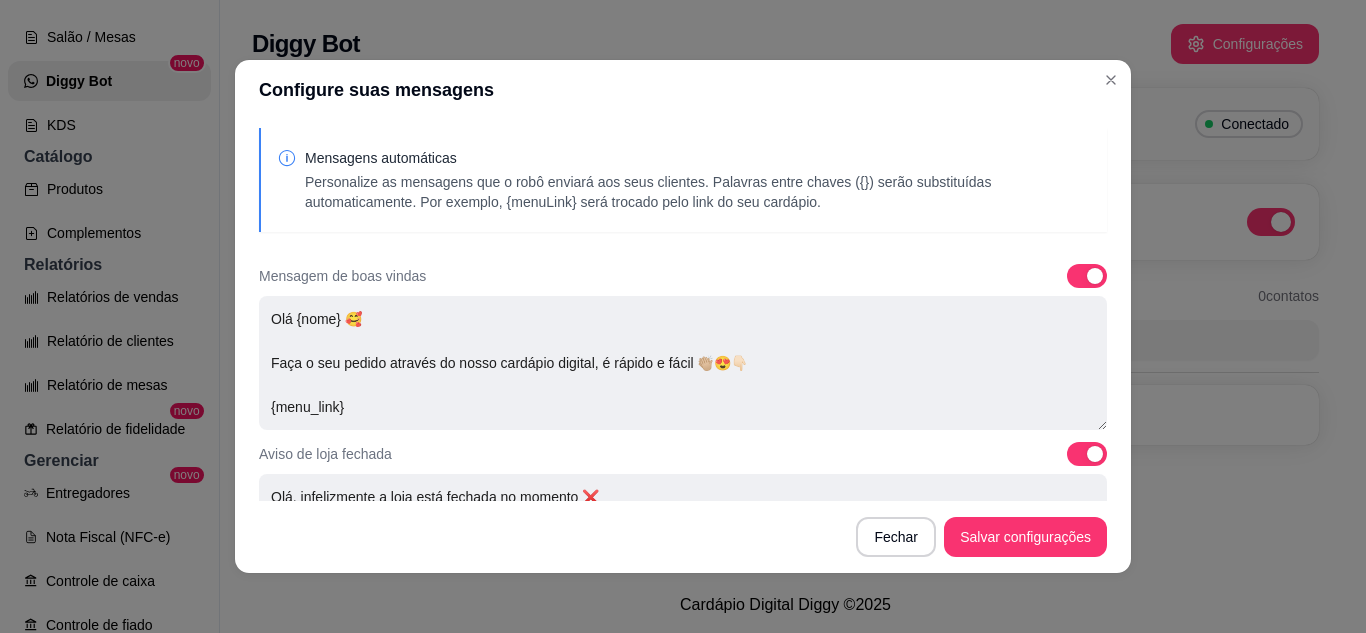 click on "Personalize as mensagens que o robô enviará aos seus clientes. Palavras entre chaves ({}) serão substituídas automaticamente. Por exemplo, {menuLink} será trocado pelo link do seu cardápio." at bounding box center [698, 192] 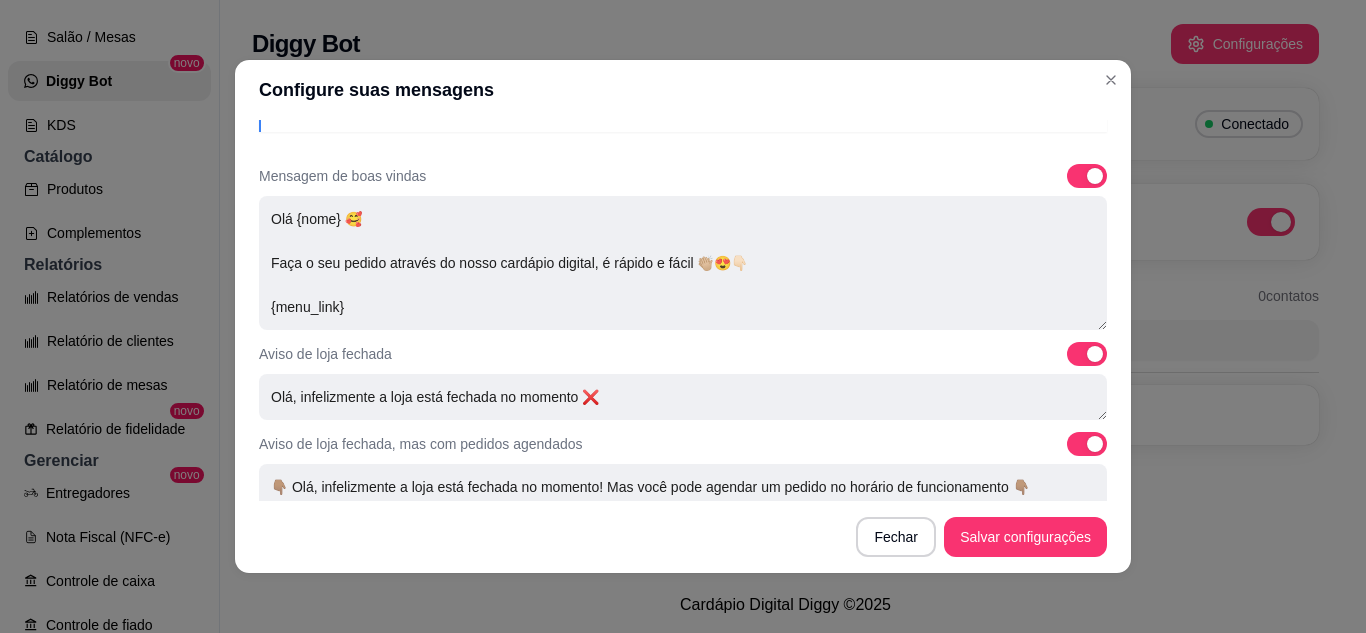 scroll, scrollTop: 200, scrollLeft: 0, axis: vertical 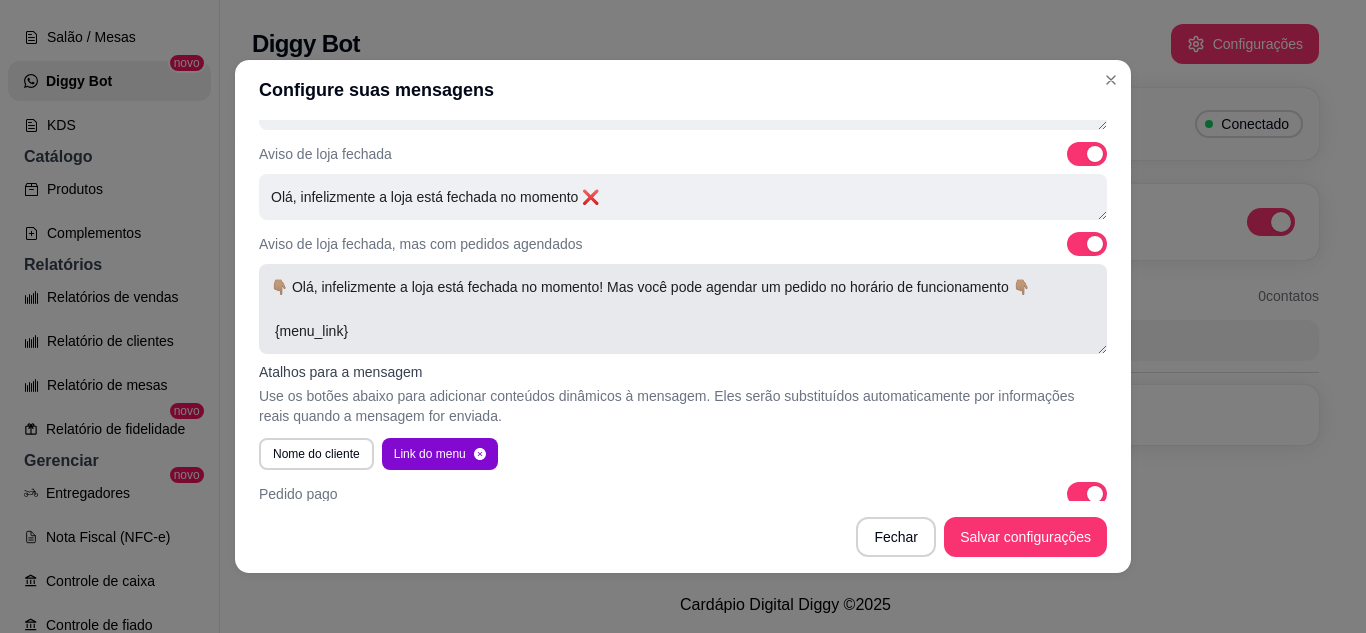 click on "👇🏽 Olá, infelizmente a loja está fechada no momento! Mas você pode agendar um pedido no horário de funcionamento 👇🏽
{menu_link}" at bounding box center [683, 309] 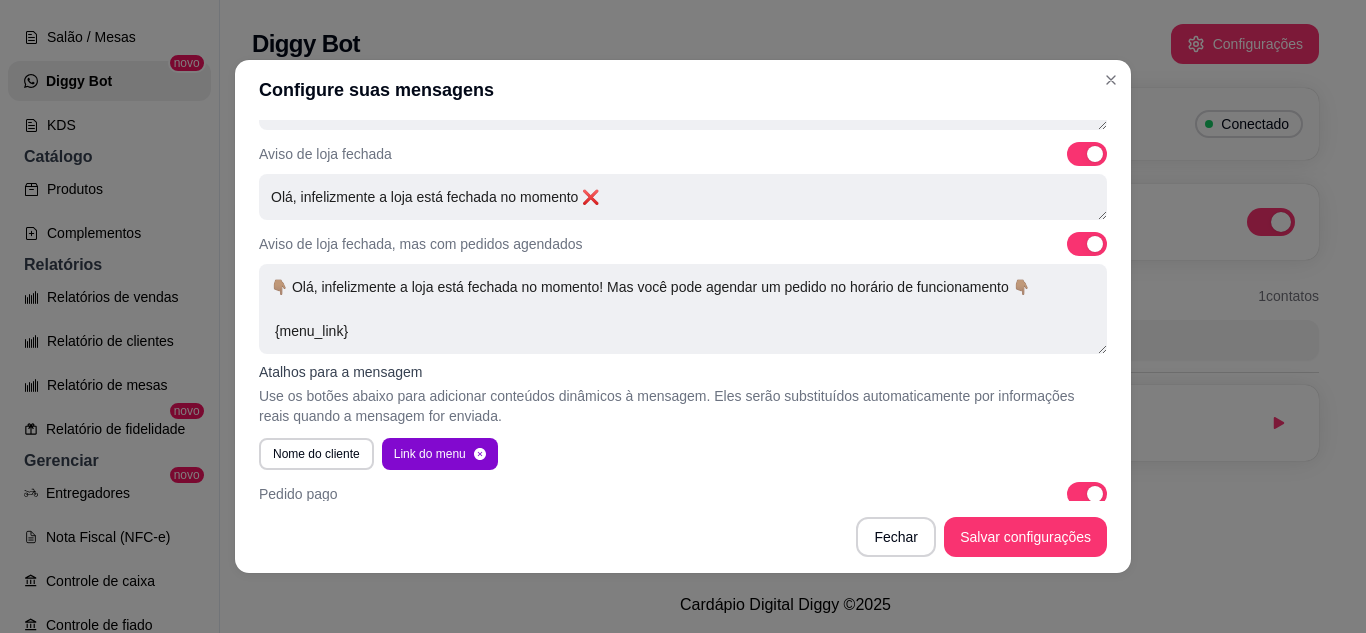 click on "Aviso de loja fechada" at bounding box center (683, 154) 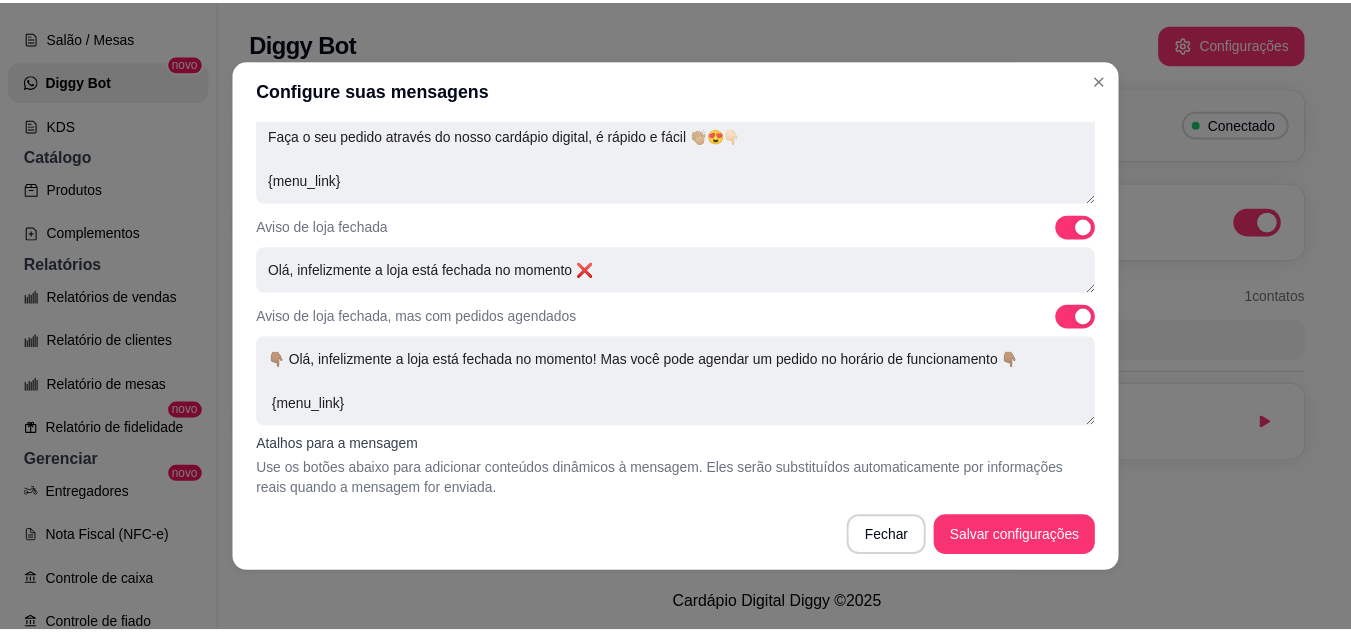 scroll, scrollTop: 0, scrollLeft: 0, axis: both 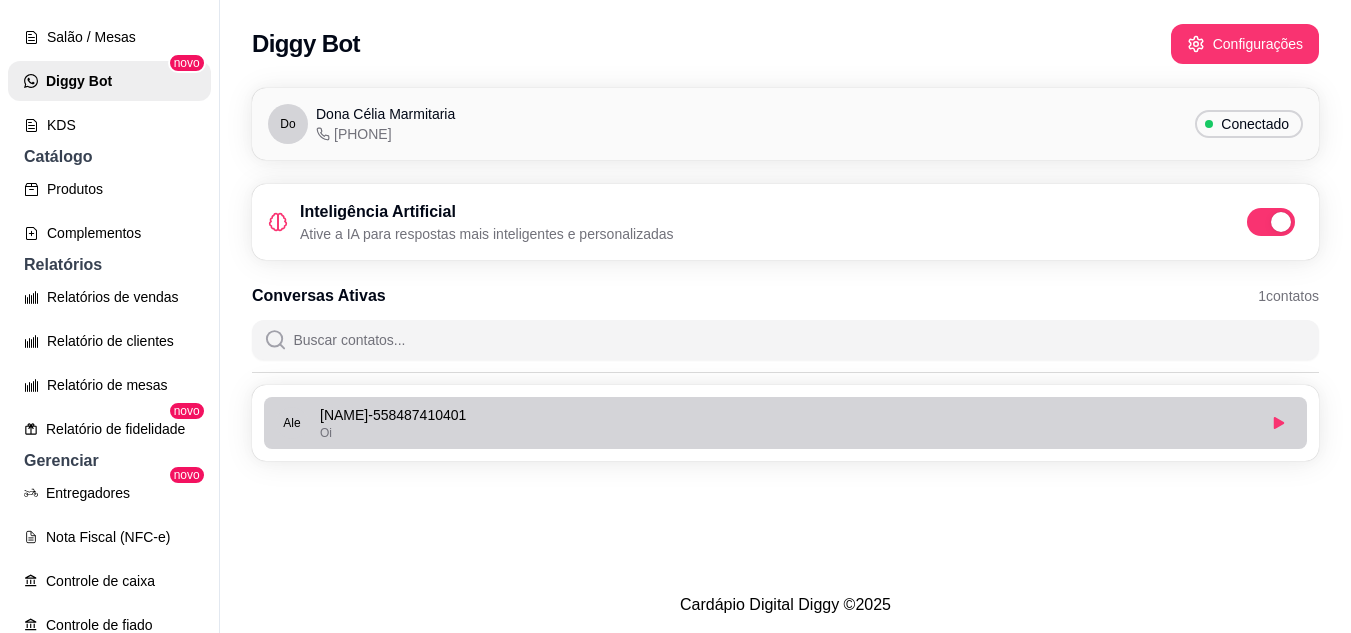 click on "Oi" at bounding box center (787, 433) 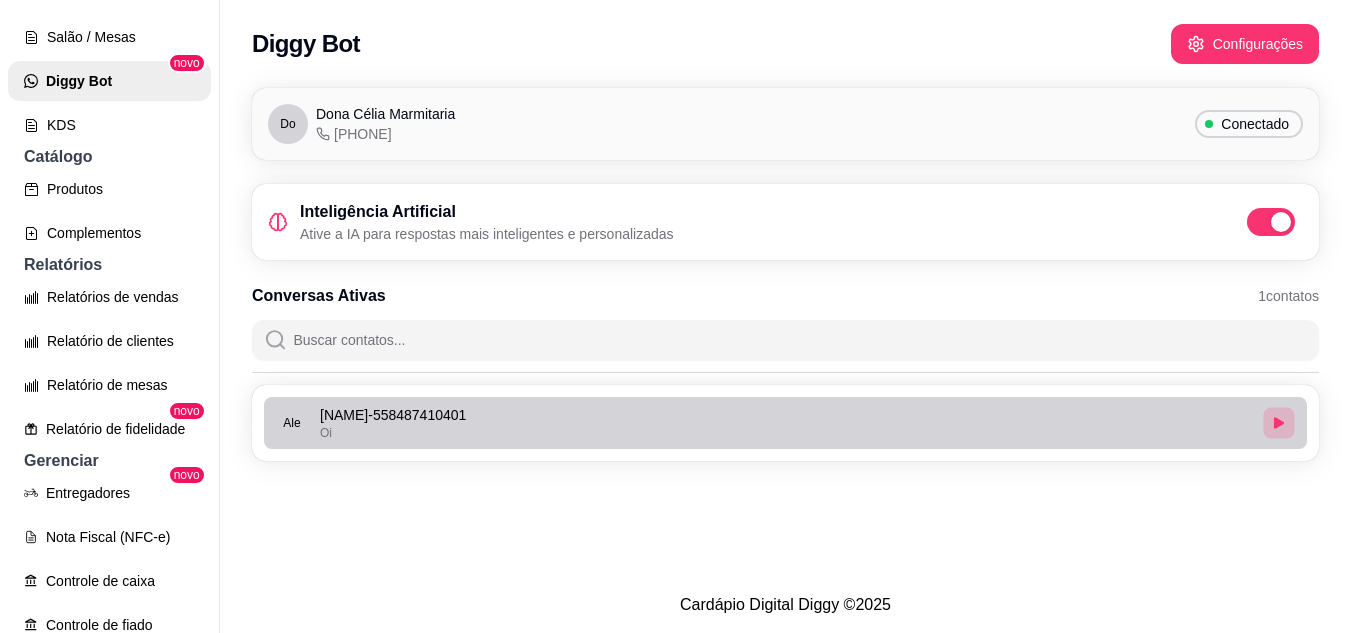 click at bounding box center (1278, 422) 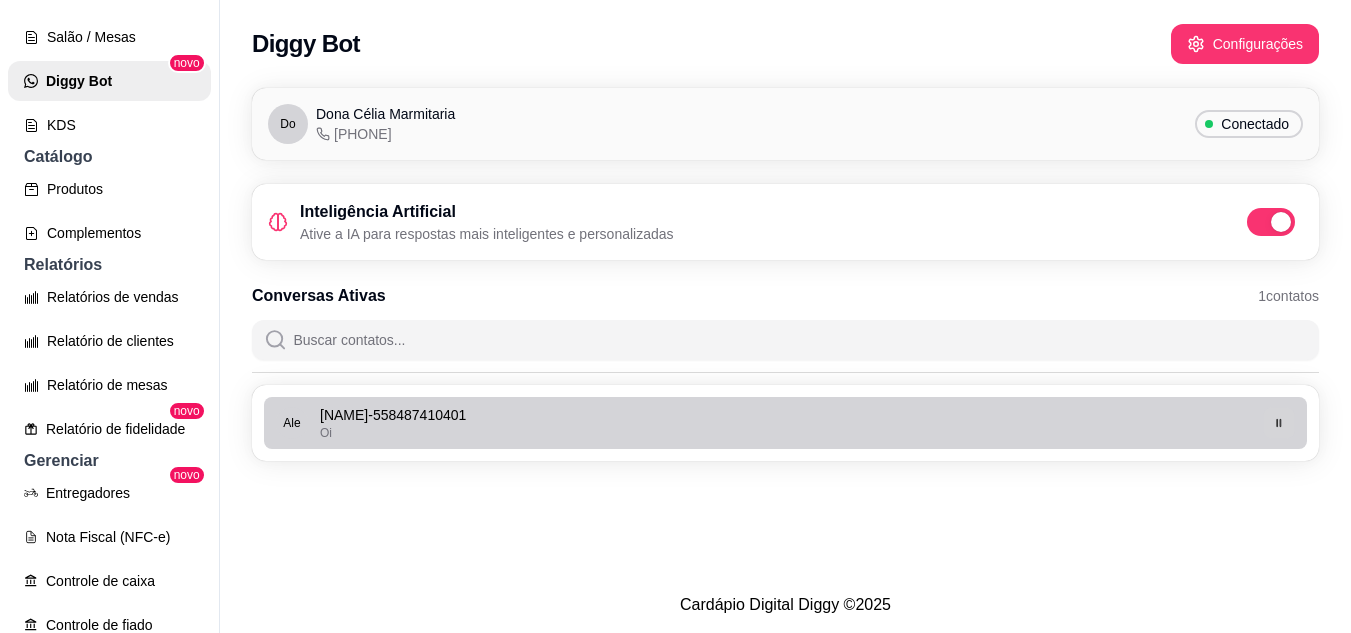 click 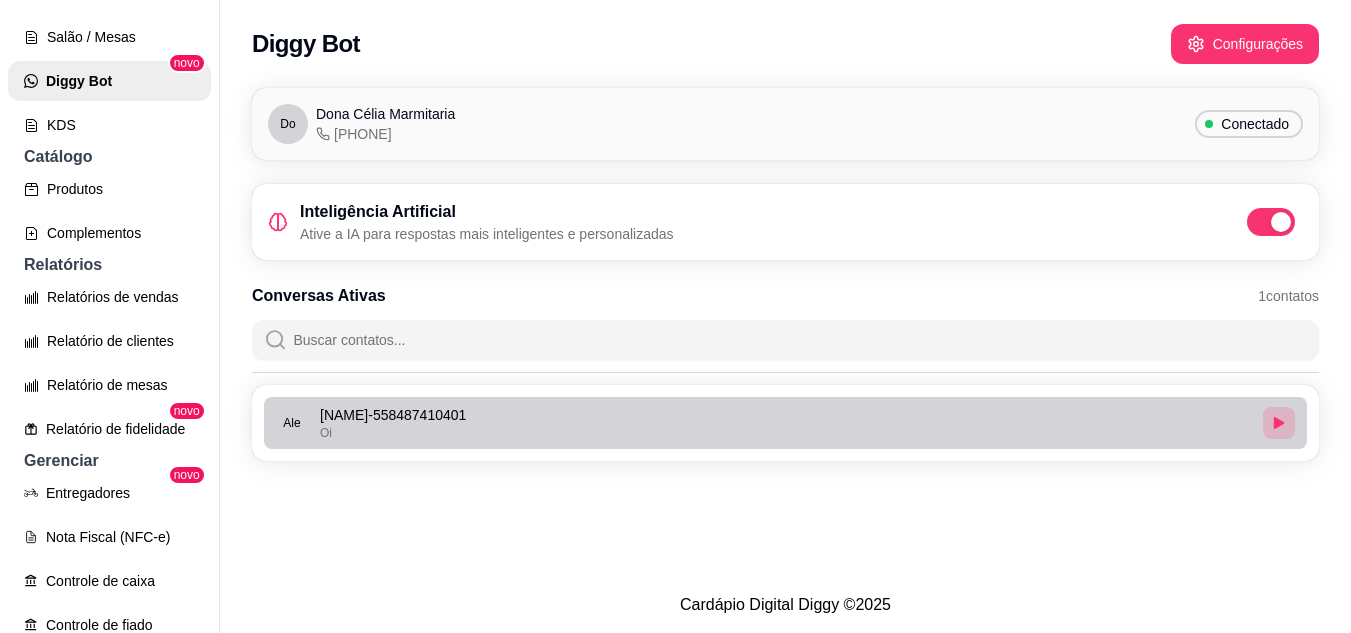scroll, scrollTop: 32, scrollLeft: 0, axis: vertical 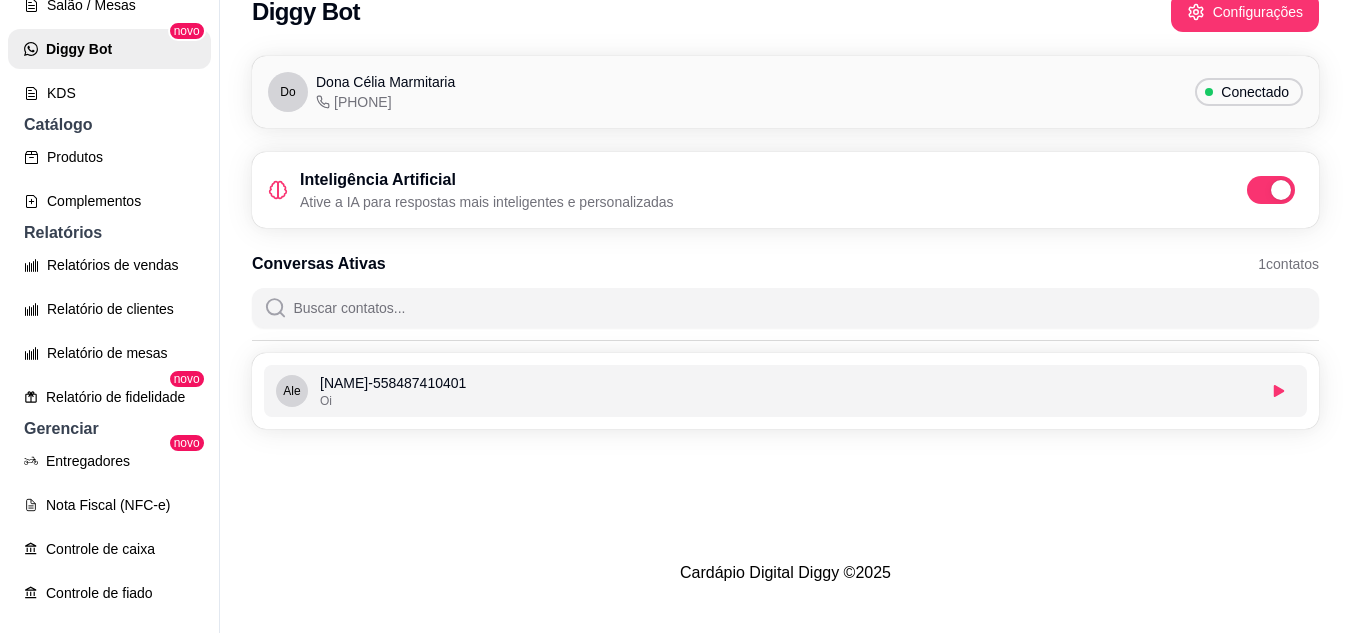 click on "Diggy Bot Configurações Do Dona Célia Marmitaria   [PHONE]:6 Conectado Inteligência Artificial Ative a IA para respostas mais inteligentes e personalizadas Conversas Ativas 1  contatos Ale [NAME]  -  [PHONE] Oi" at bounding box center (785, 256) 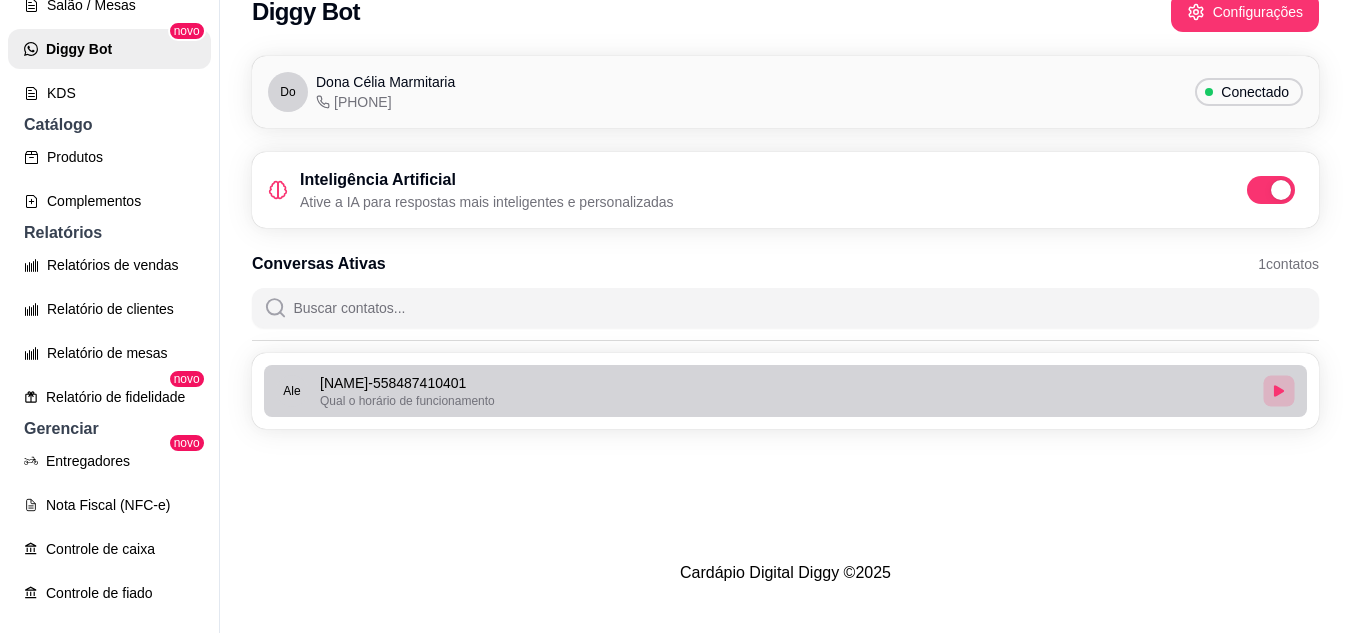 click at bounding box center [1278, 390] 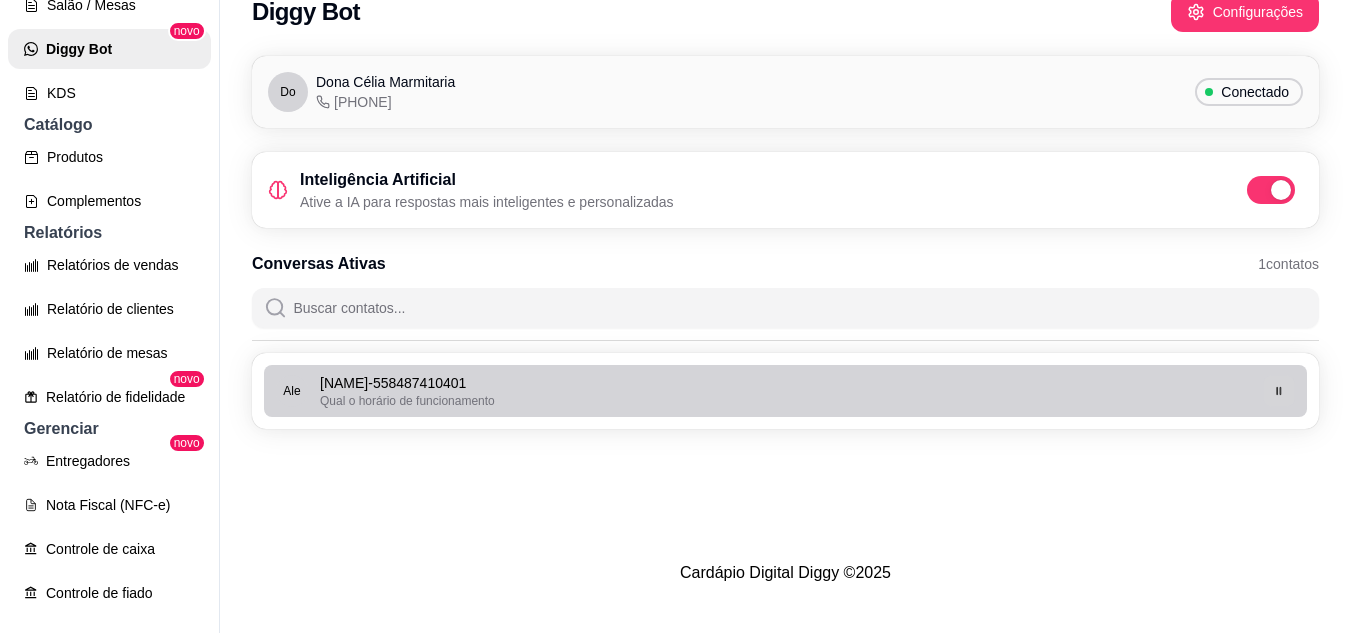click at bounding box center (1278, 390) 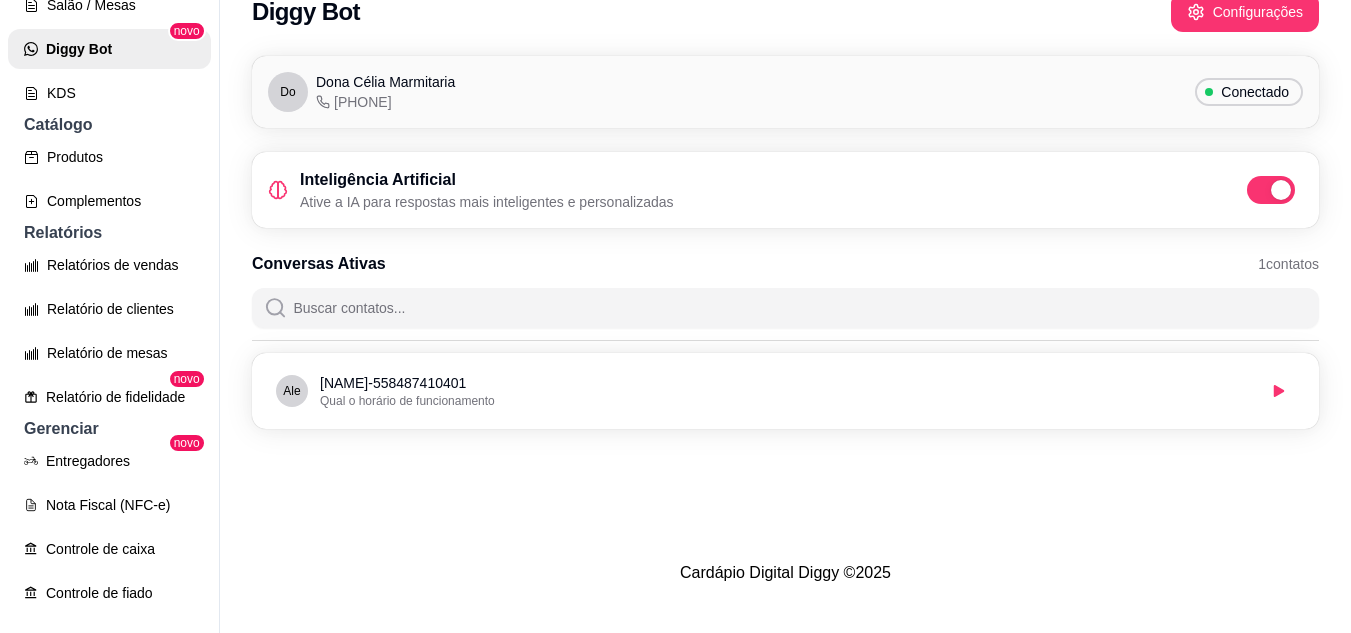 click on "Ale [NAME]  -  [PHONE] Qual o horário de funcionamento" at bounding box center [785, 391] 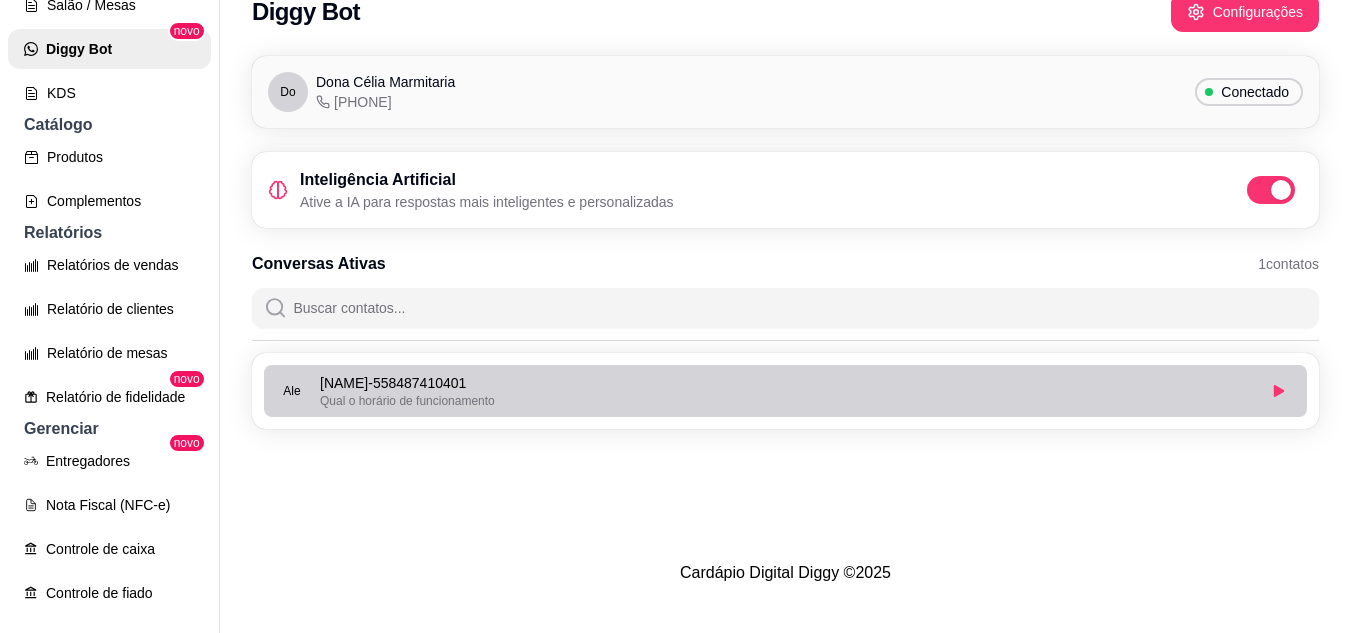 click on "Qual o horário de funcionamento" at bounding box center (407, 401) 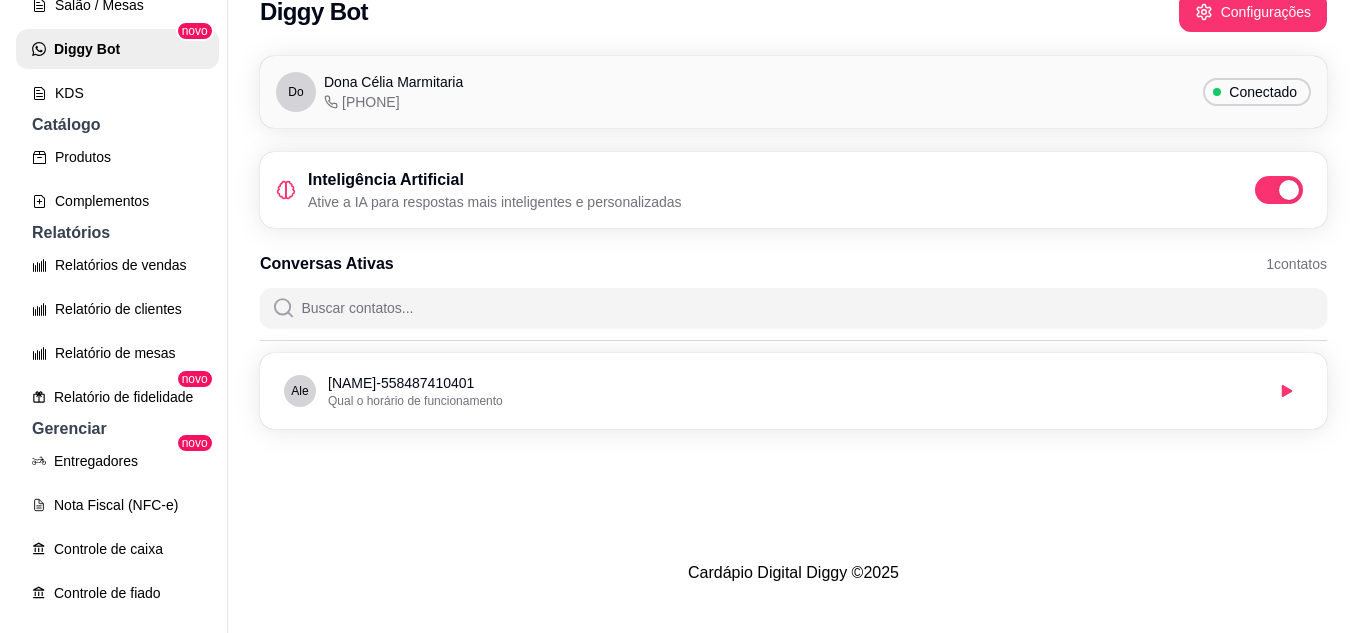scroll, scrollTop: 0, scrollLeft: 0, axis: both 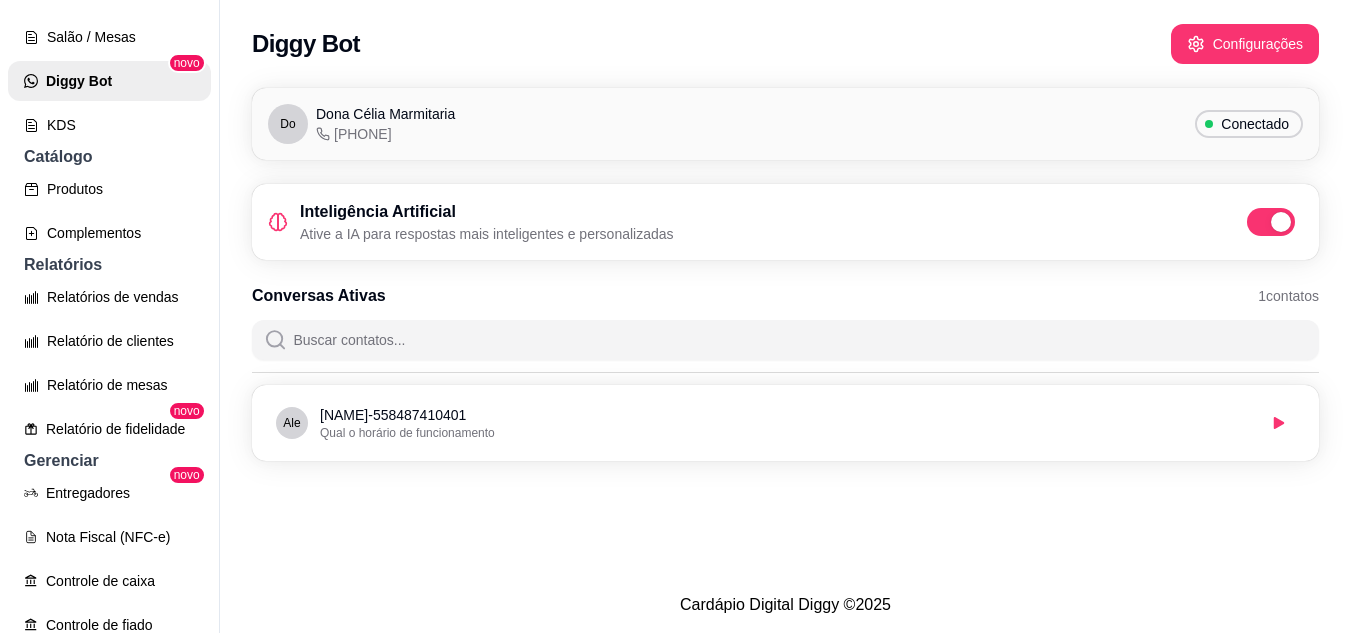 click on "Diggy Bot Configurações" at bounding box center (785, 38) 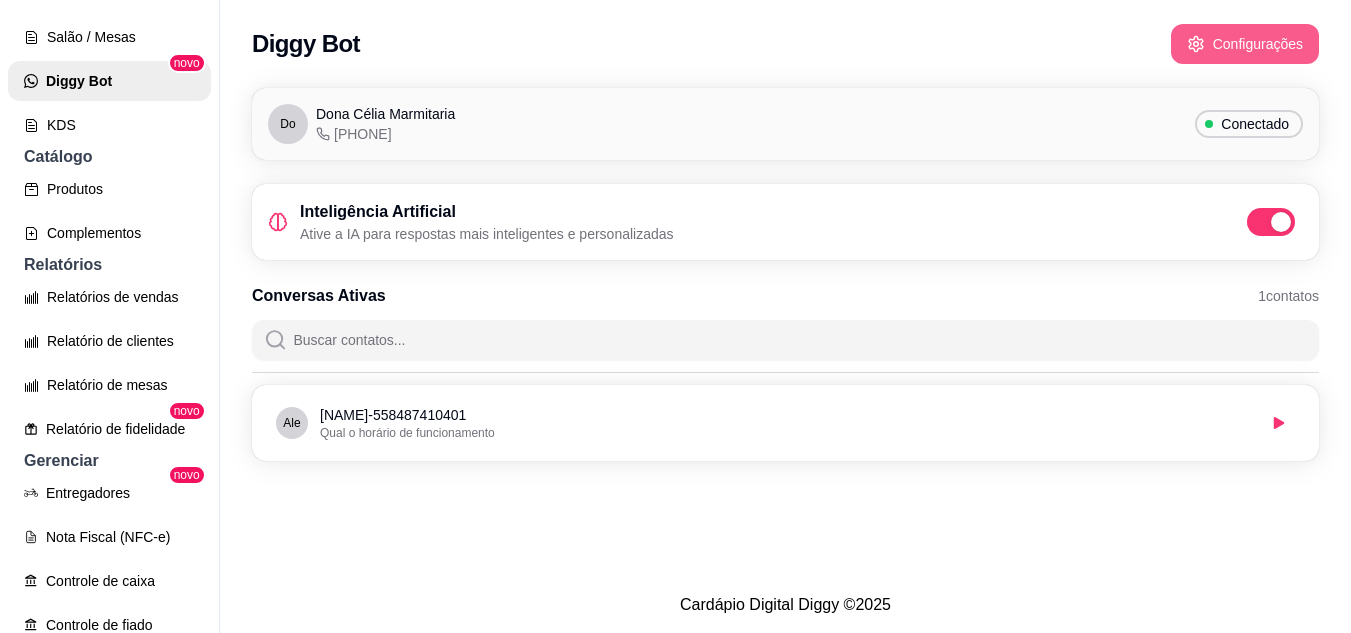 click on "Configurações" at bounding box center (1245, 44) 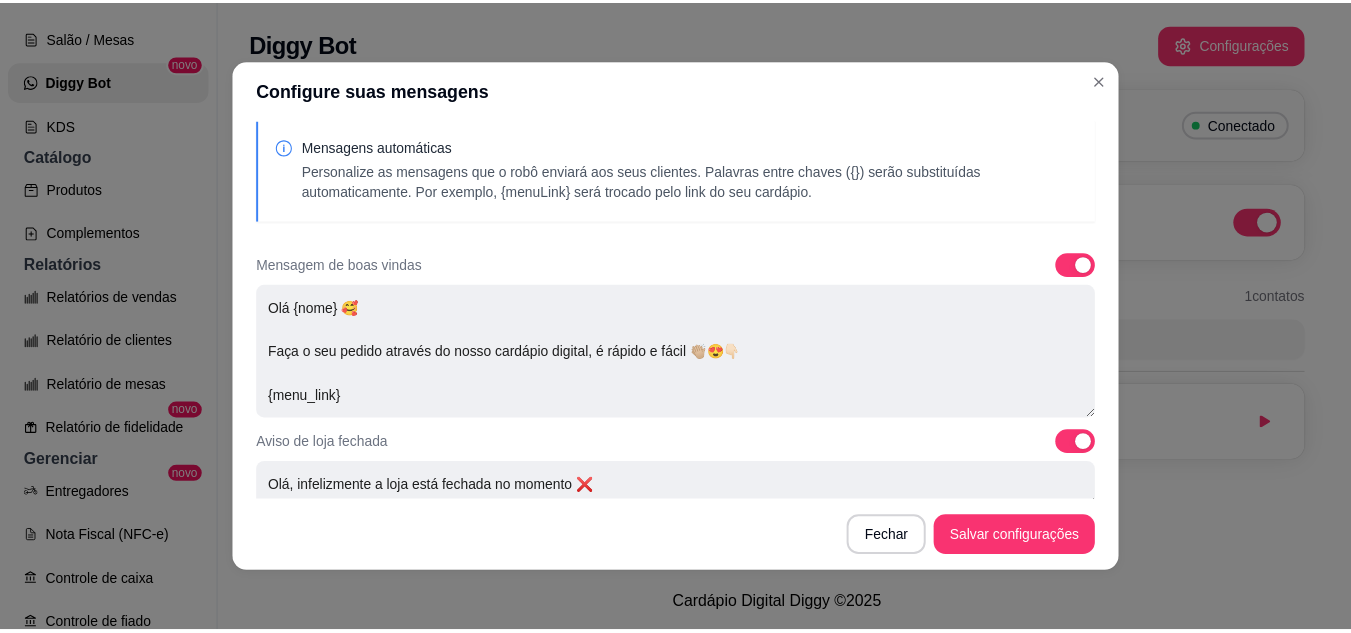 scroll, scrollTop: 0, scrollLeft: 0, axis: both 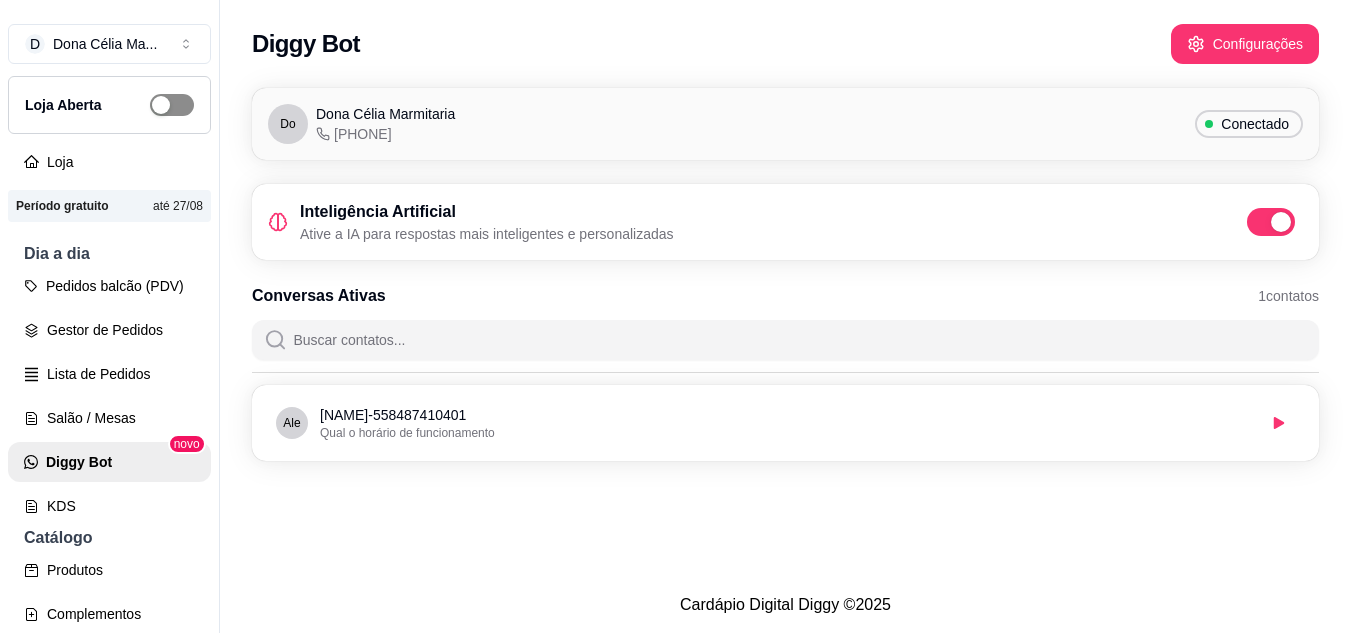 click at bounding box center (172, 105) 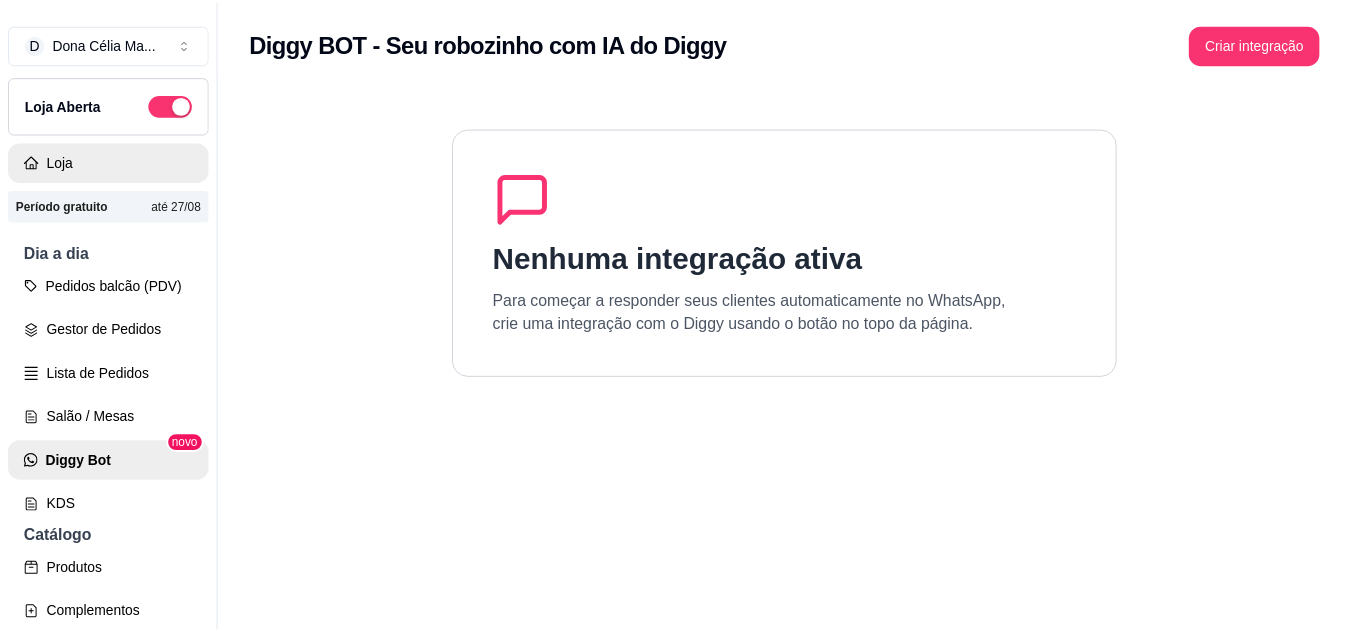 scroll, scrollTop: 0, scrollLeft: 0, axis: both 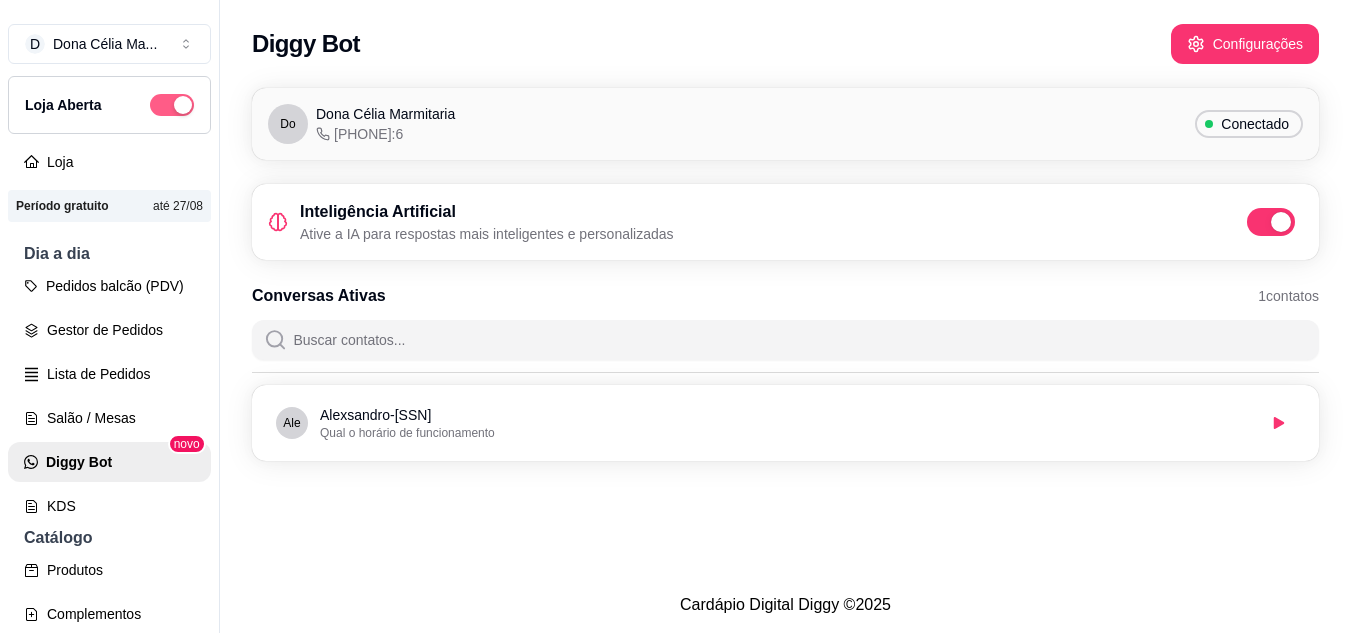 click at bounding box center (172, 105) 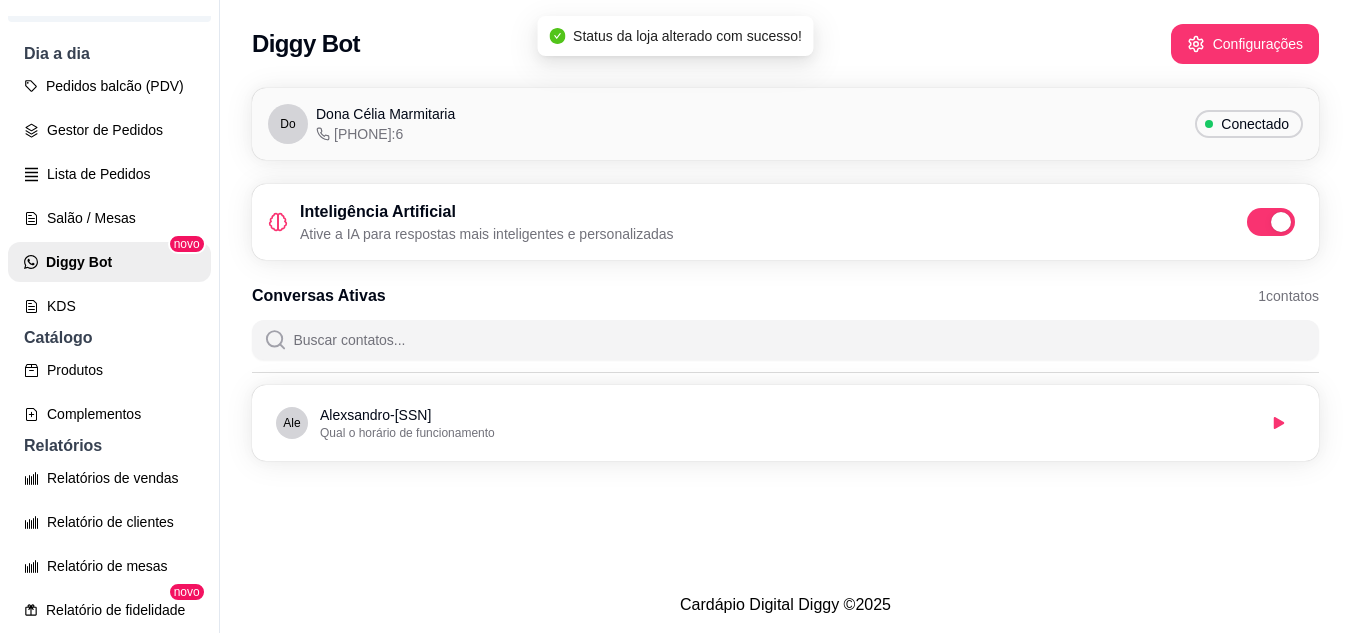 scroll, scrollTop: 400, scrollLeft: 0, axis: vertical 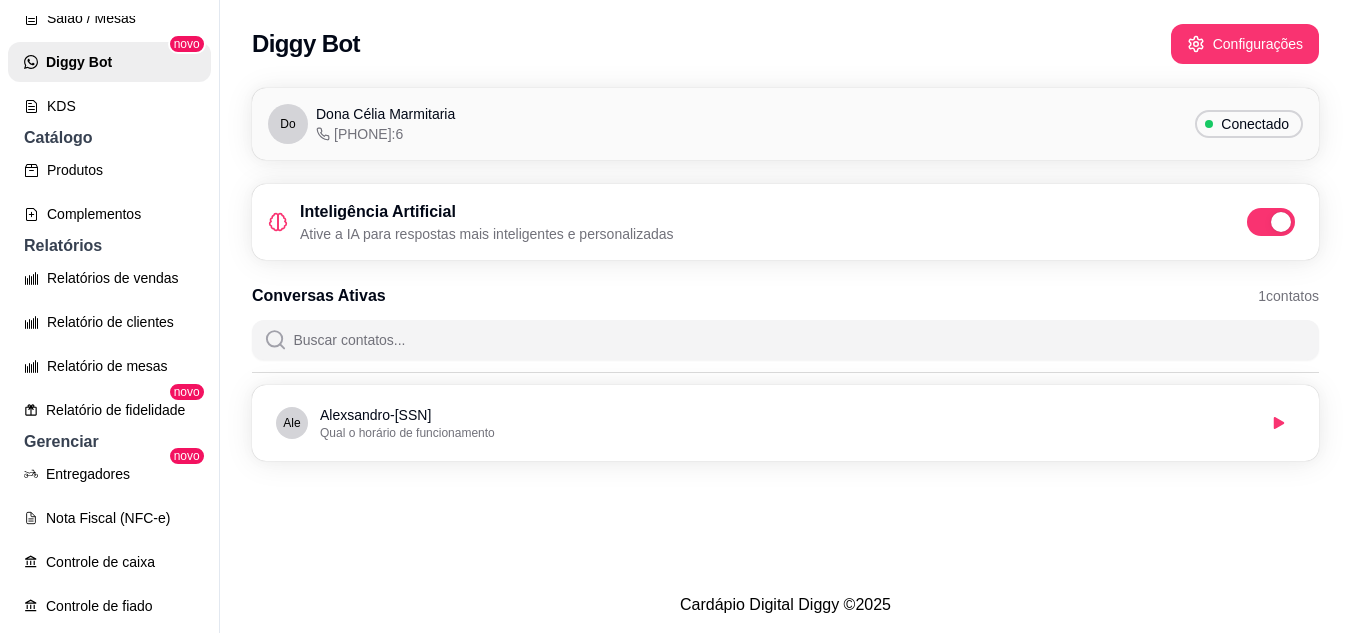 click on "[PHONE]" at bounding box center (359, 134) 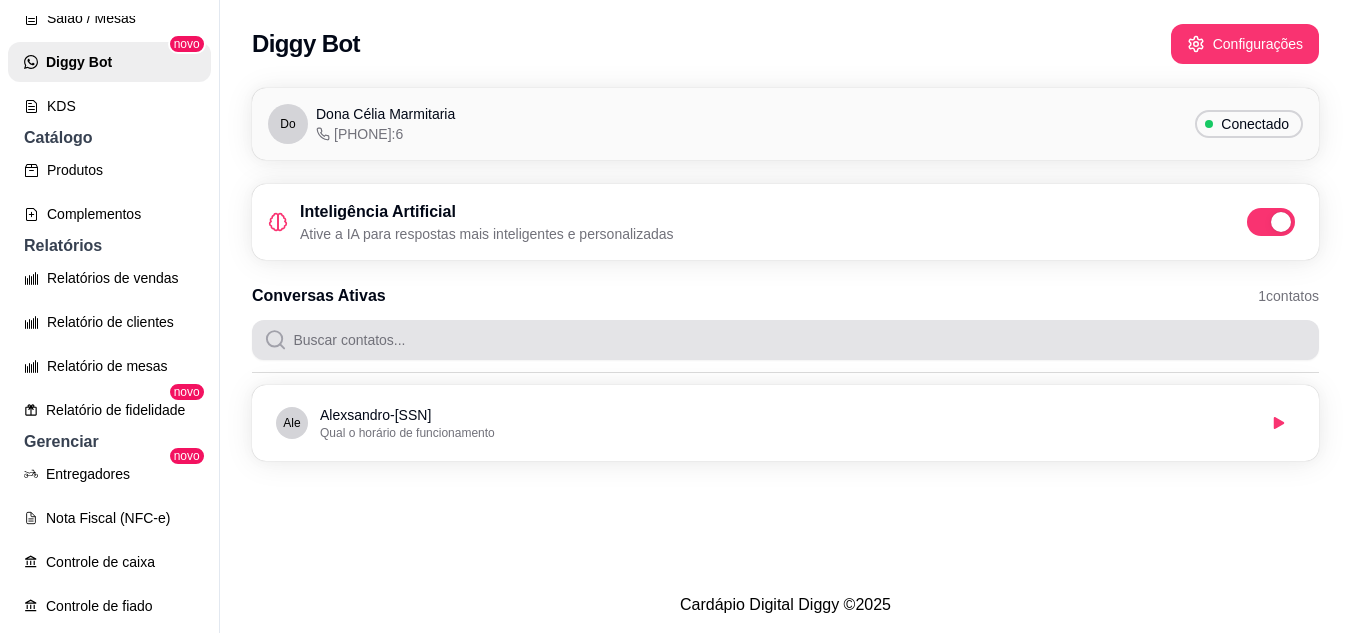 click at bounding box center (797, 340) 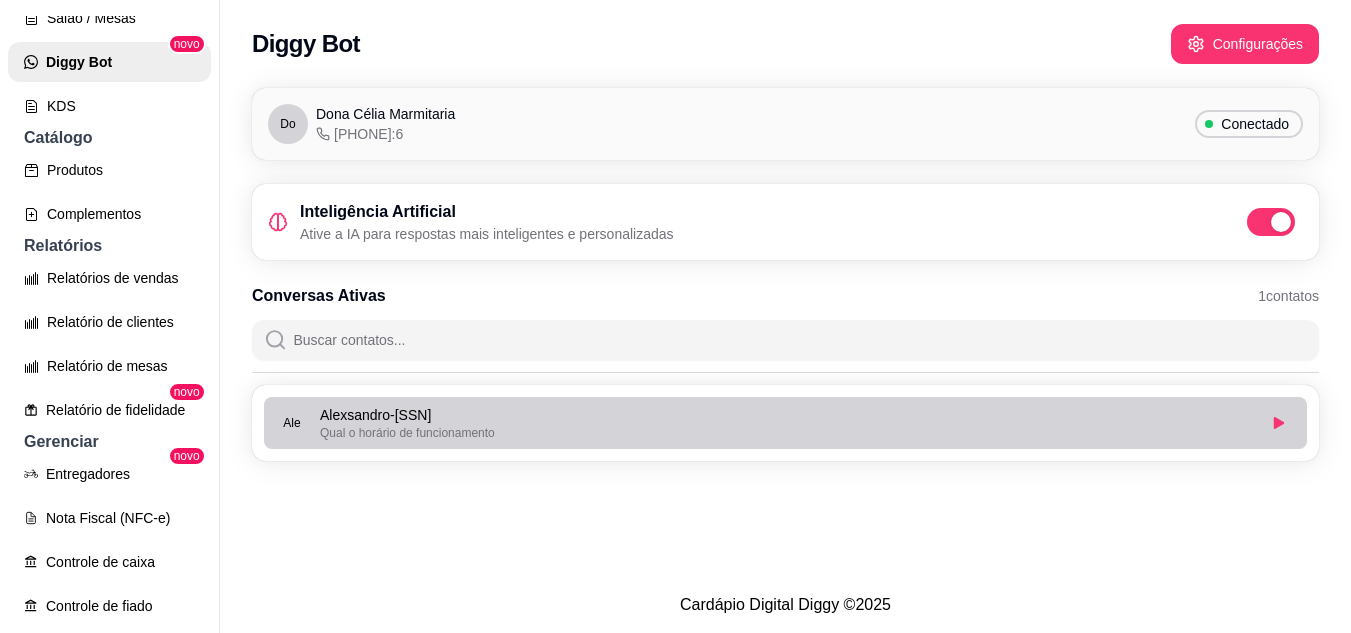 click on "Qual o horário de funcionamento" at bounding box center [787, 433] 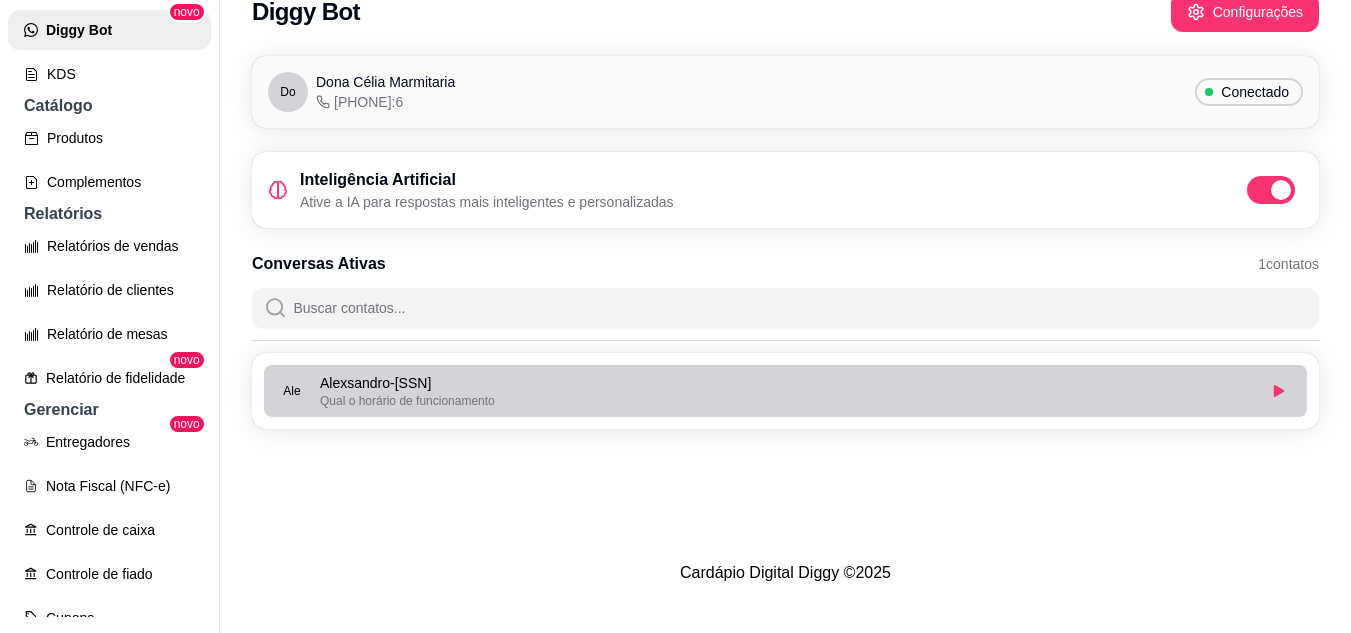 scroll, scrollTop: 0, scrollLeft: 0, axis: both 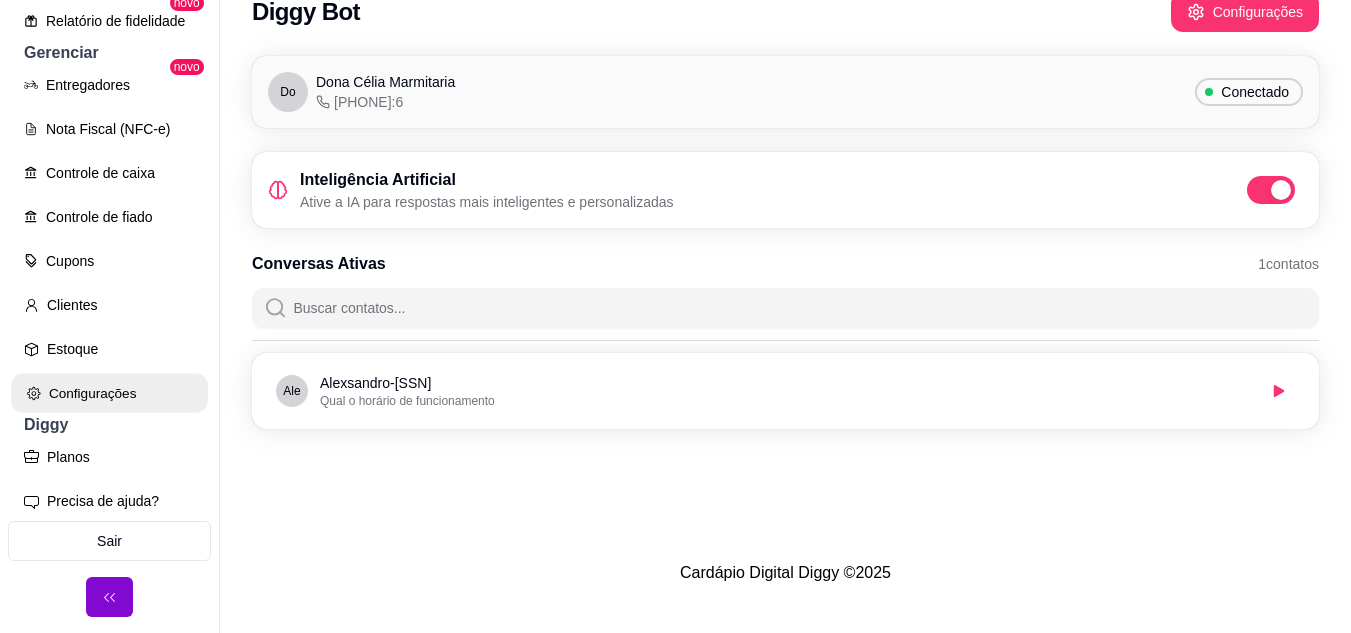 click on "Configurações" at bounding box center (109, 393) 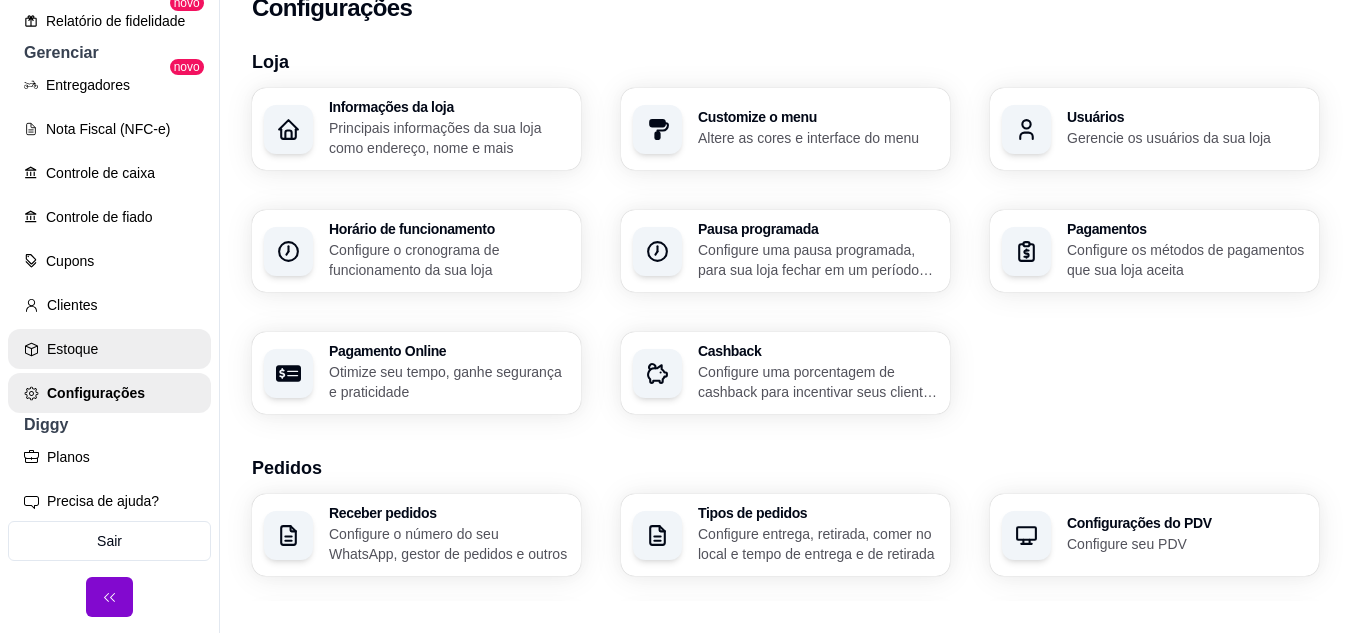 scroll, scrollTop: 0, scrollLeft: 0, axis: both 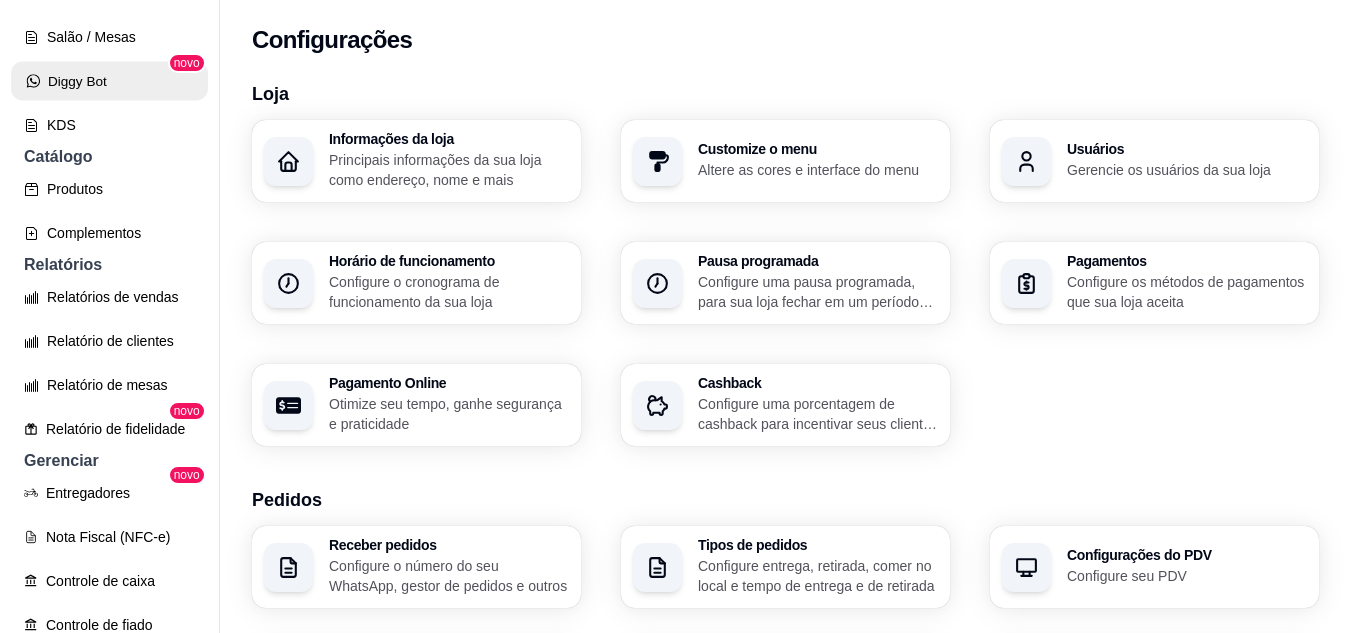 click on "Diggy Bot" at bounding box center [109, 81] 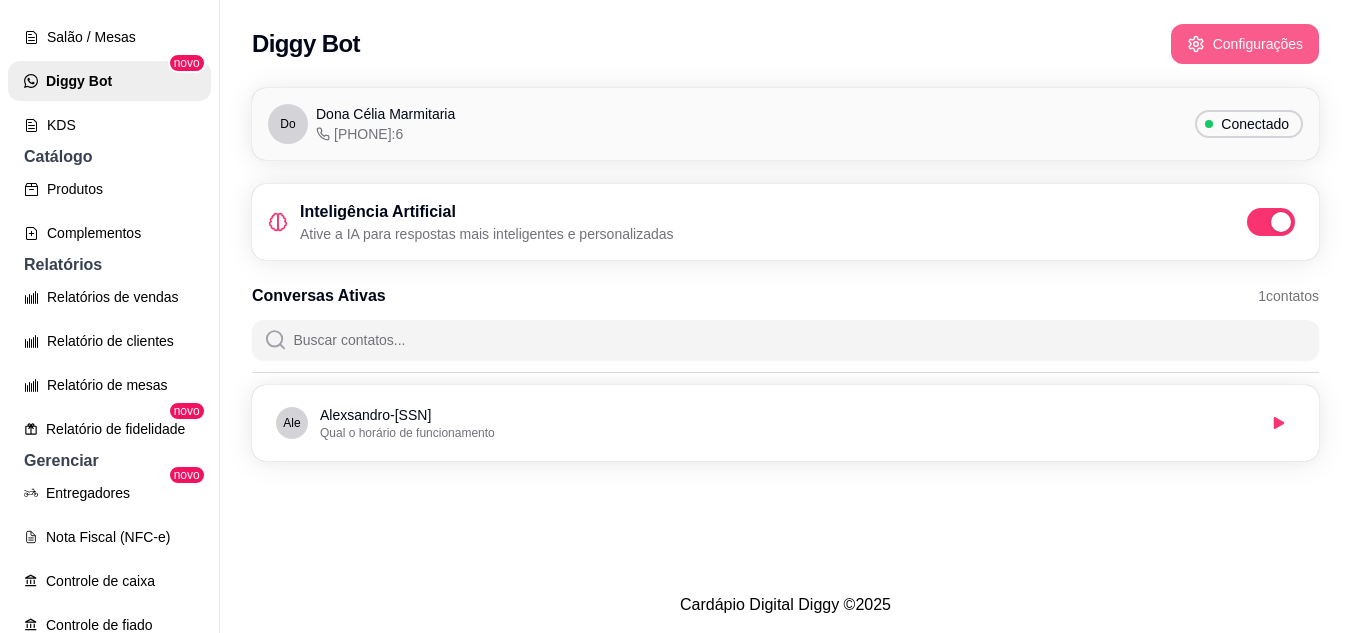 click on "Configurações" at bounding box center (1245, 44) 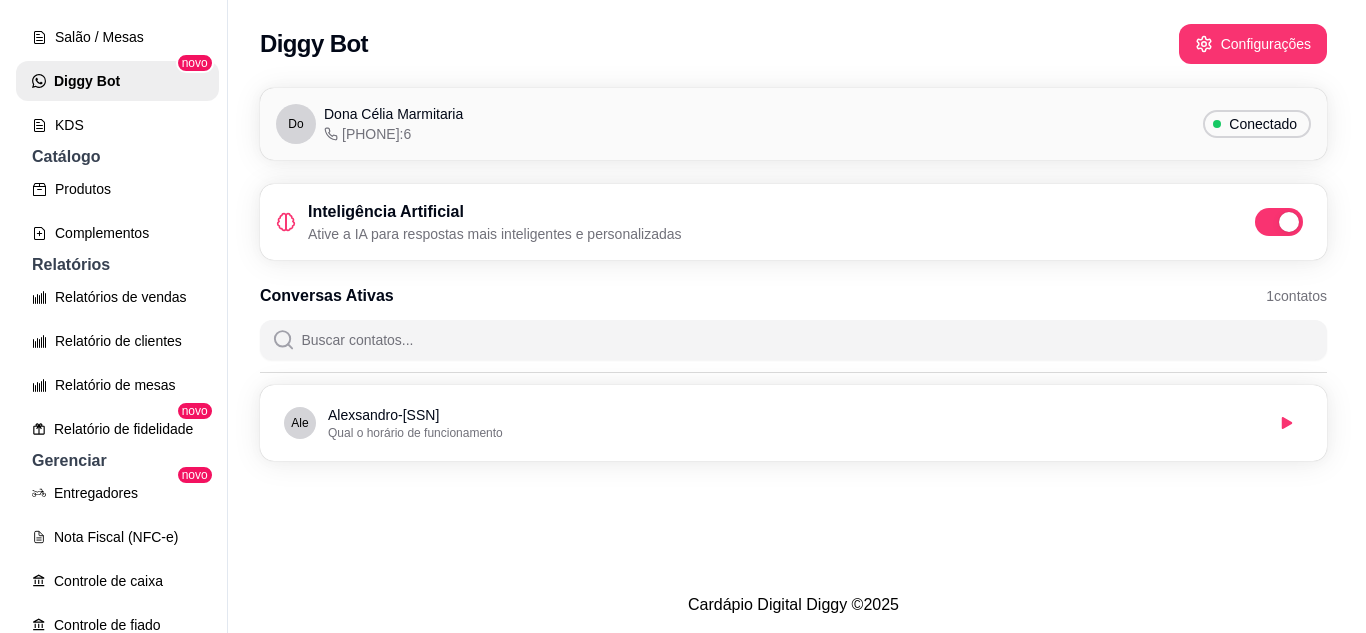 scroll, scrollTop: 781, scrollLeft: 0, axis: vertical 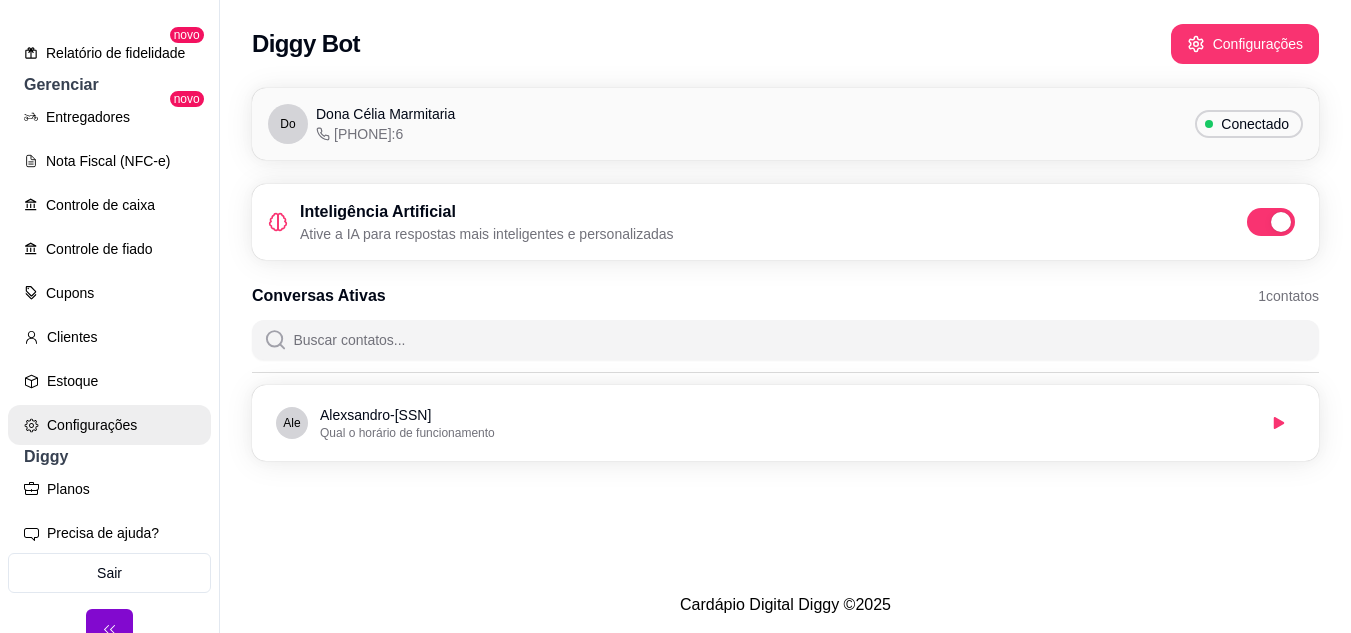 click on "Configurações" at bounding box center [109, 425] 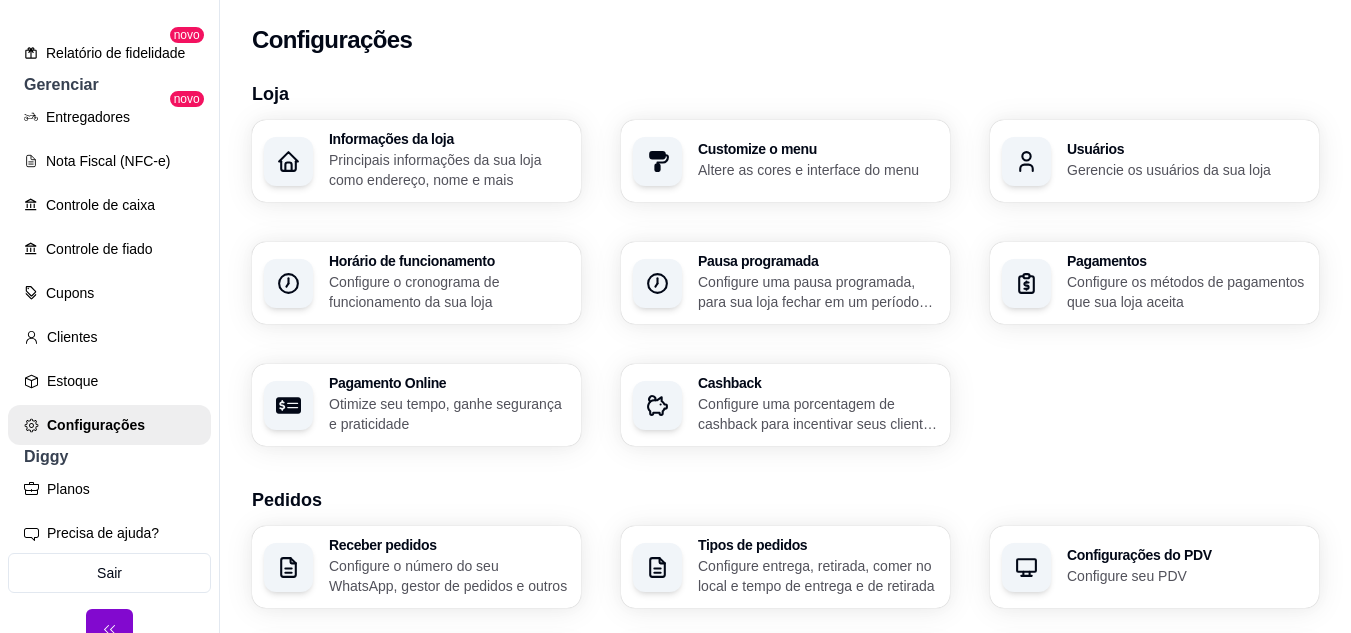 click on "Horário de funcionamento Configure o cronograma de funcionamento da sua loja" at bounding box center [416, 283] 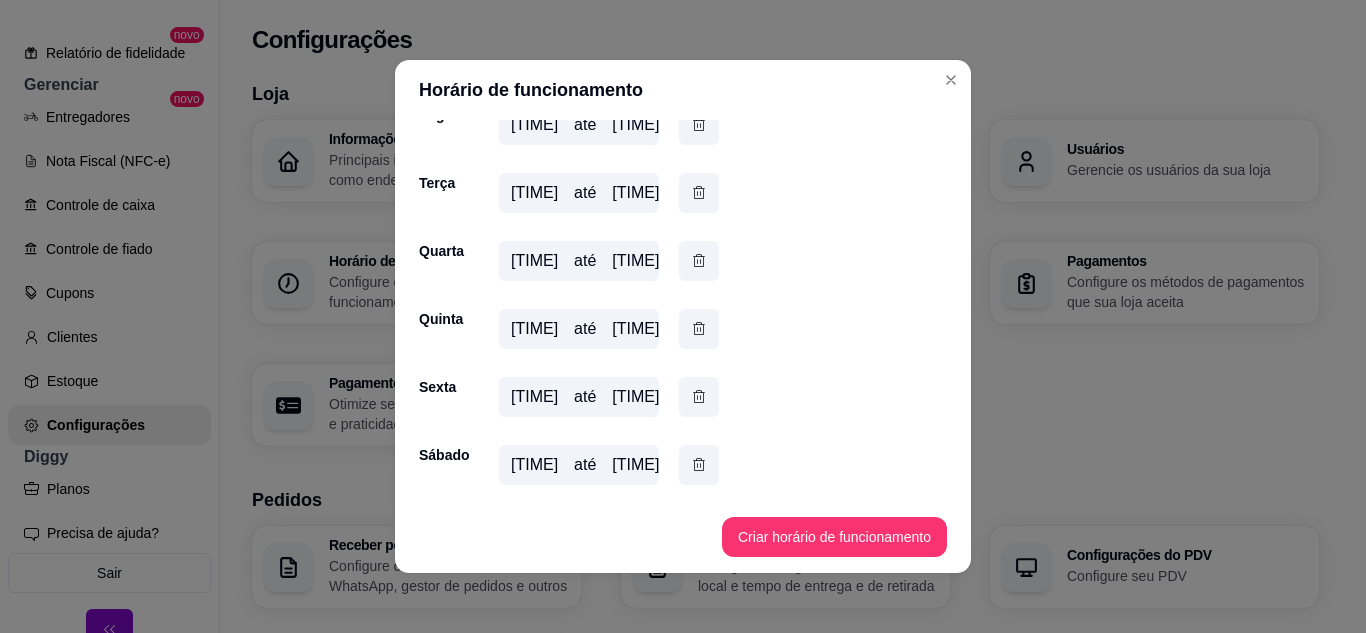 scroll, scrollTop: 0, scrollLeft: 0, axis: both 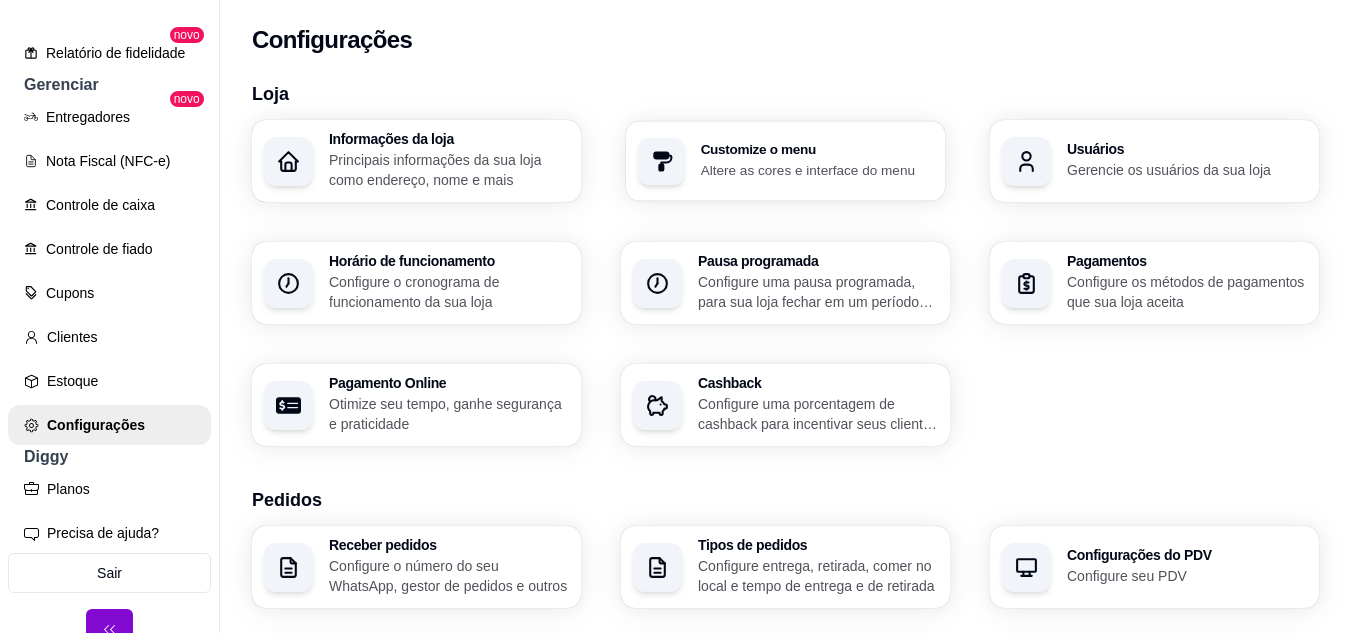 click on "Customize o menu Altere as cores e interface do menu" at bounding box center (785, 161) 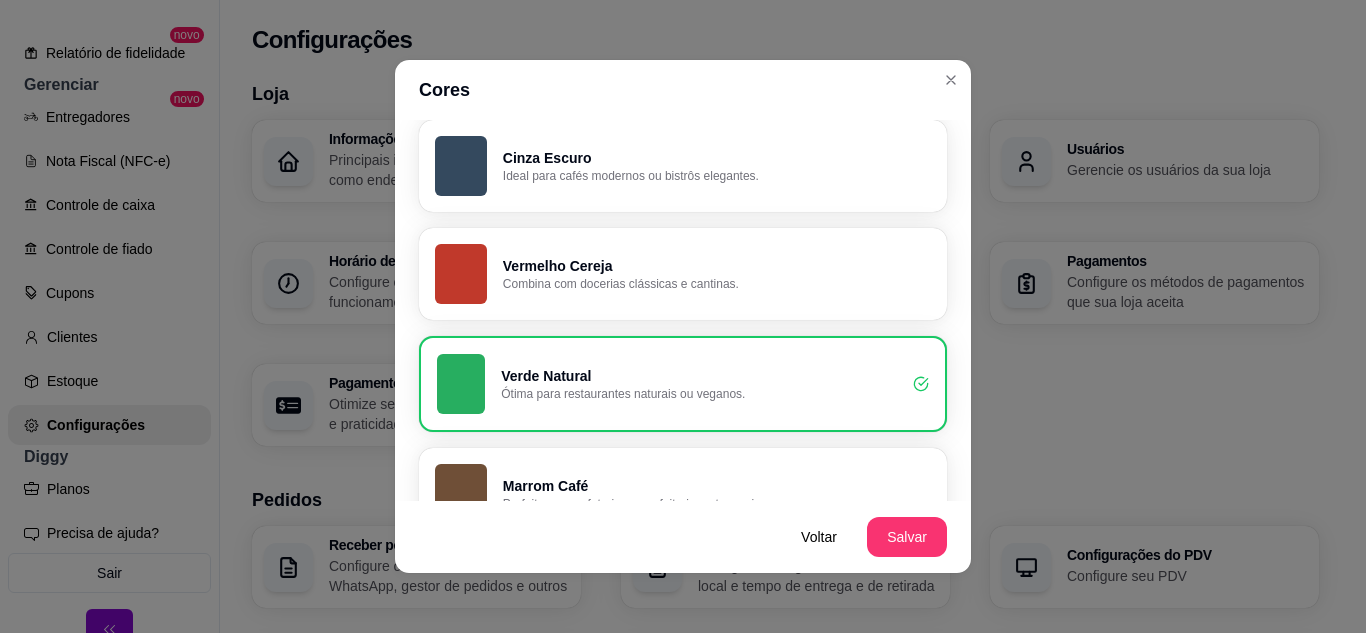 scroll, scrollTop: 500, scrollLeft: 0, axis: vertical 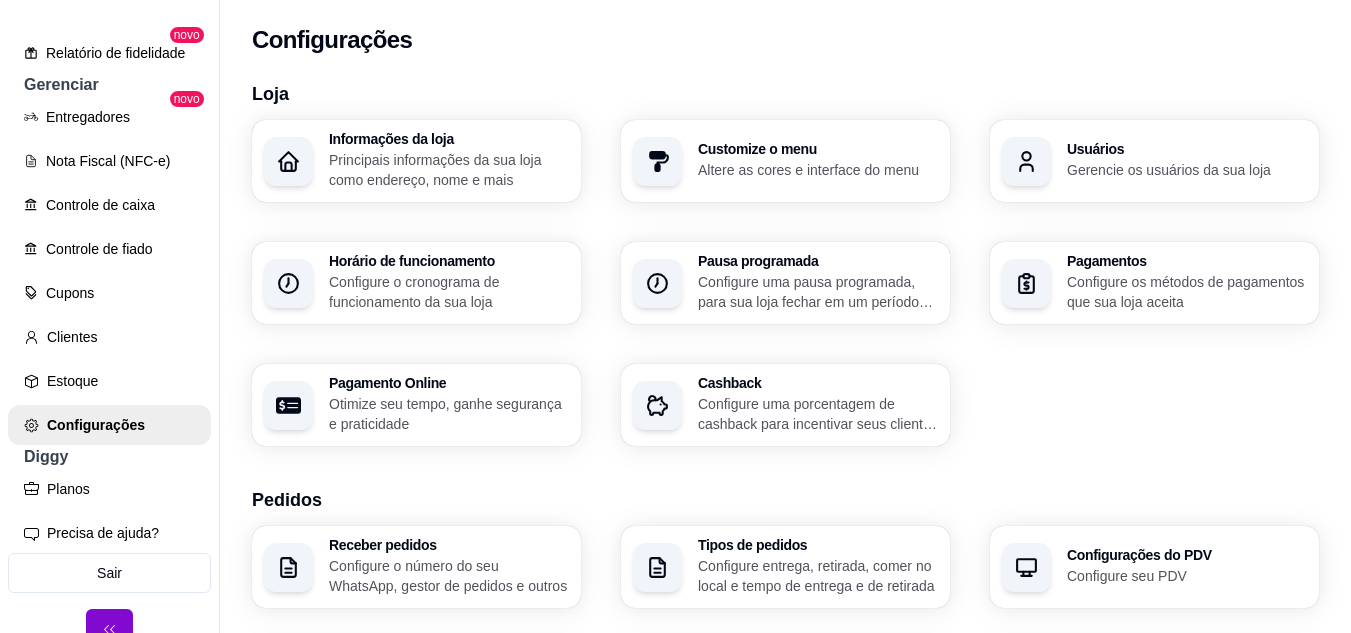 click at bounding box center [1026, 161] 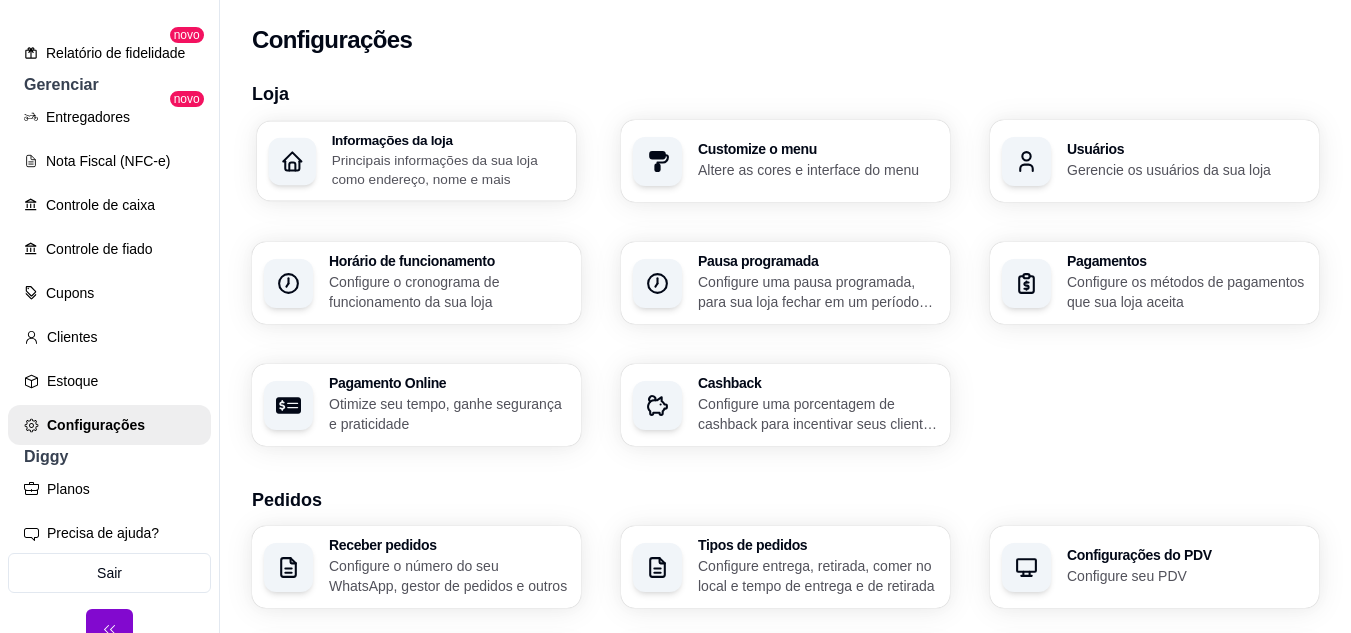 click on "Informações da loja Principais informações da sua loja como endereço, nome e mais" at bounding box center [416, 161] 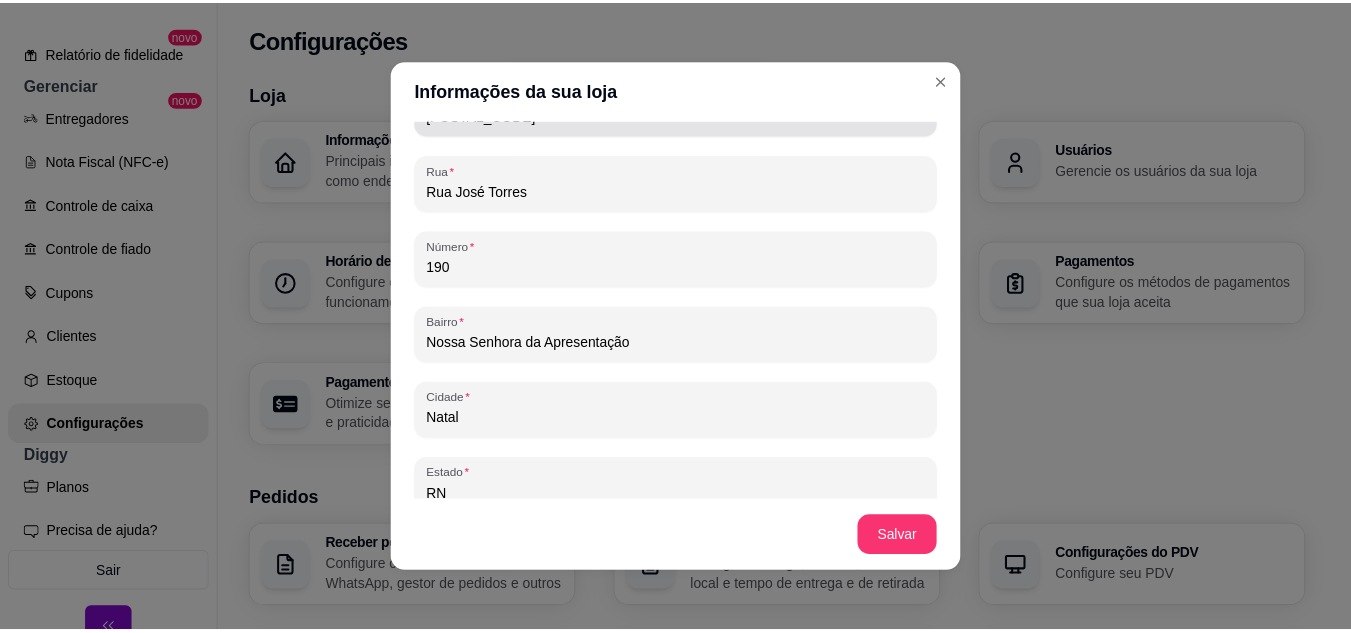 scroll, scrollTop: 1297, scrollLeft: 0, axis: vertical 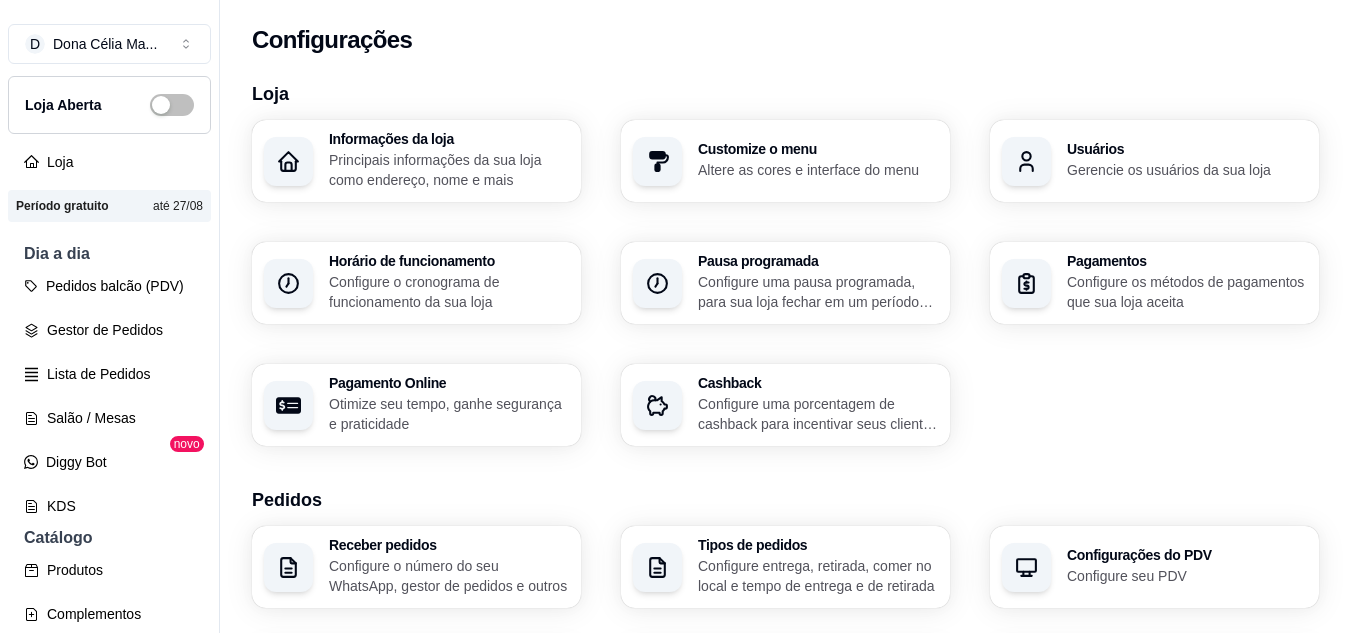 click on "Horário de funcionamento Configure o cronograma de funcionamento da sua loja" at bounding box center [416, 283] 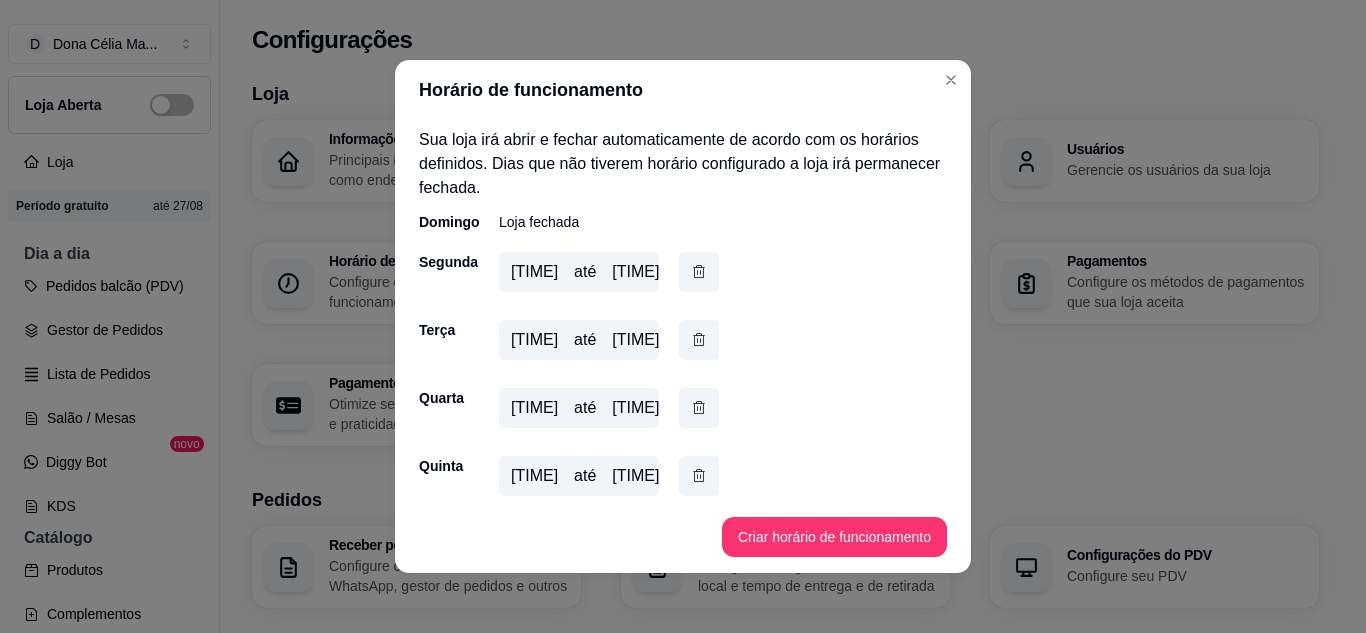 click on "08:00" at bounding box center (534, 272) 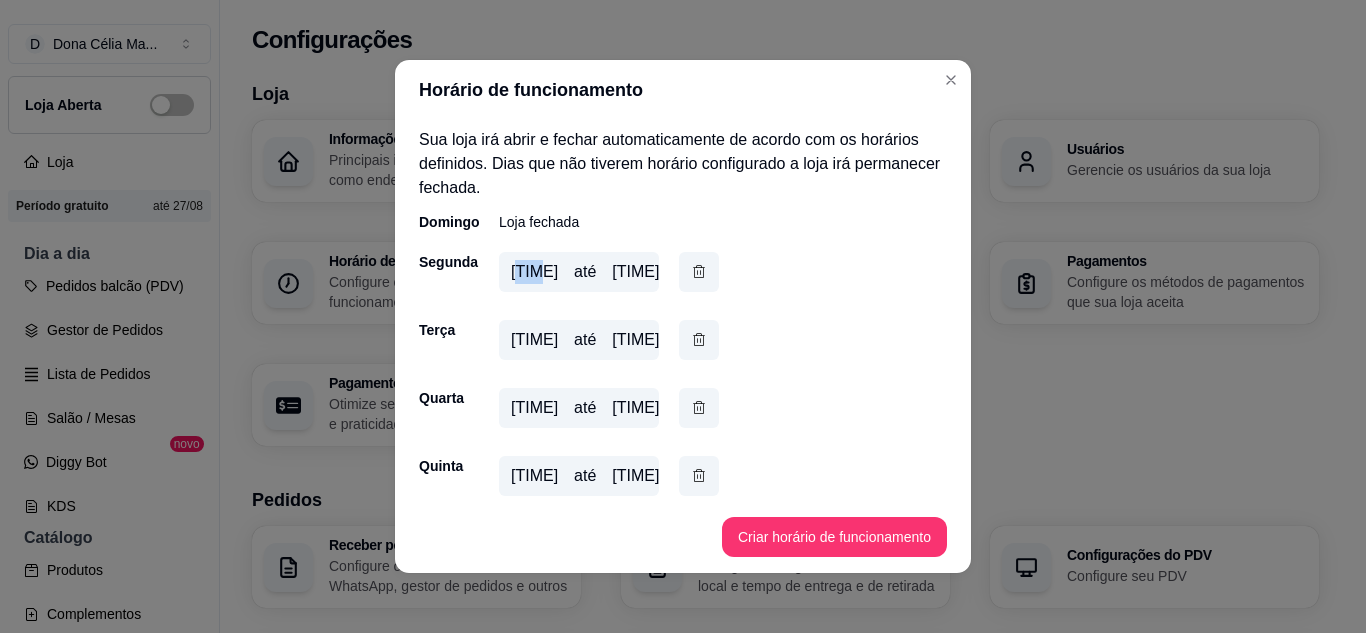 drag, startPoint x: 508, startPoint y: 268, endPoint x: 534, endPoint y: 267, distance: 26.019224 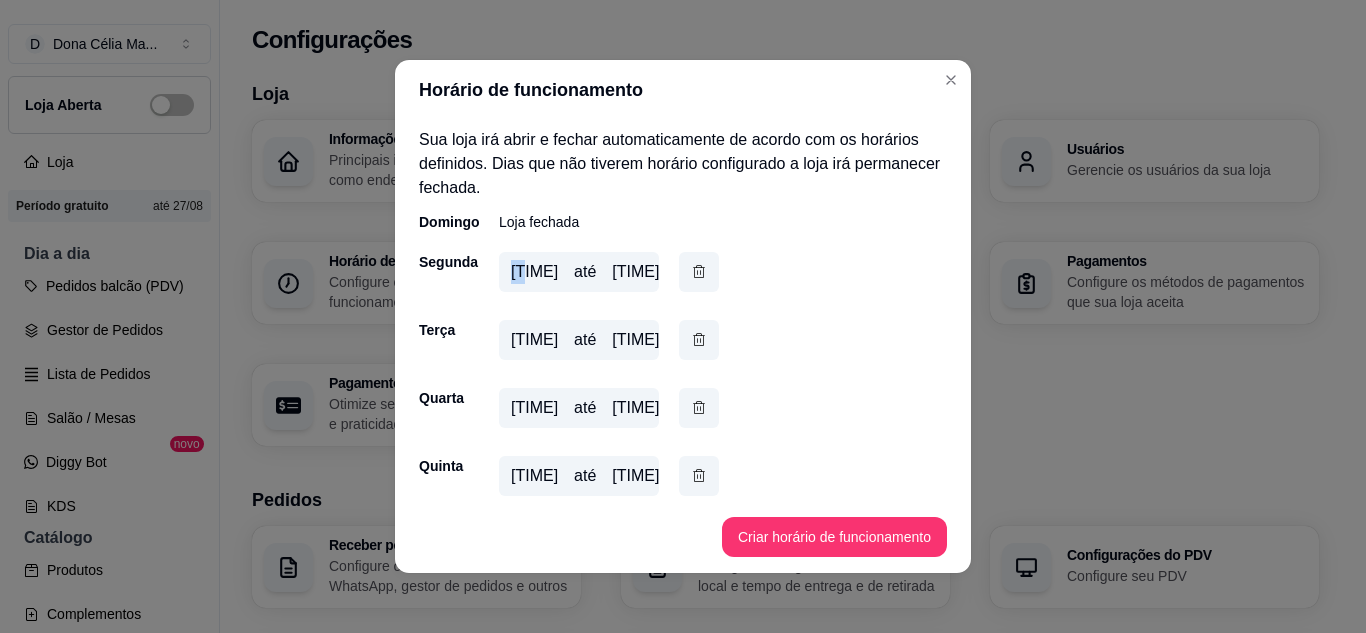 click on "08:00" at bounding box center (534, 272) 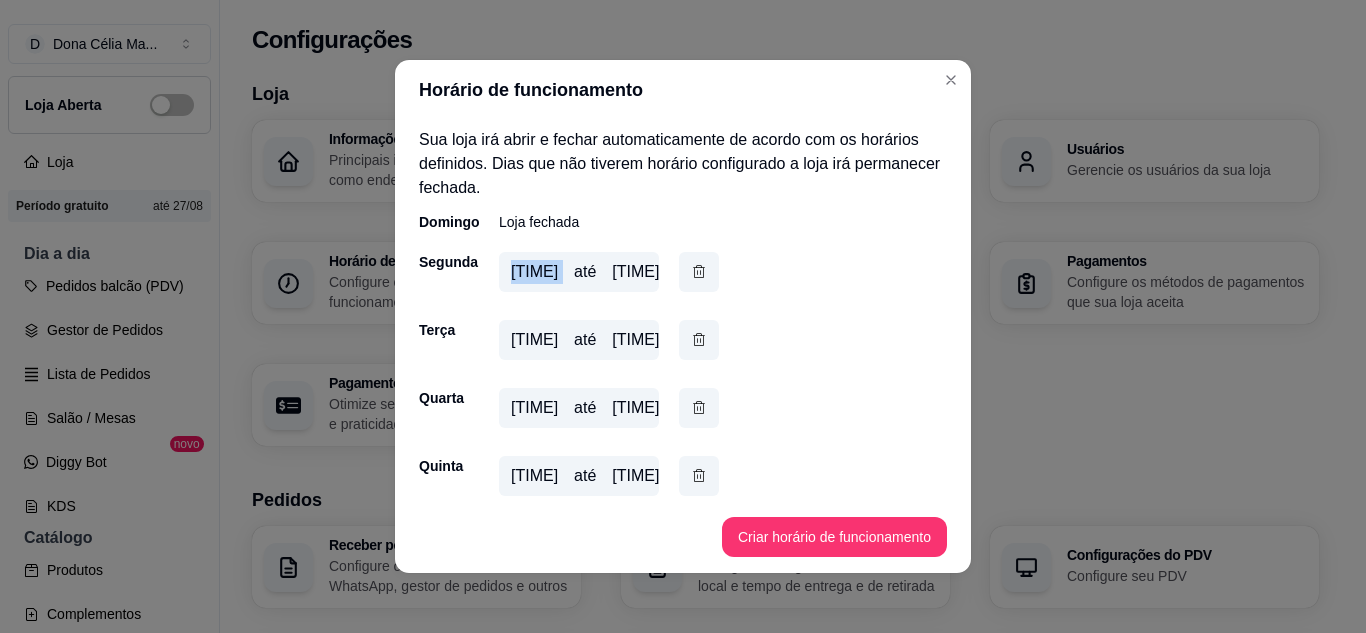 click on "08:00" at bounding box center (534, 272) 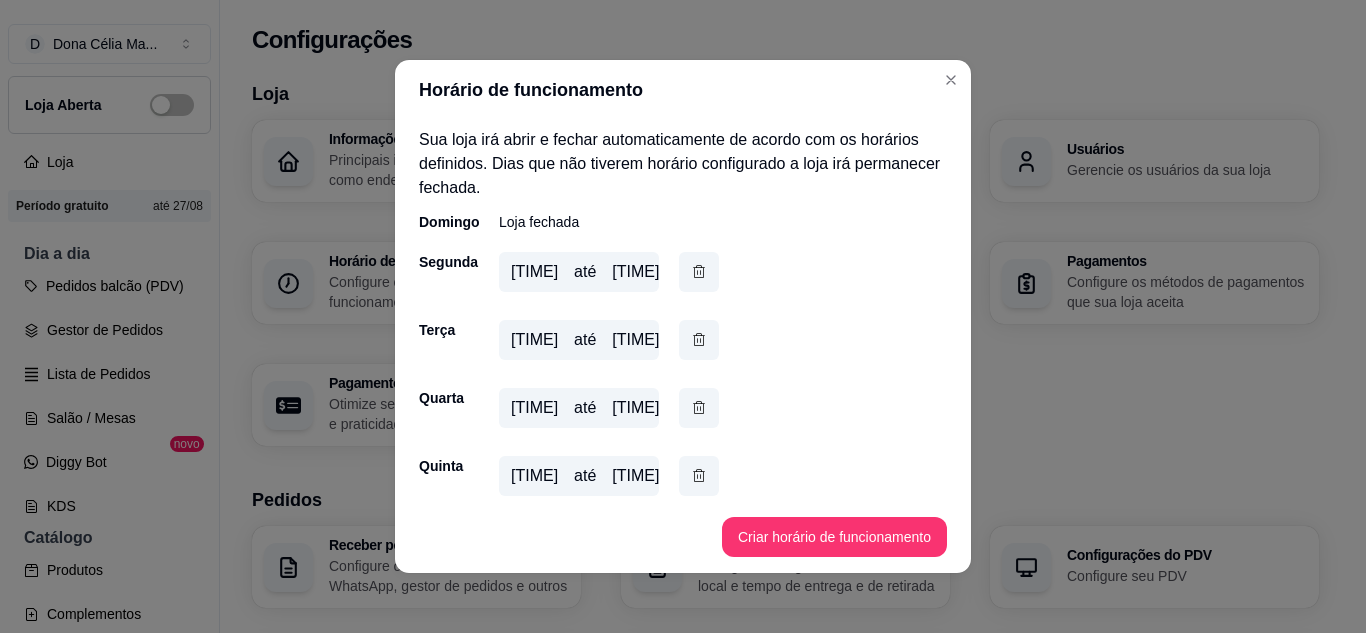 click on "Segunda" at bounding box center [439, 262] 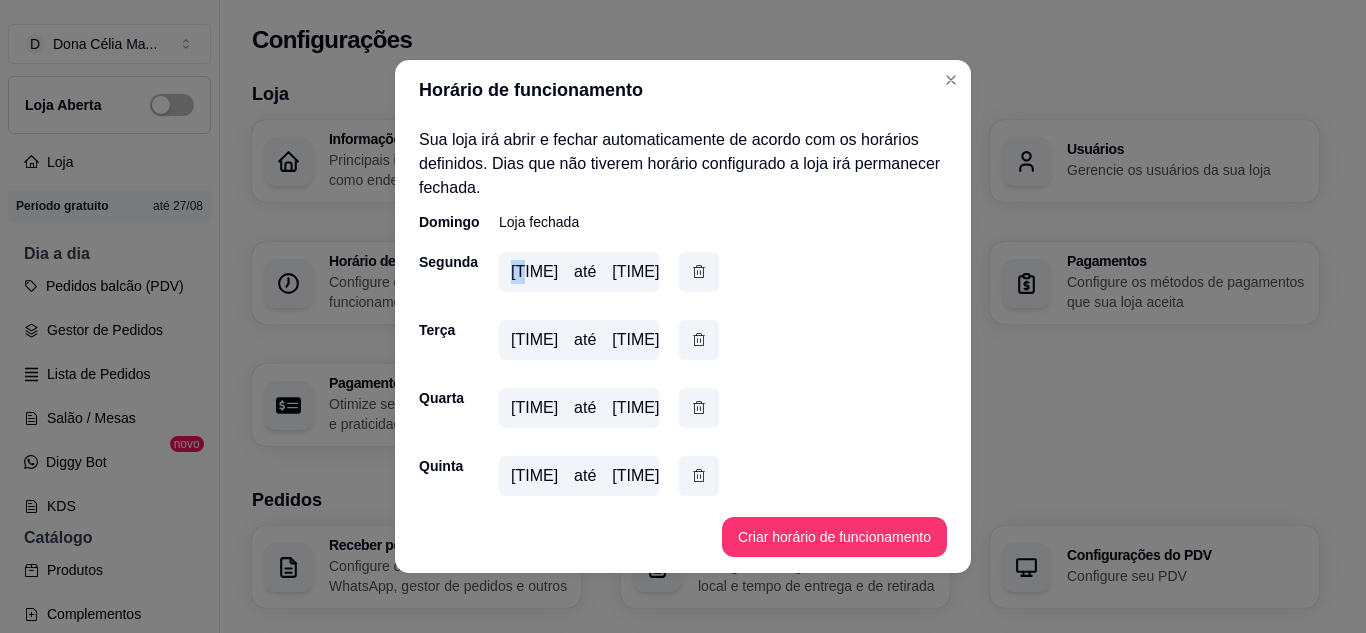 click on "08:00" at bounding box center [534, 272] 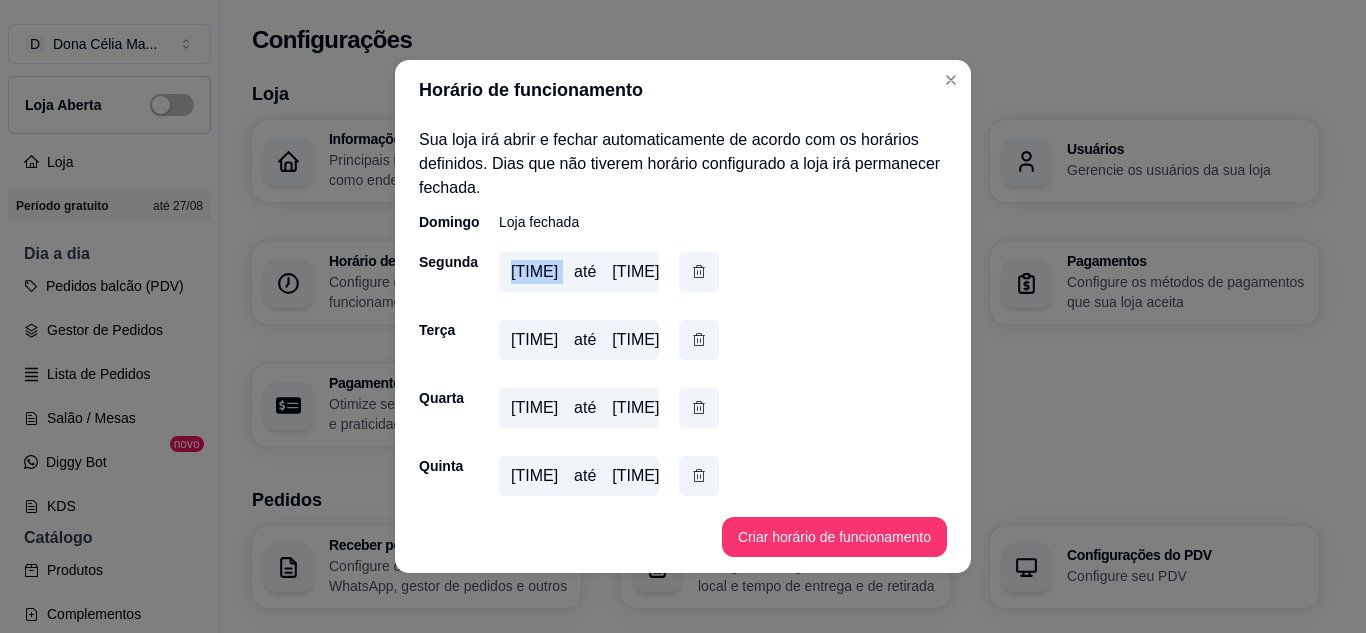click on "08:00" at bounding box center [534, 272] 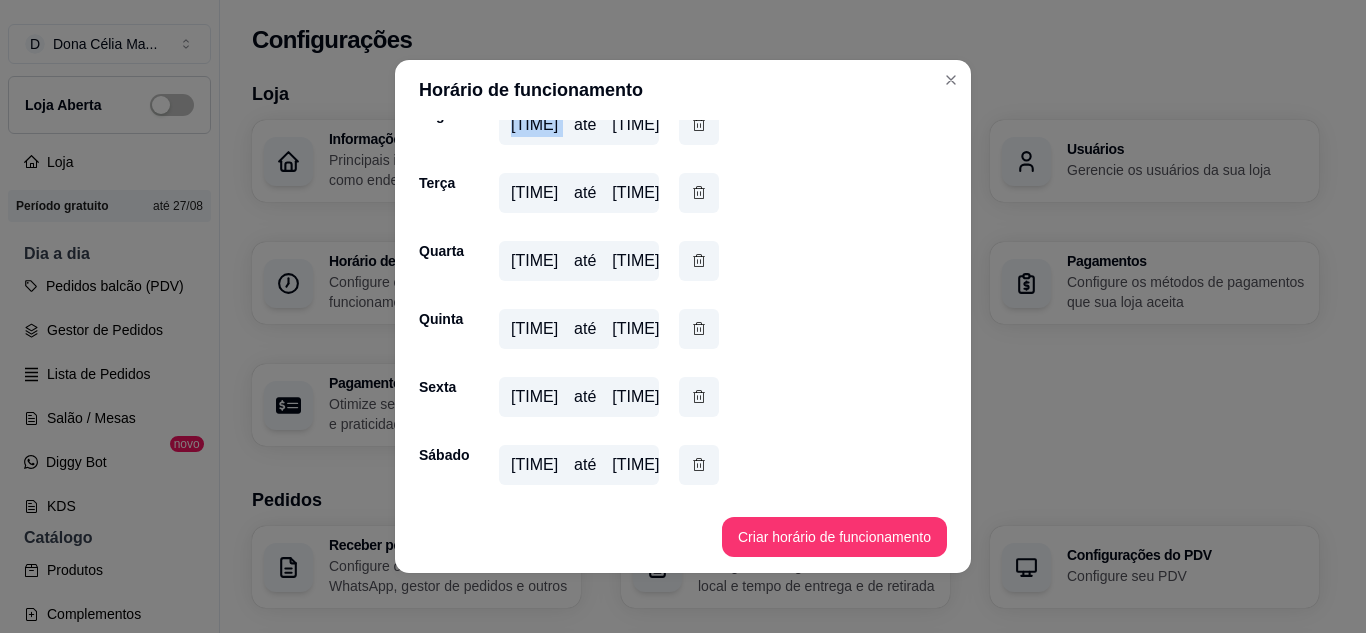 scroll, scrollTop: 0, scrollLeft: 0, axis: both 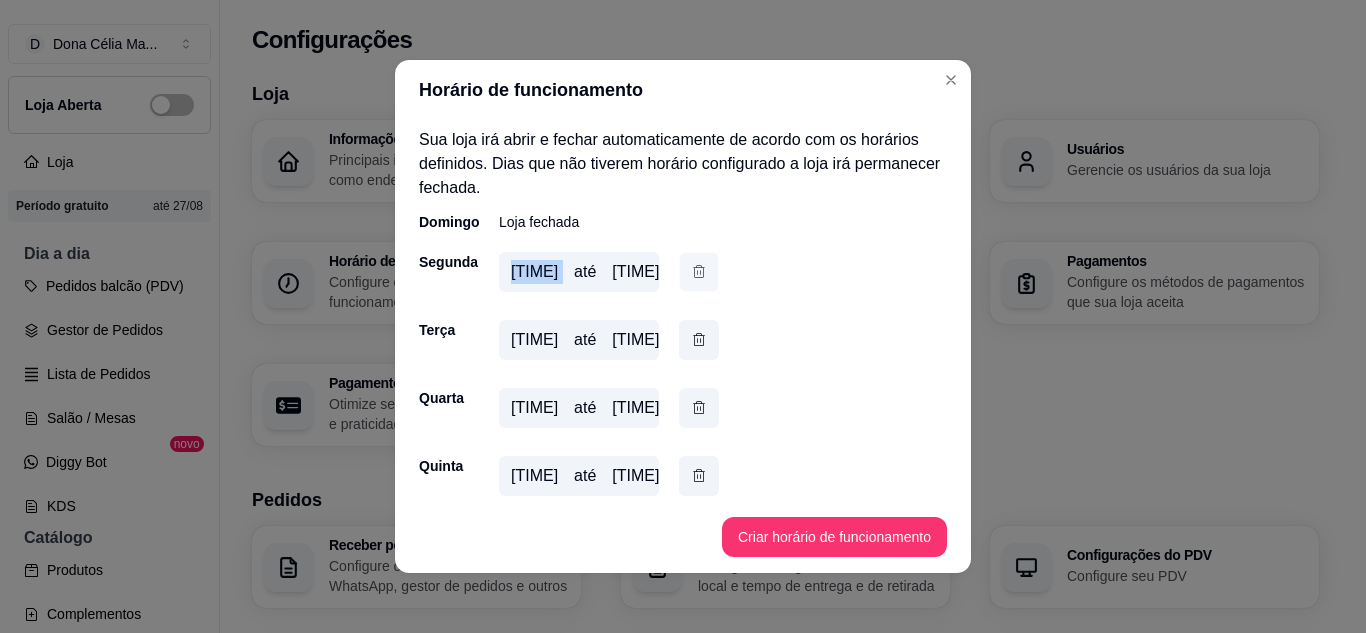 click 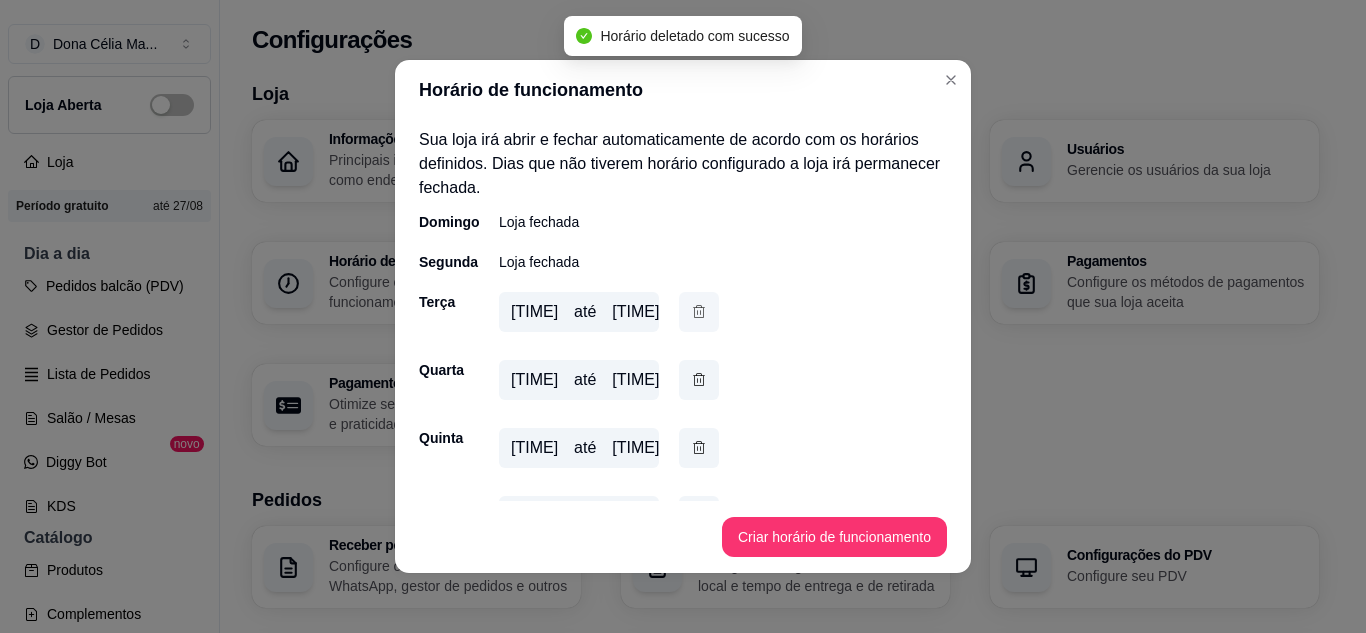 click 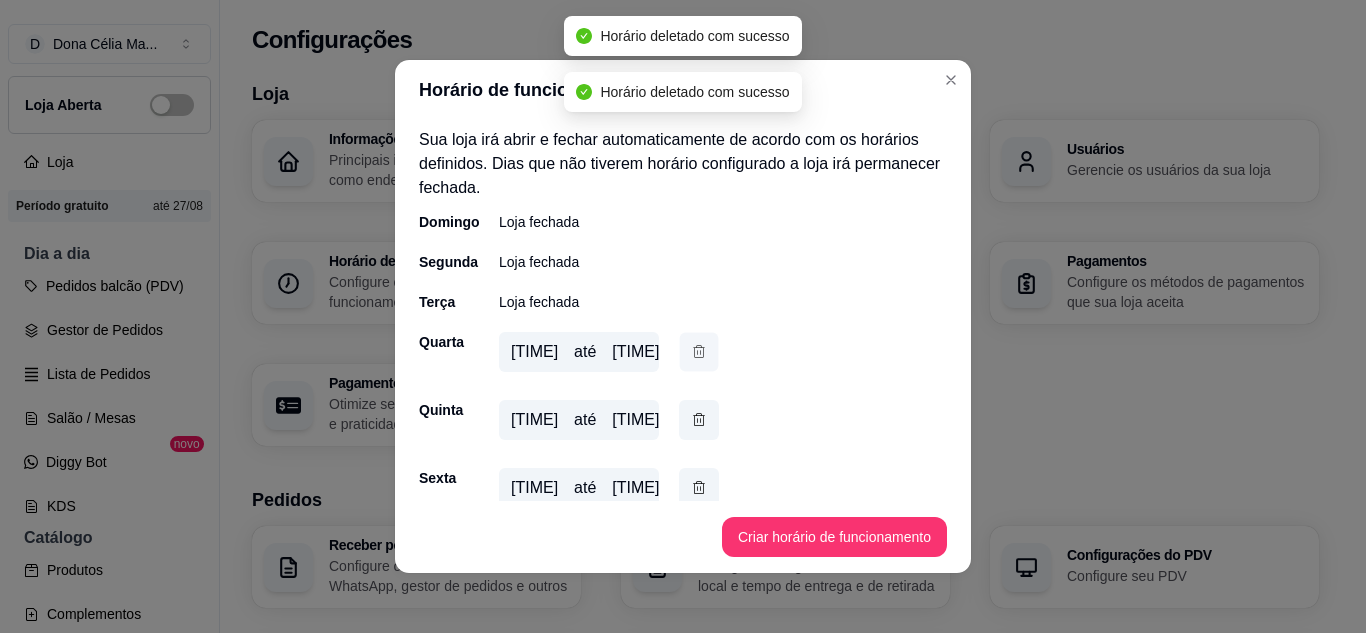 click at bounding box center (699, 352) 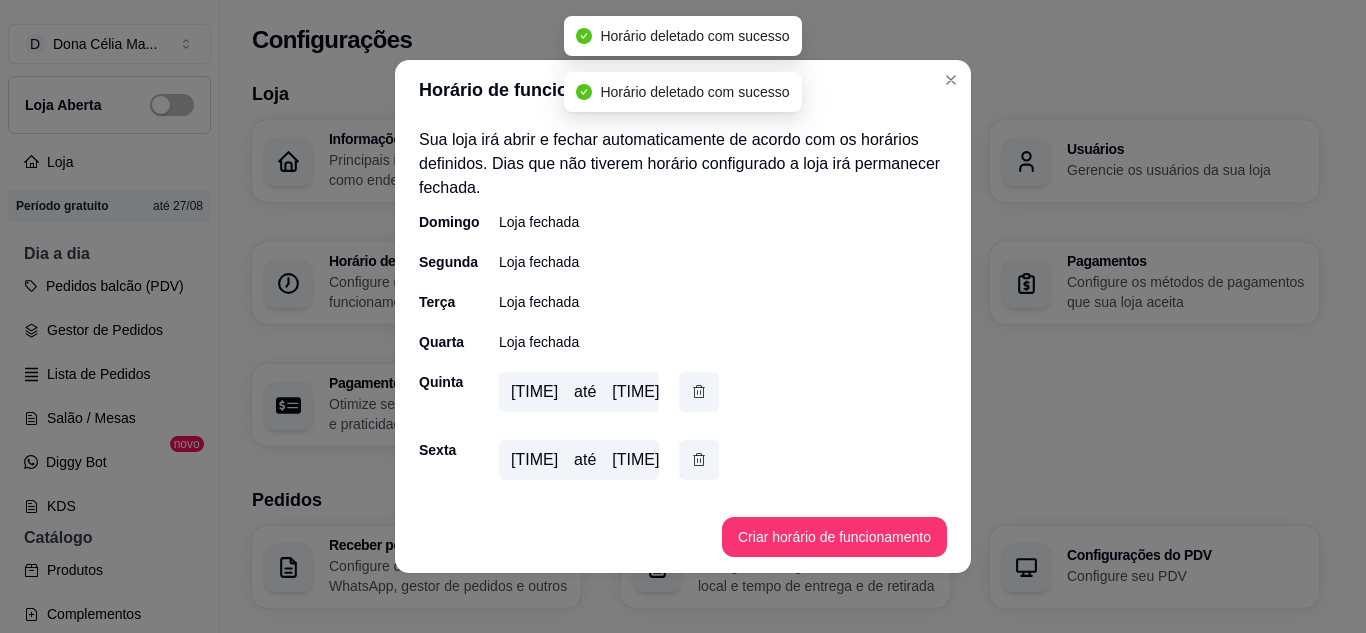 click on "08:00 até   14:00" at bounding box center [609, 396] 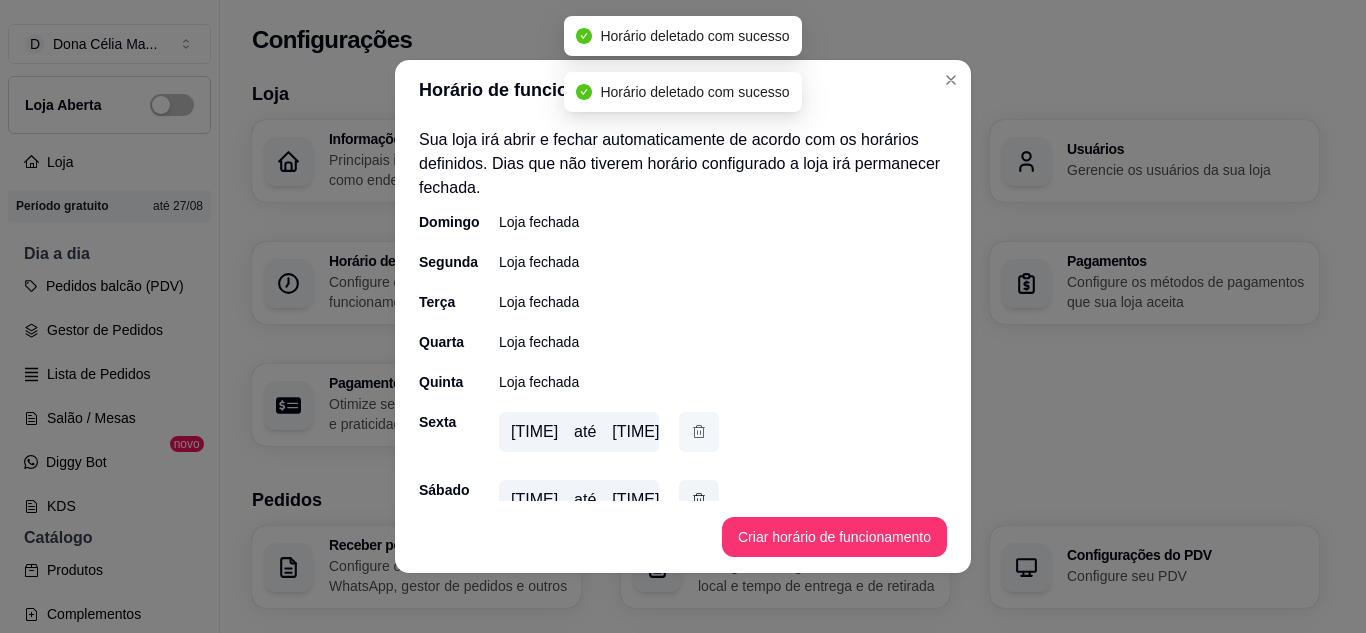 click 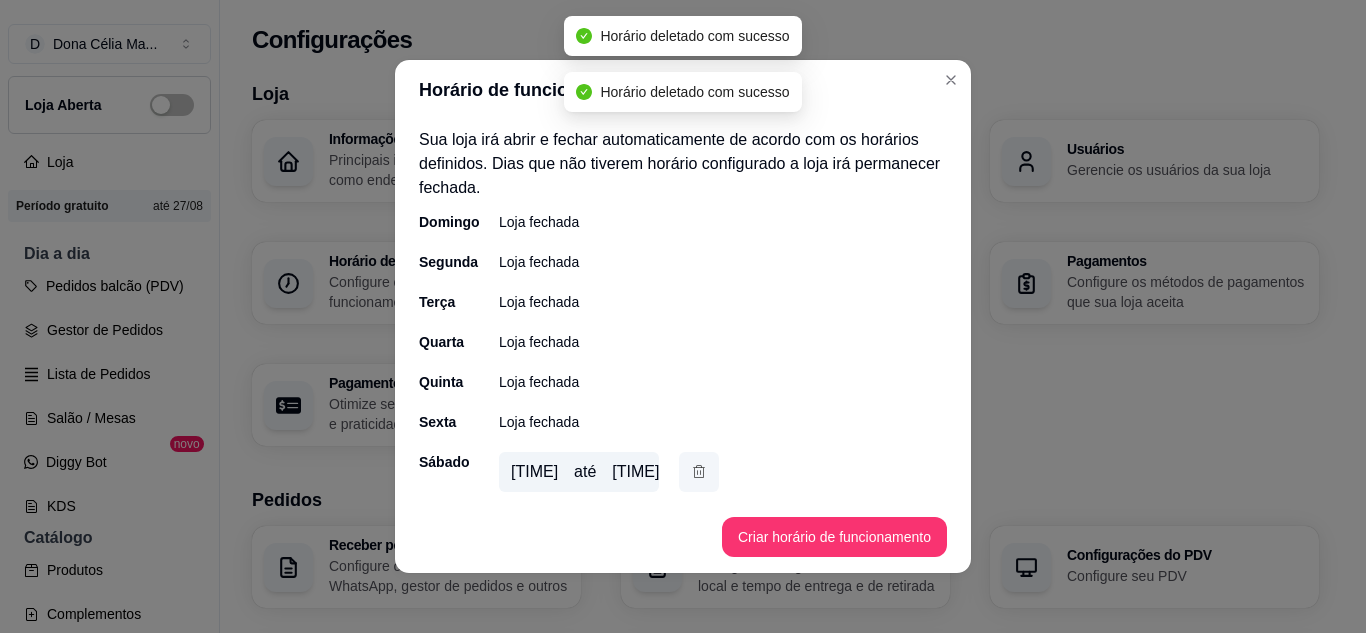 click 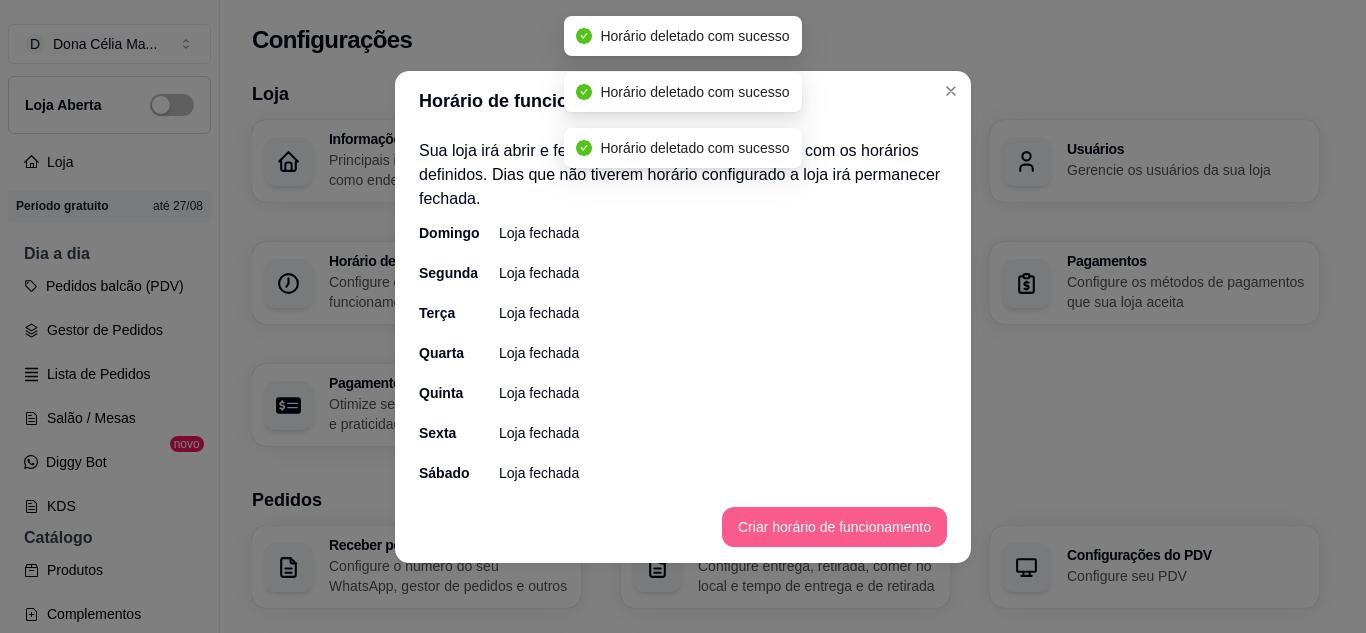 click on "Criar horário de funcionamento" at bounding box center (834, 527) 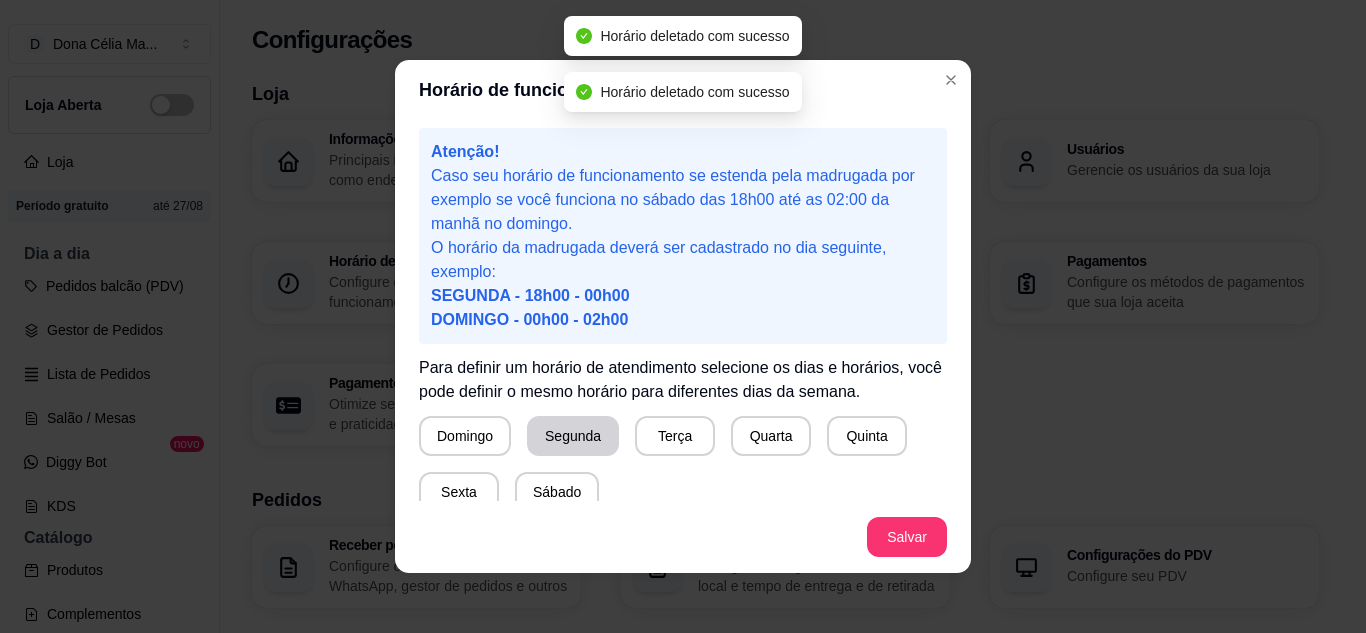 click on "Segunda" at bounding box center [573, 436] 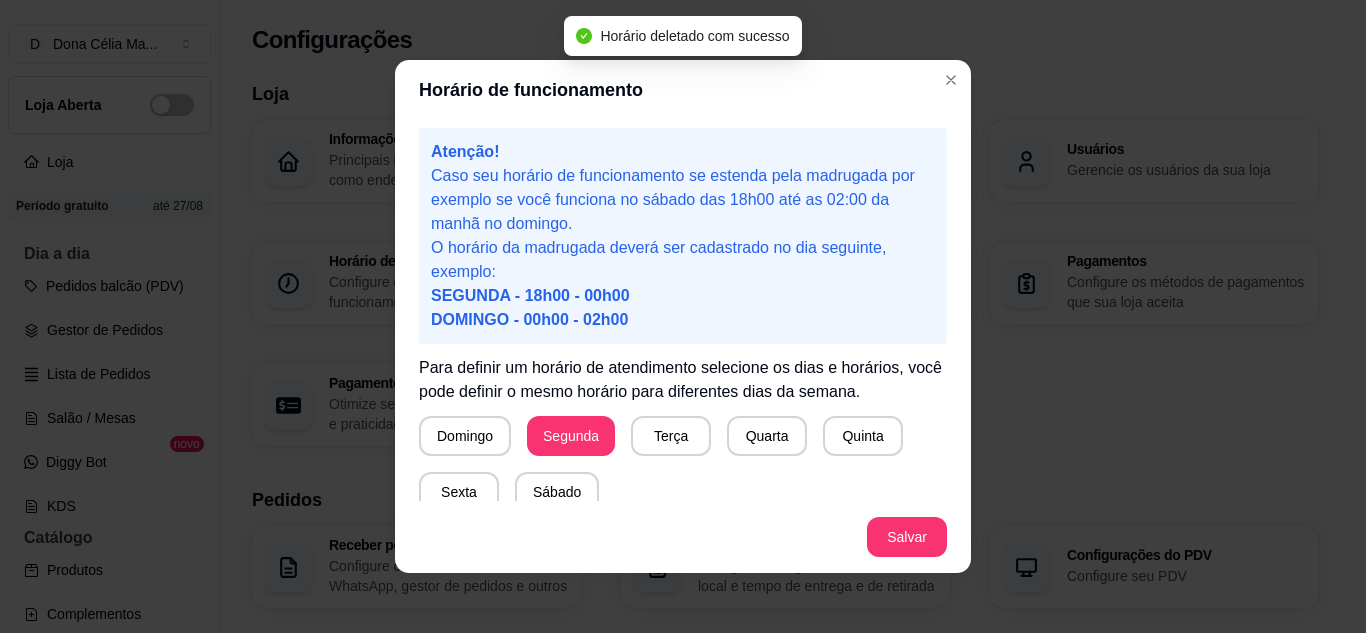 scroll, scrollTop: 100, scrollLeft: 0, axis: vertical 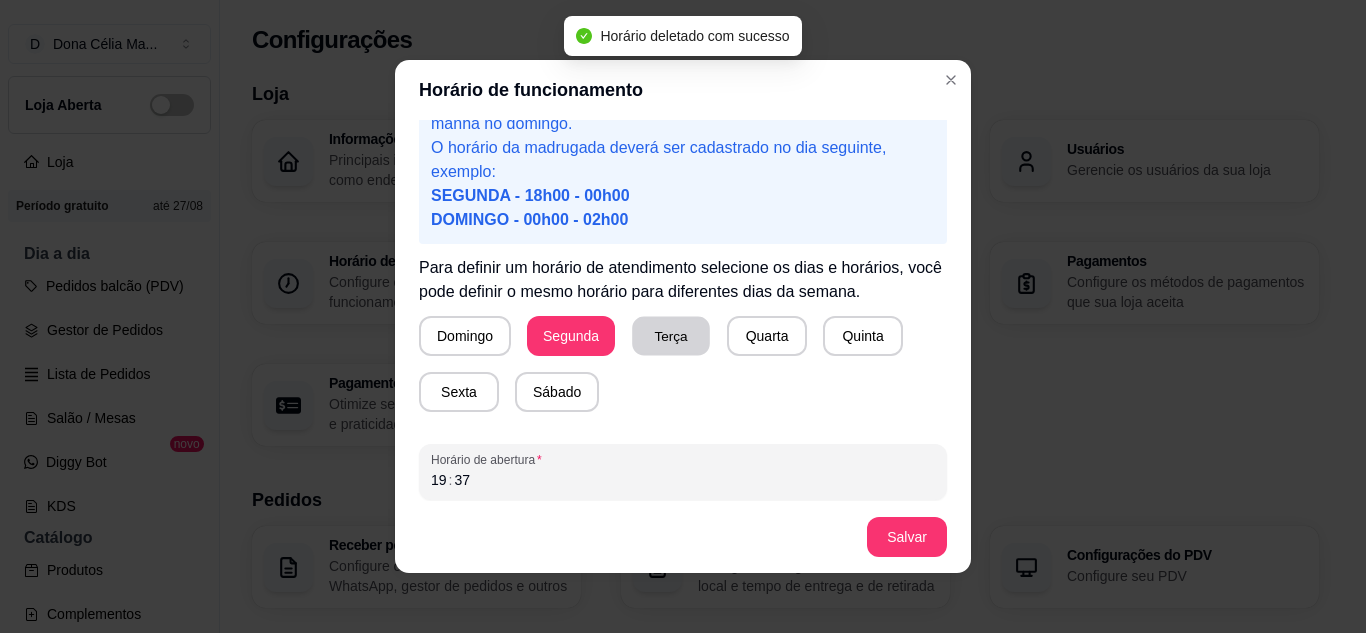 click on "Terça" at bounding box center [671, 336] 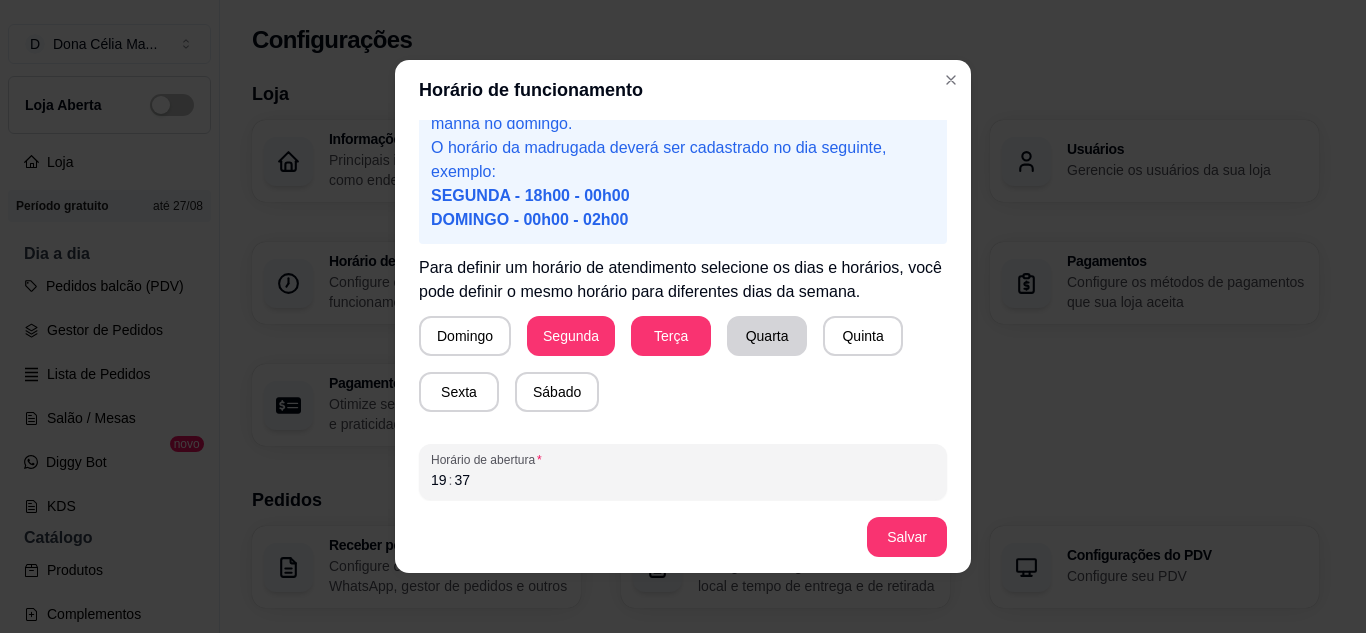 click on "Quarta" at bounding box center [767, 336] 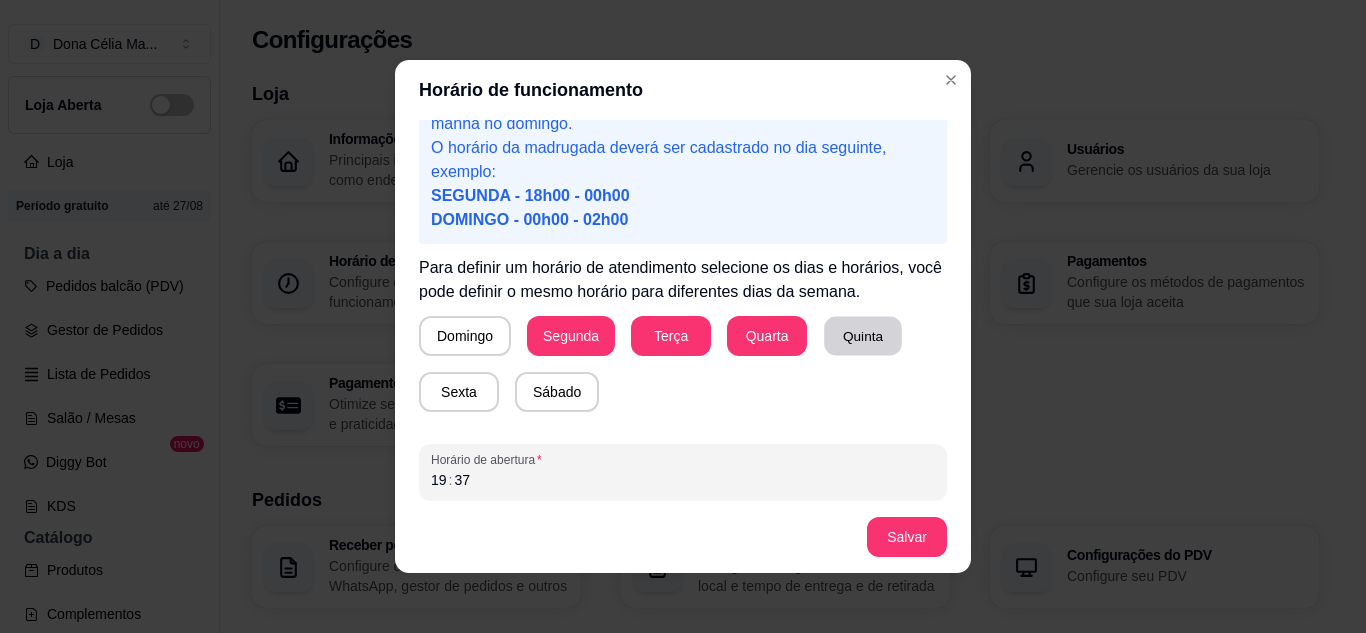click on "Quinta" at bounding box center (863, 336) 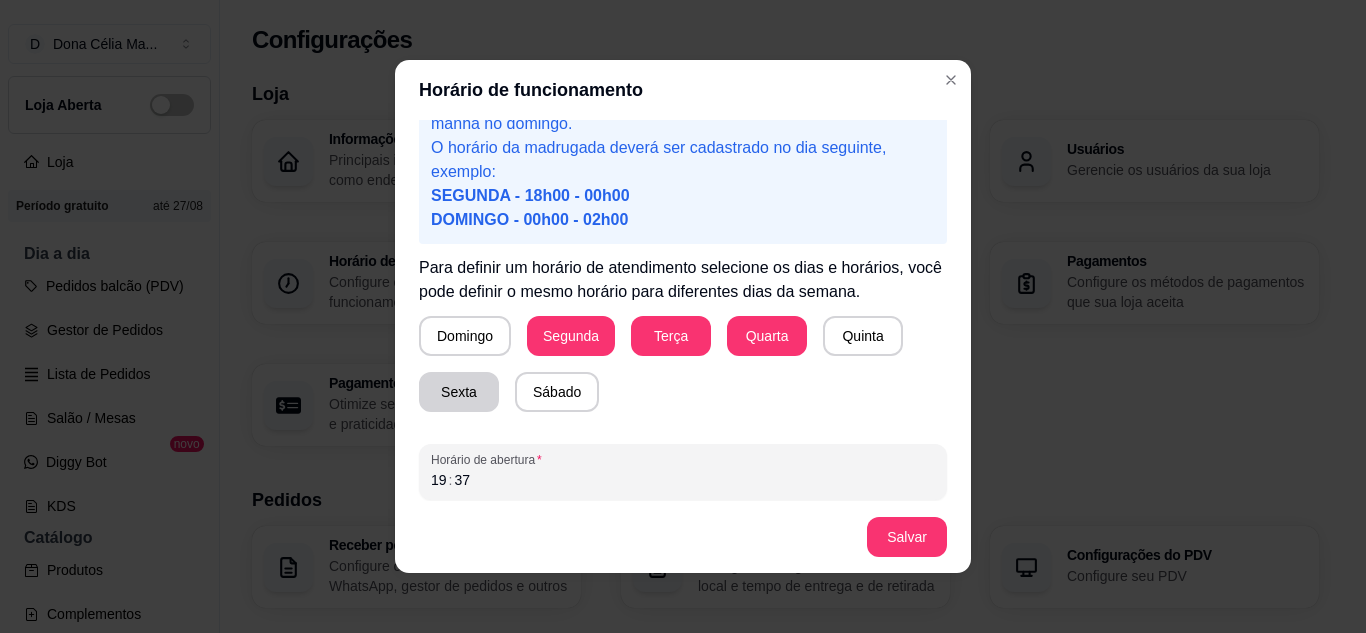 click on "Sexta" at bounding box center [459, 392] 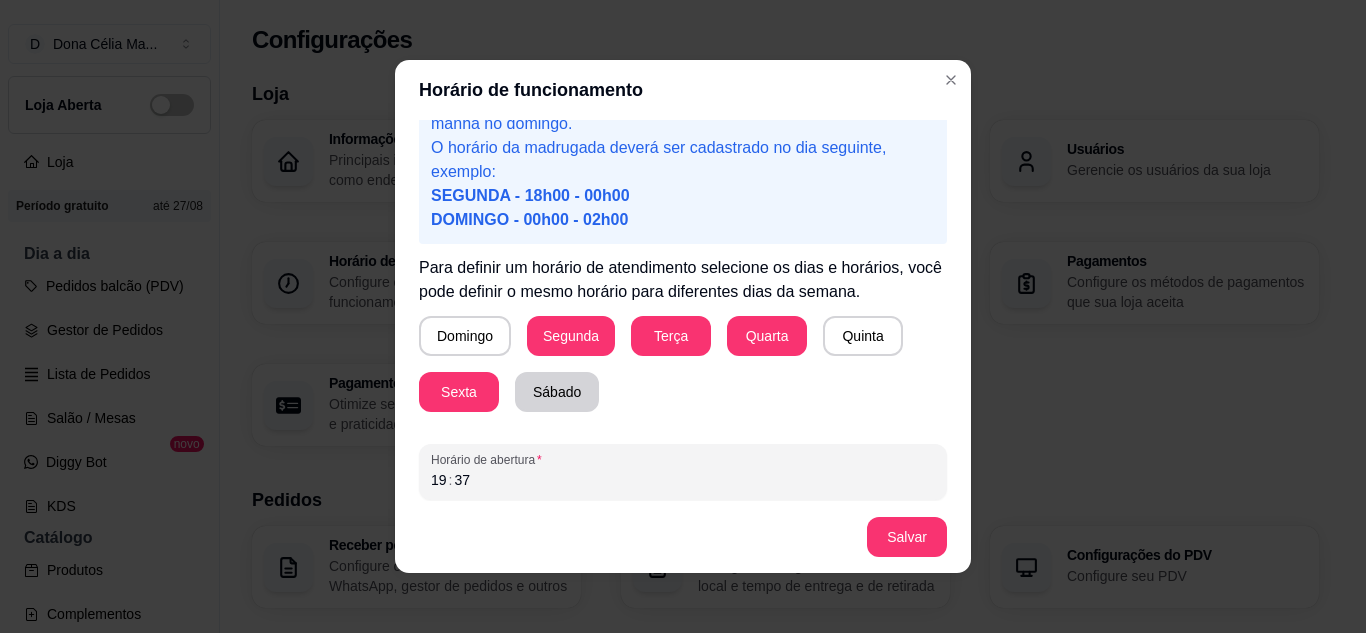 click on "Sábado" at bounding box center [557, 392] 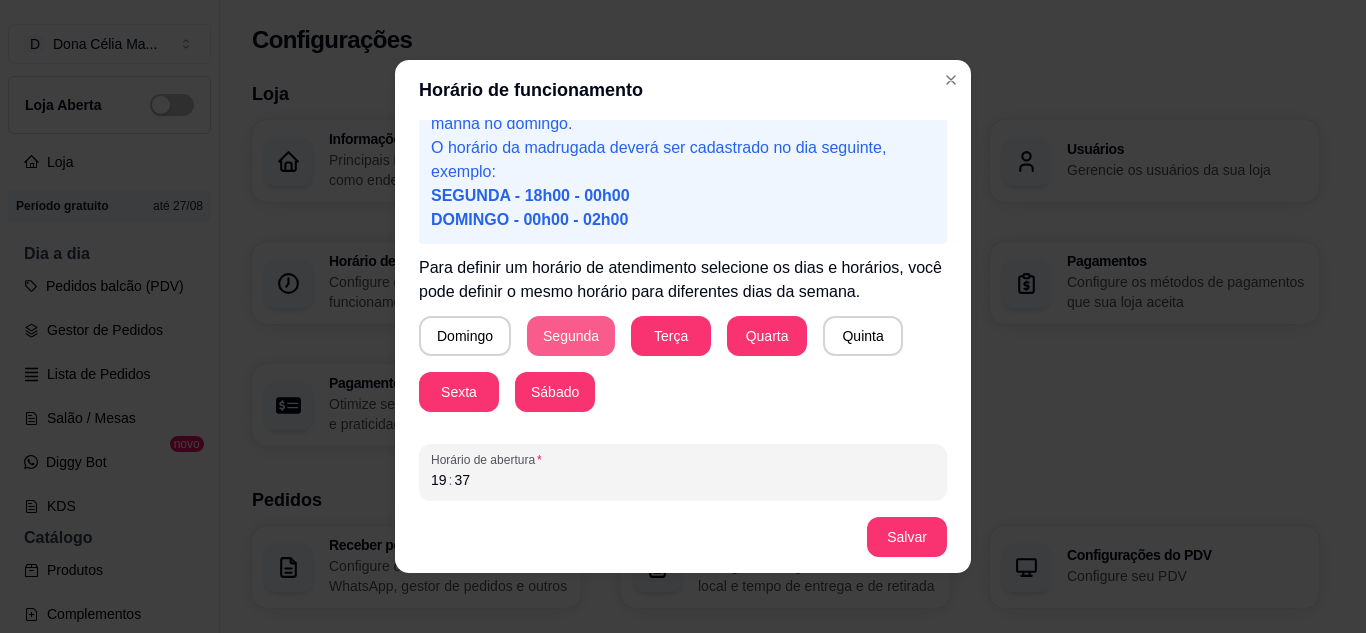 scroll, scrollTop: 195, scrollLeft: 0, axis: vertical 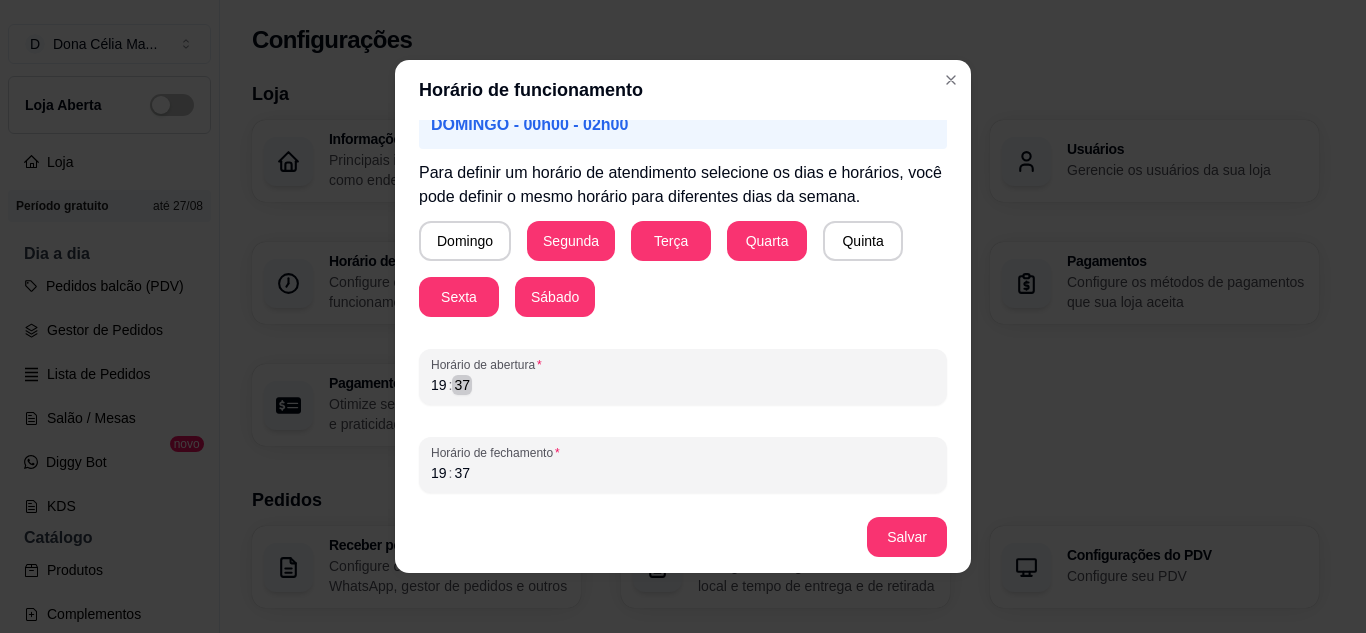 click on "19 : 37" at bounding box center (683, 385) 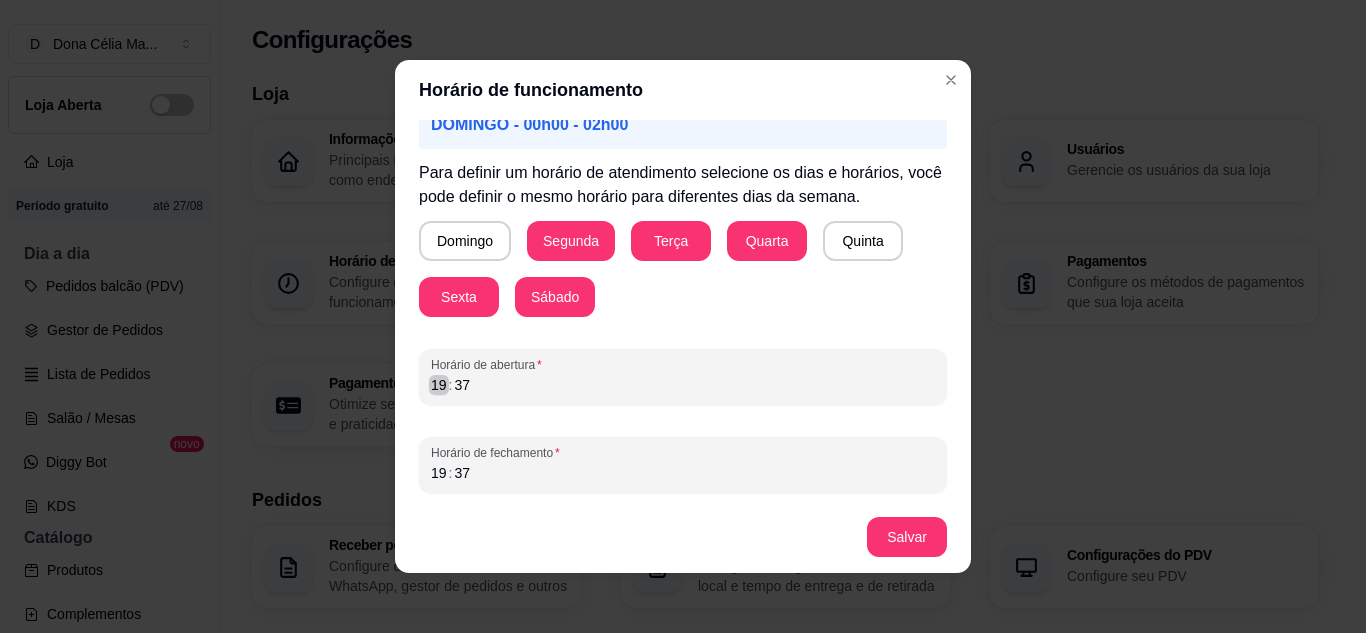 click on "Horário de abertura 19 : 37" at bounding box center [683, 377] 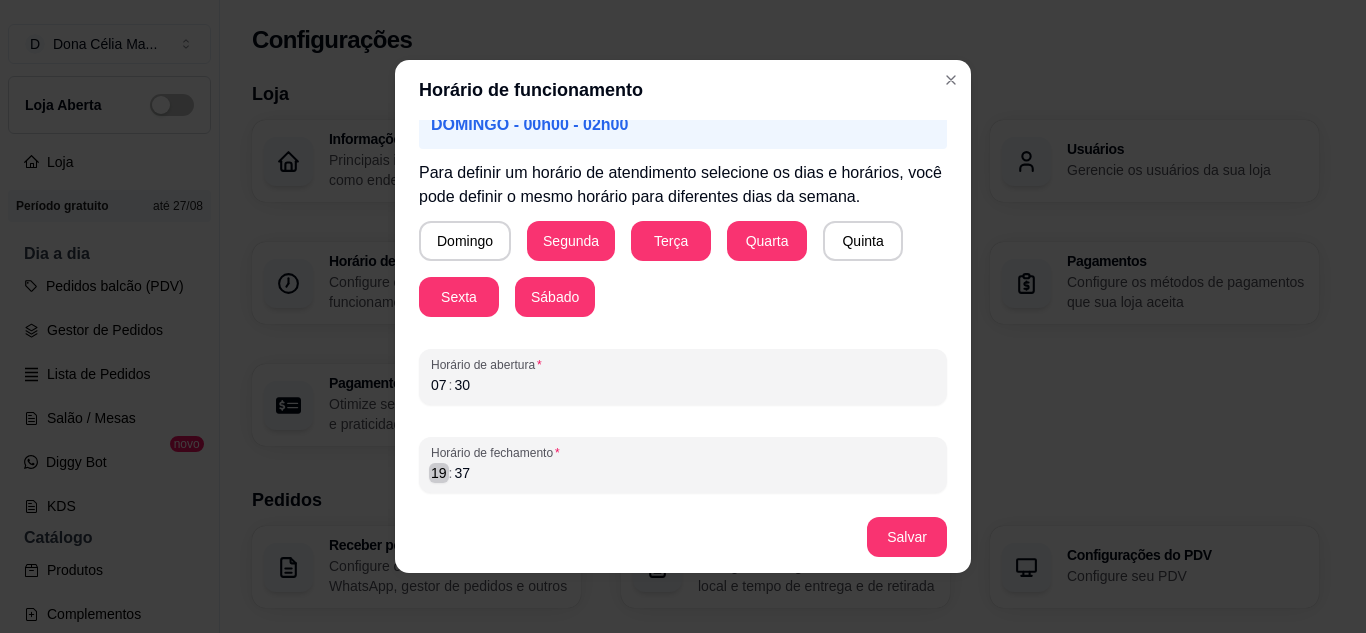 scroll, scrollTop: 4, scrollLeft: 0, axis: vertical 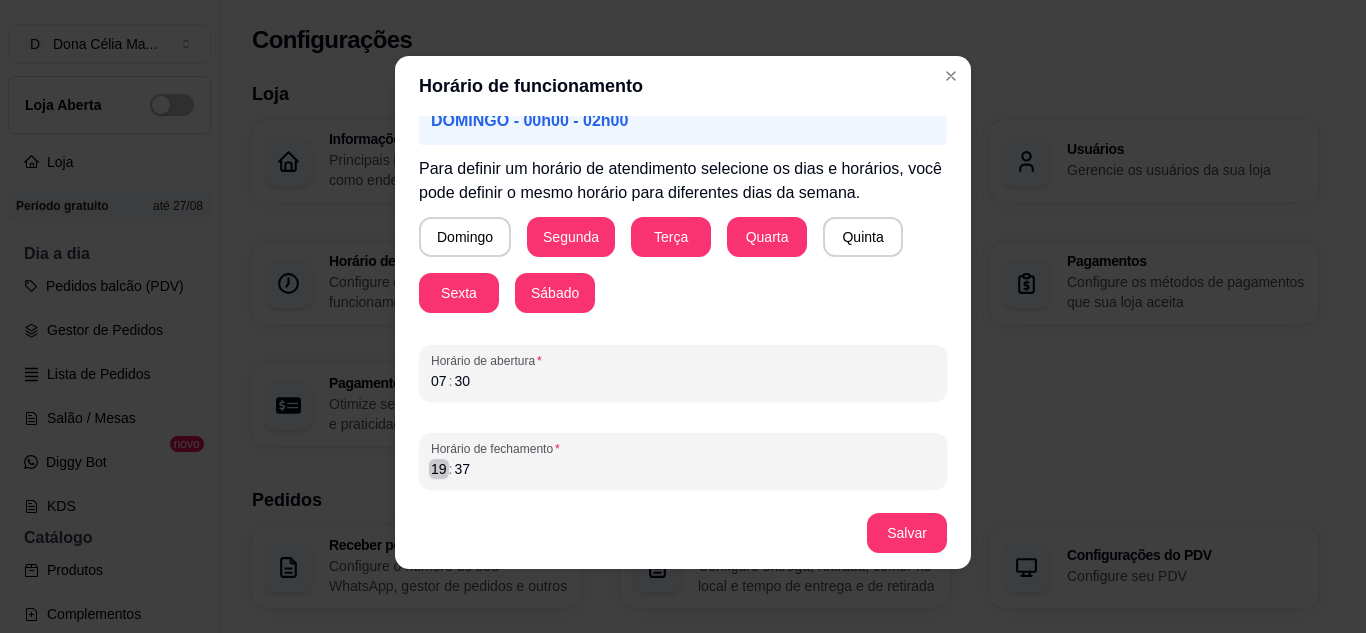 click on "19" at bounding box center [439, 469] 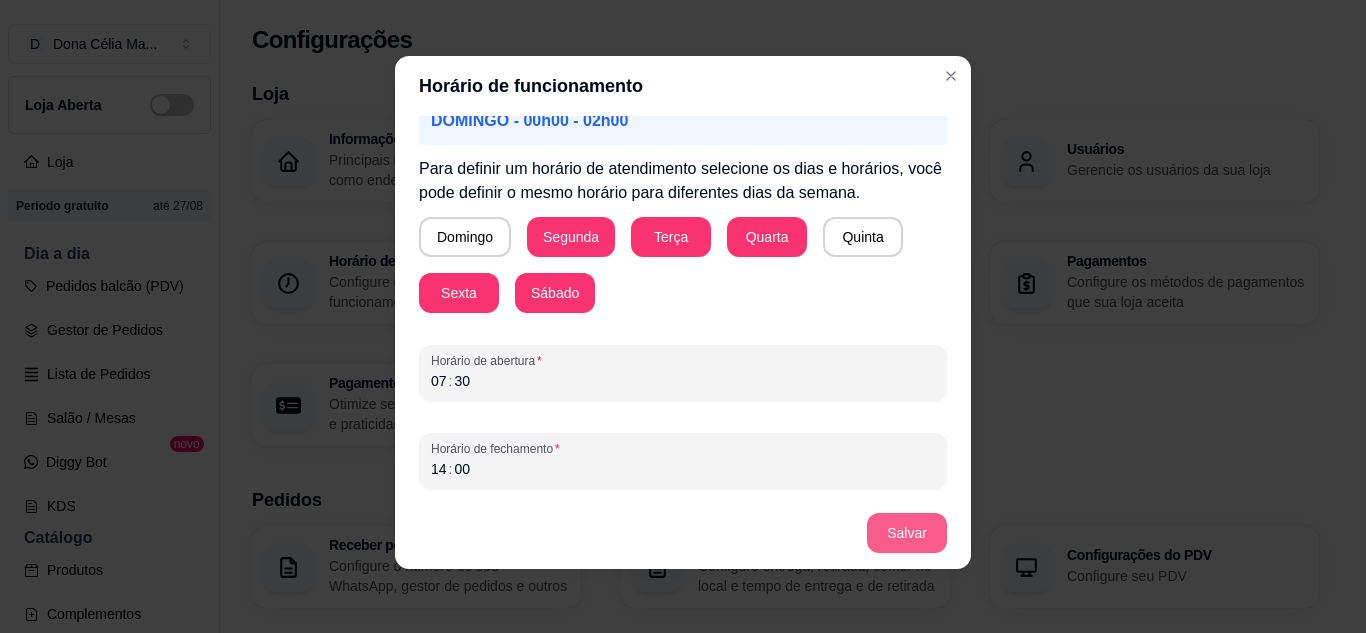 click on "Salvar" at bounding box center [907, 533] 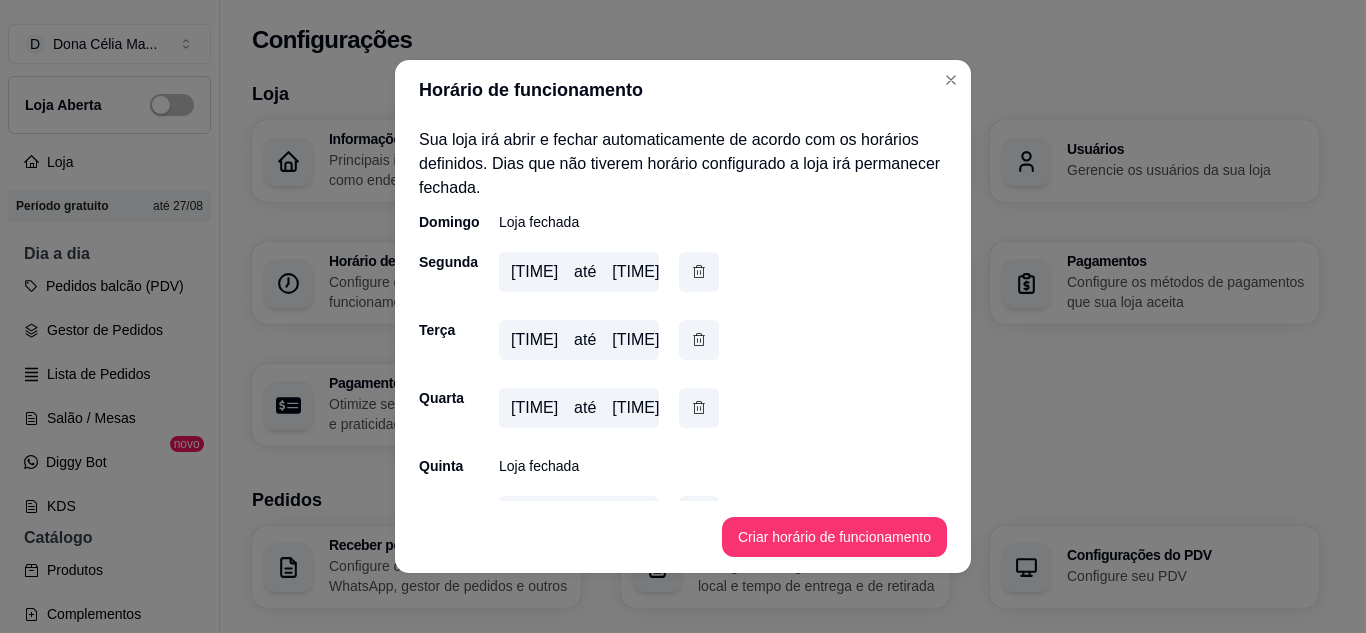 scroll, scrollTop: 100, scrollLeft: 0, axis: vertical 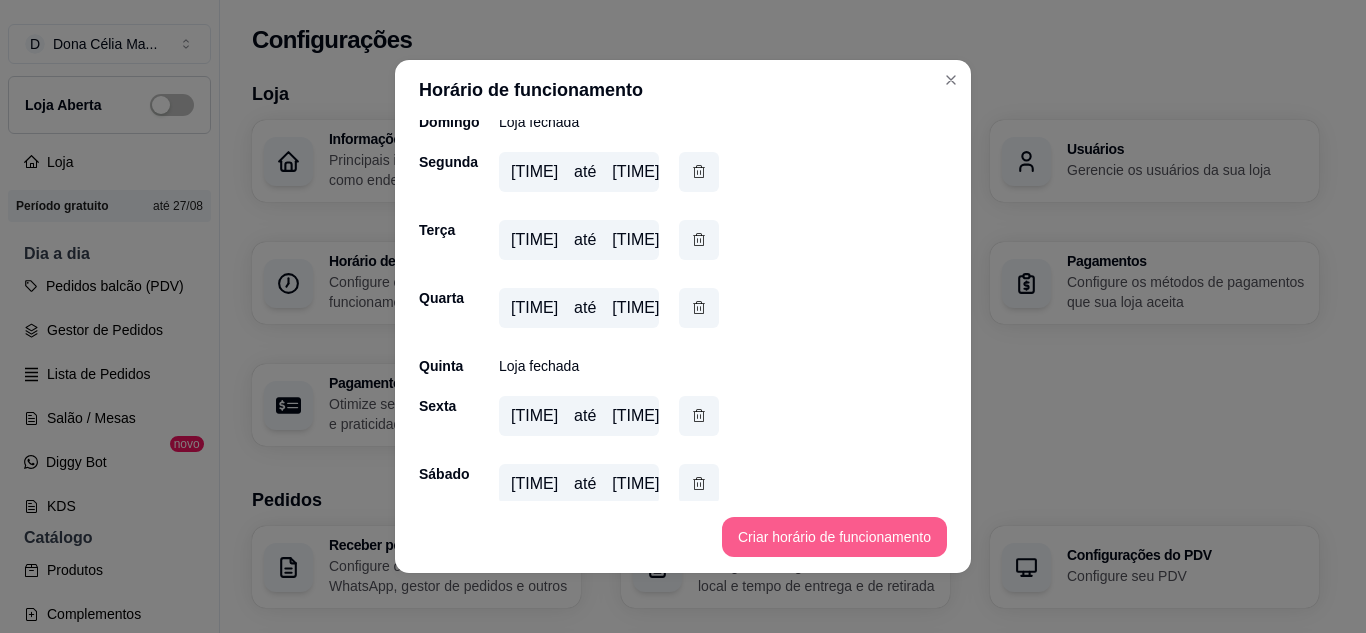 click on "Criar horário de funcionamento" at bounding box center [834, 537] 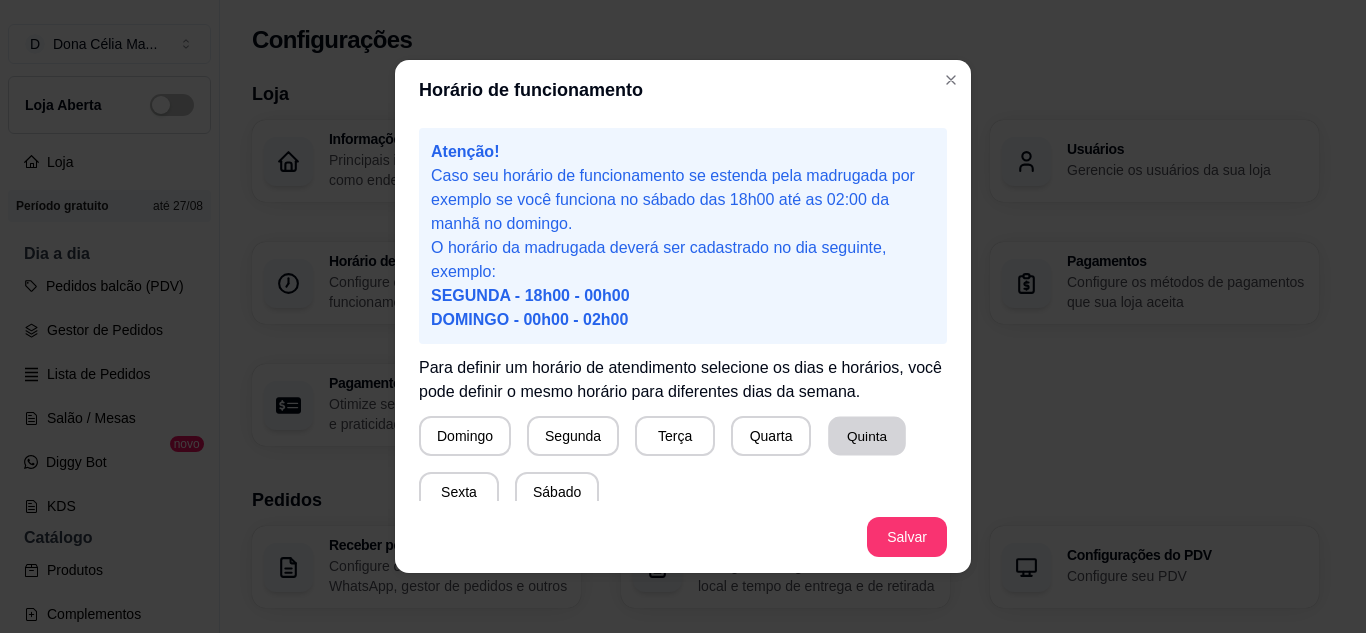 click on "Quinta" at bounding box center (867, 436) 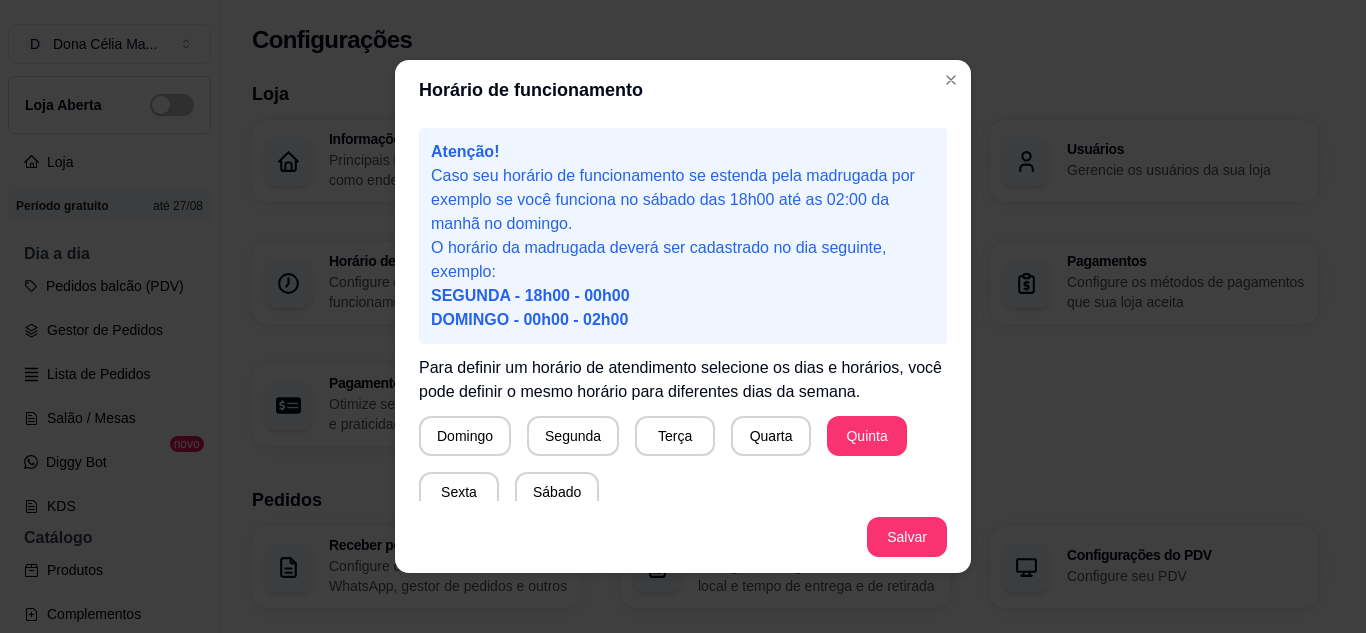 scroll, scrollTop: 195, scrollLeft: 0, axis: vertical 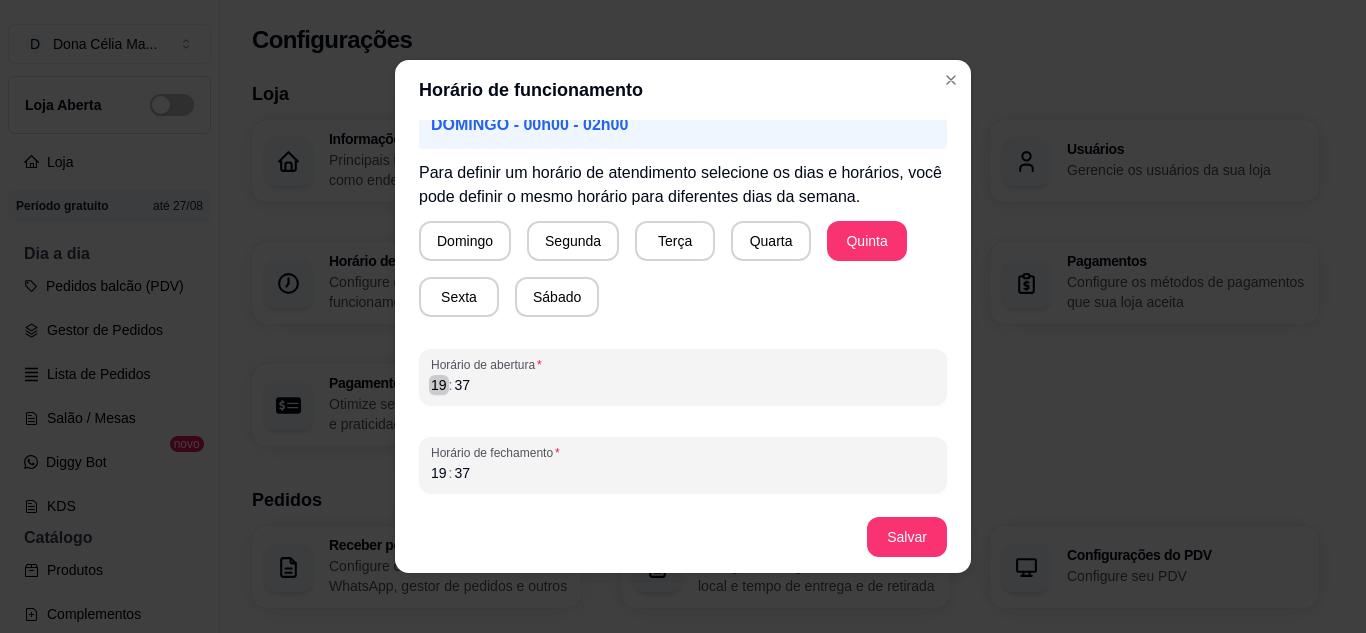 click on "19" at bounding box center (439, 385) 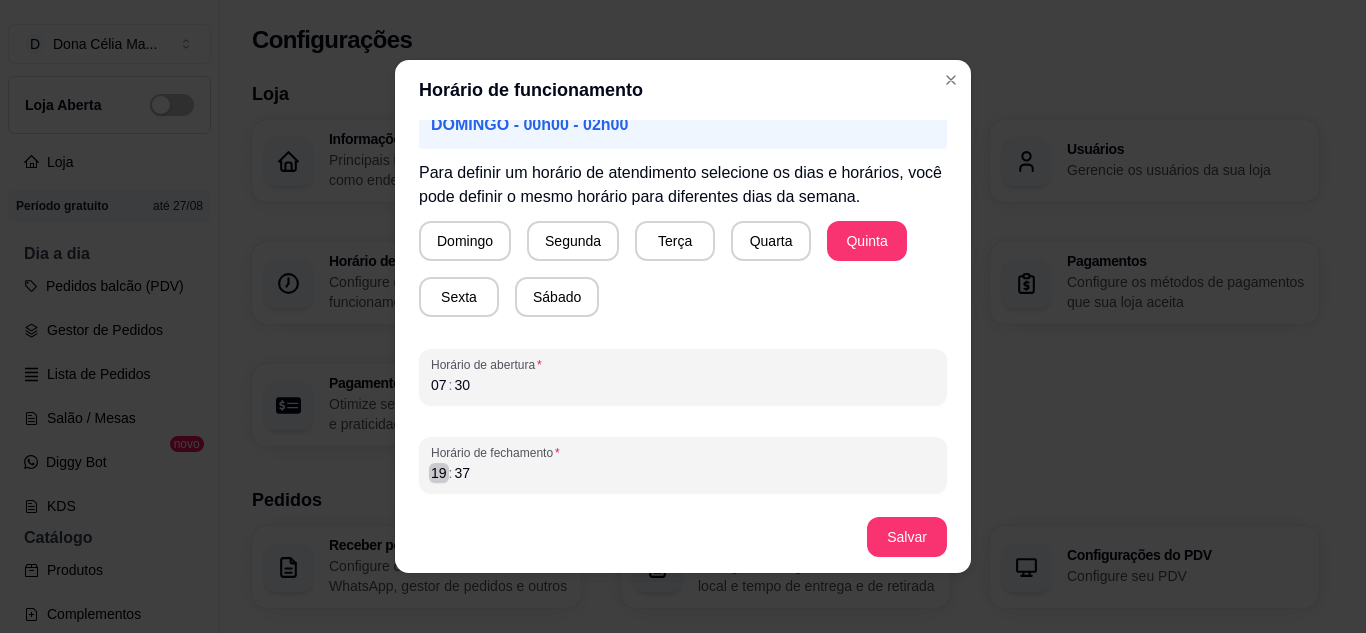 scroll, scrollTop: 4, scrollLeft: 0, axis: vertical 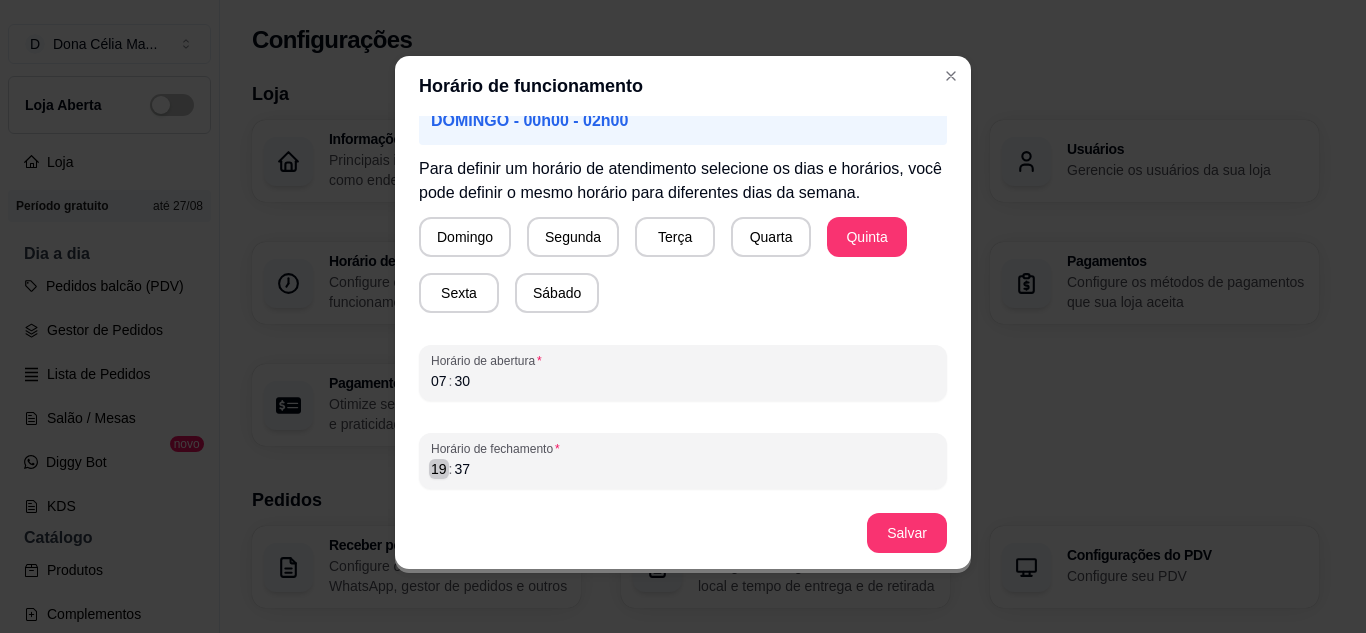 click on "19" at bounding box center [439, 469] 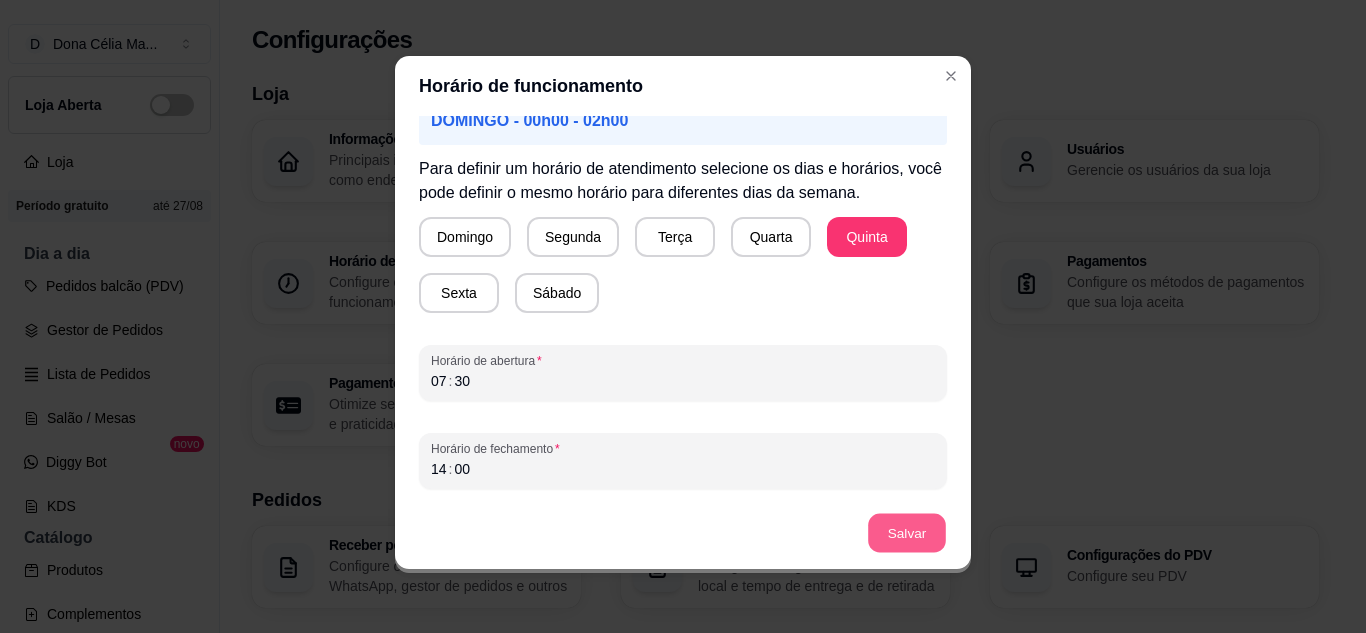 click on "Salvar" at bounding box center (907, 533) 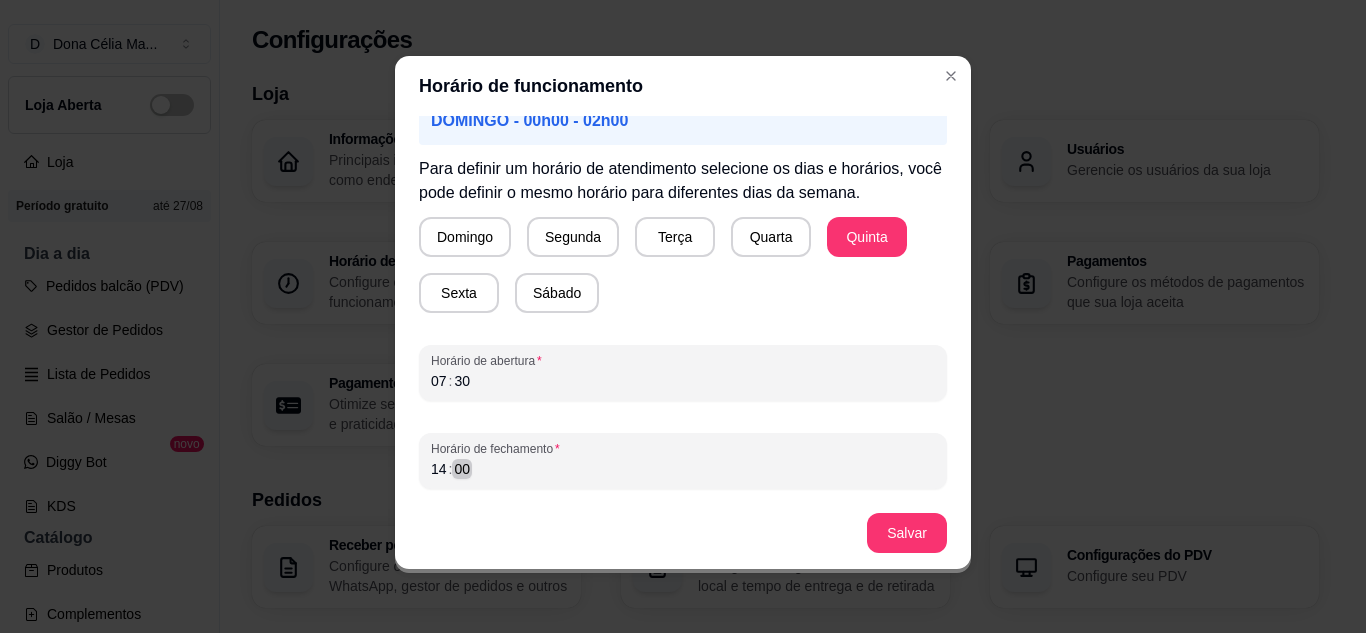 drag, startPoint x: 899, startPoint y: 484, endPoint x: 905, endPoint y: 507, distance: 23.769728 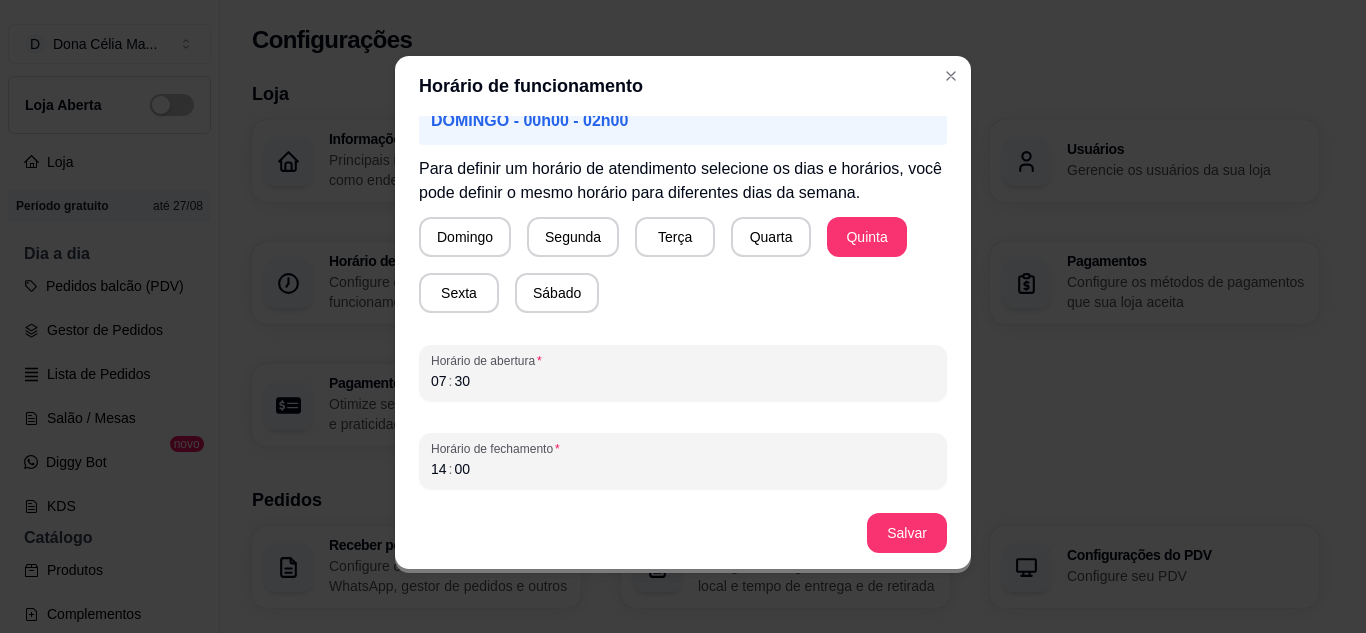 click on "Salvar" at bounding box center (683, 533) 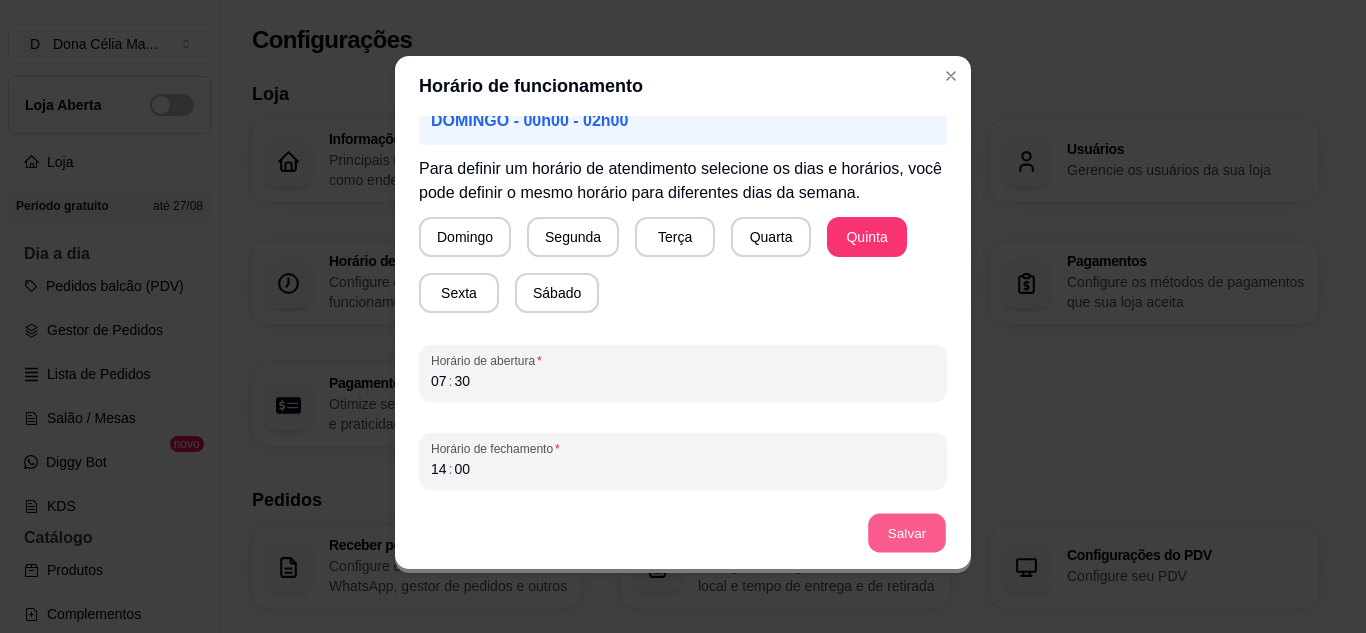 click on "Salvar" at bounding box center [907, 533] 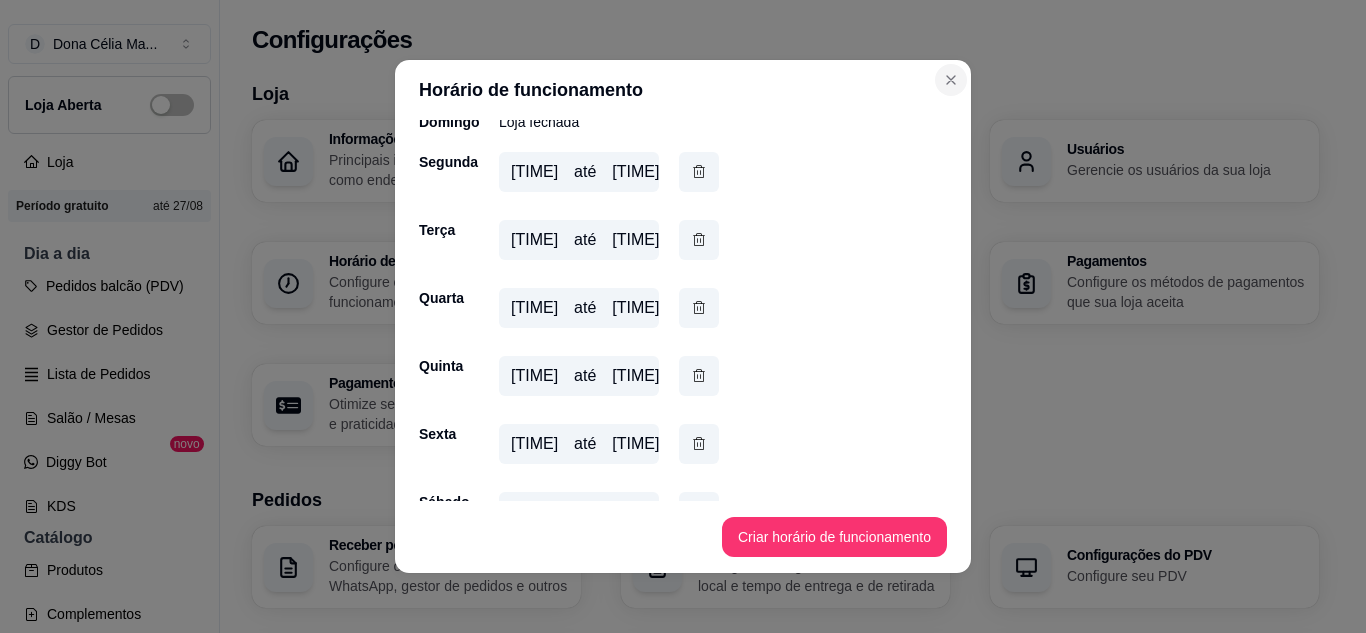 click on "Horário de funcionamento Sua loja irá abrir e fechar automaticamente de acordo com os horários definidos. Dias que não tiverem horário configurado a loja irá permanecer fechada. Domingo Loja fechada Segunda 07:30 até   14:00 Terça 07:30 até   14:00 Quarta 07:30 até   14:00 Quinta 07:30 até   14:00 Sexta 07:30 até   14:00 Sábado 07:30 até   14:00 Criar horário de funcionamento" at bounding box center [683, 316] 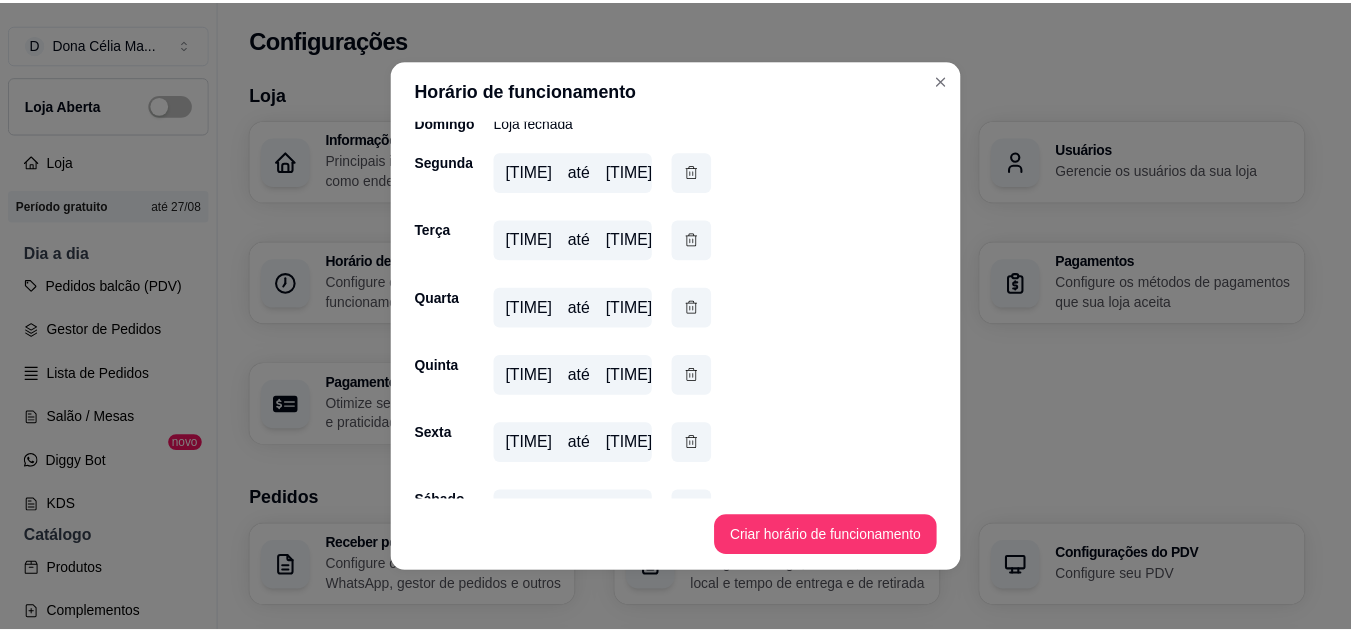 scroll, scrollTop: 147, scrollLeft: 0, axis: vertical 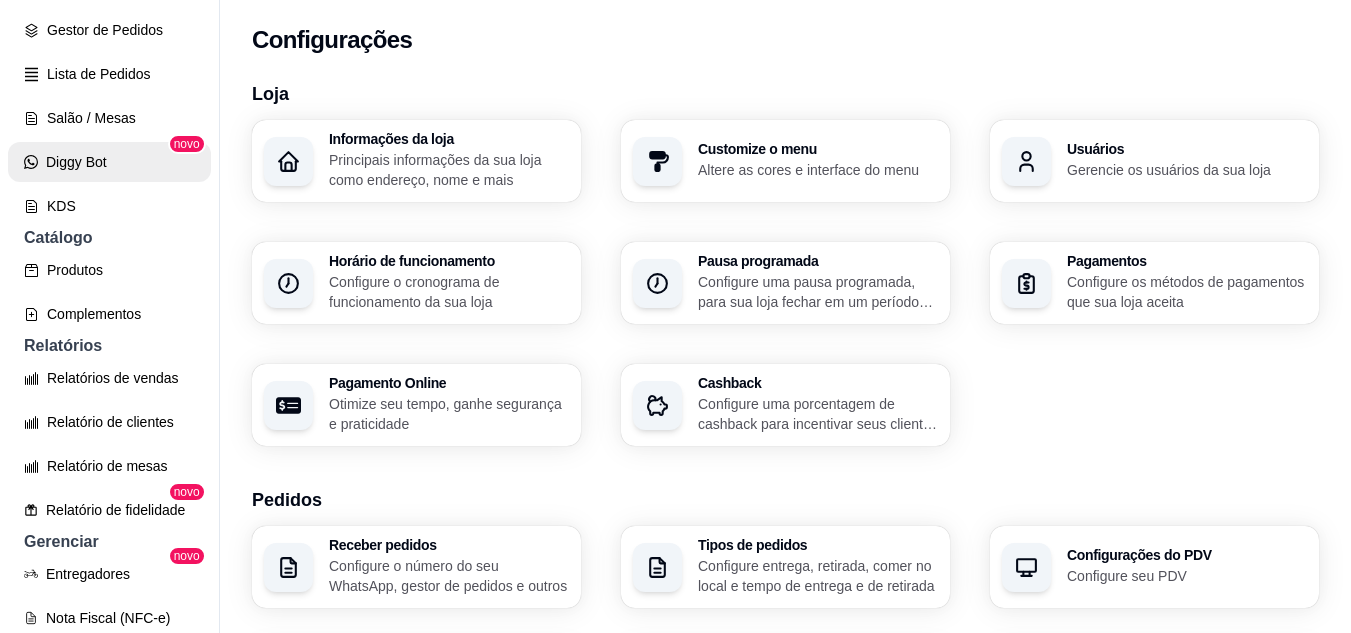 click on "Diggy Bot" at bounding box center [109, 162] 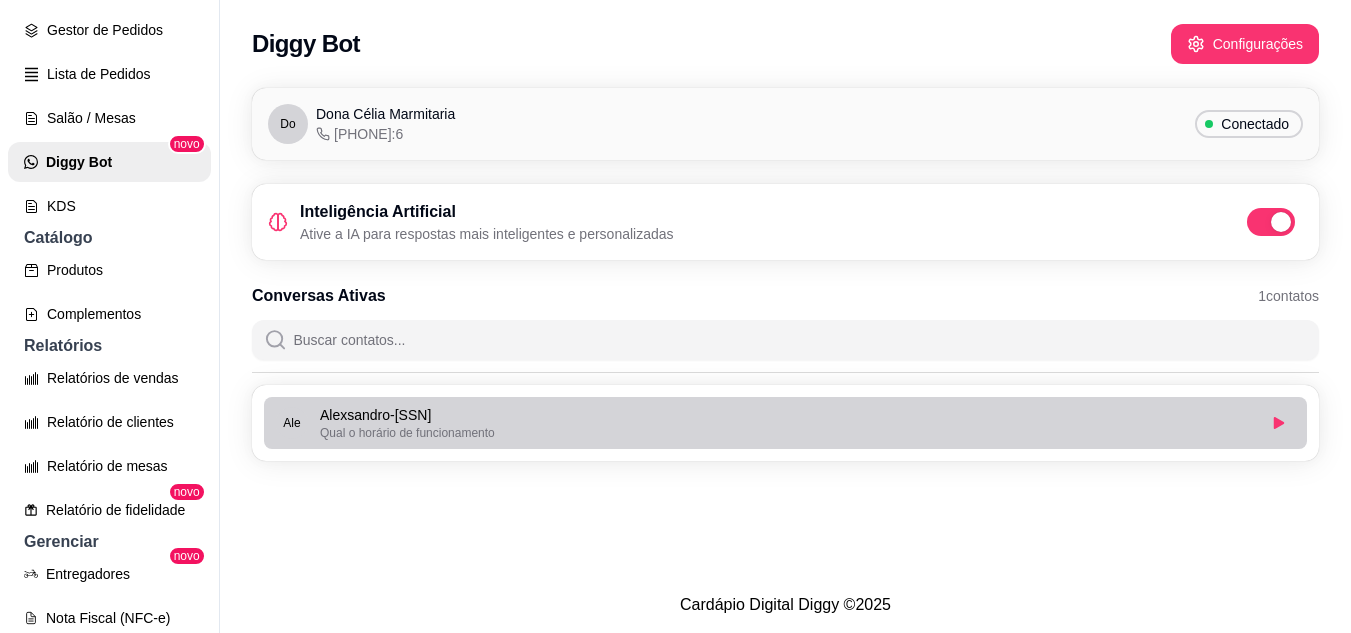 scroll, scrollTop: 32, scrollLeft: 0, axis: vertical 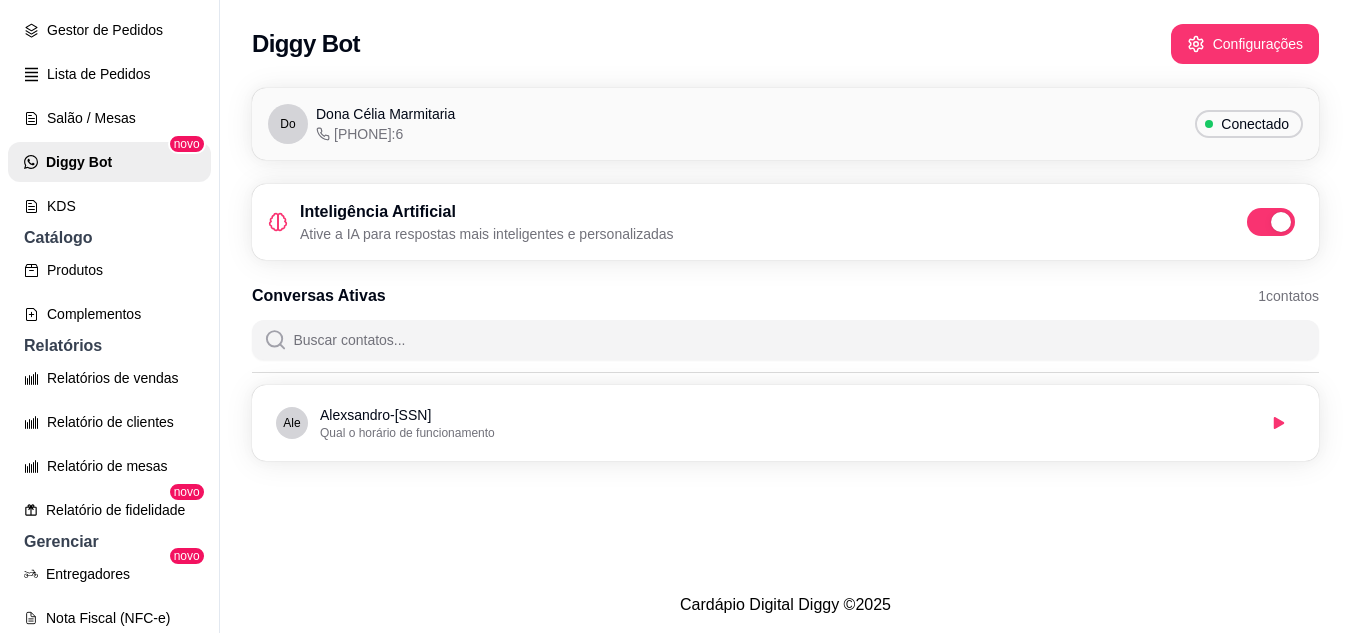 click on "Do Dona Célia Marmitaria   558499829550:6 Conectado" at bounding box center [785, 124] 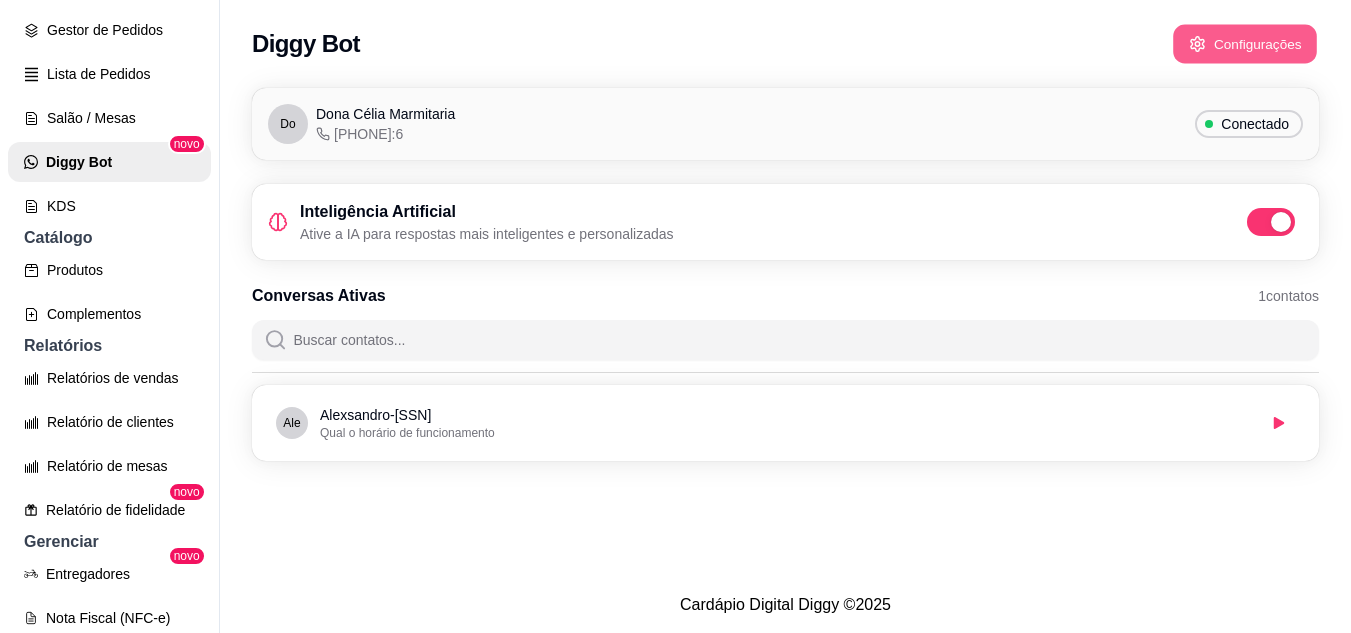 click 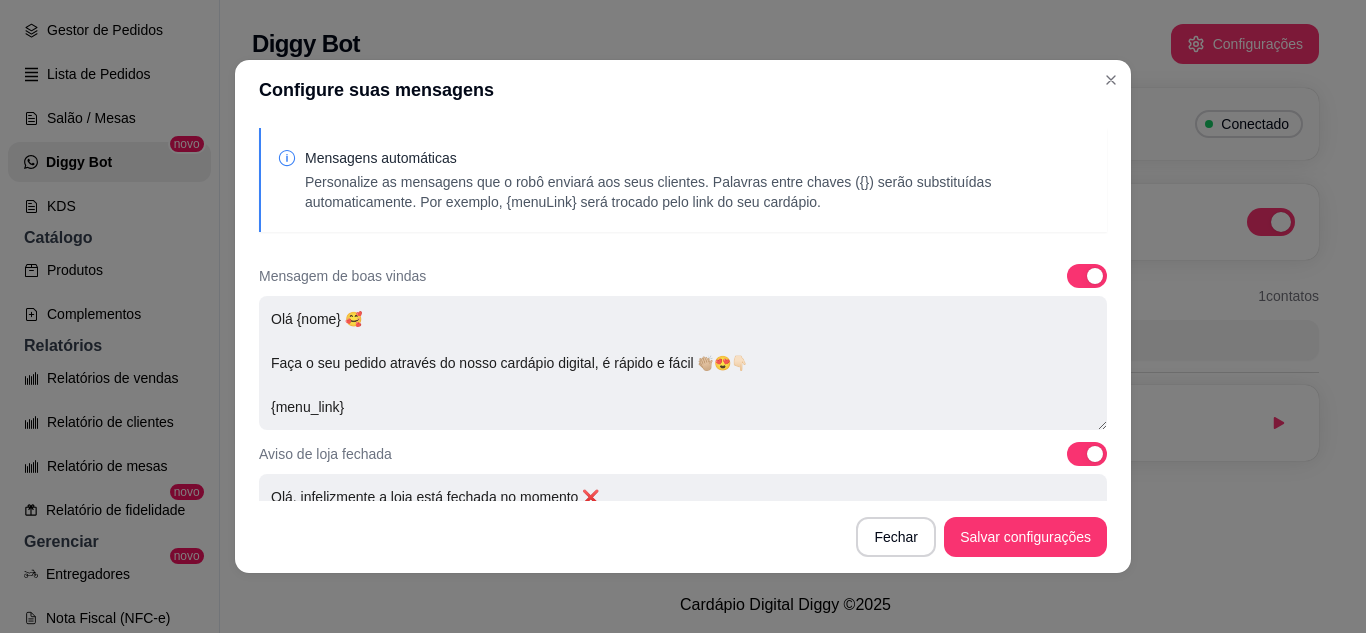 click on "Personalize as mensagens que o robô enviará aos seus clientes. Palavras entre chaves ({}) serão substituídas automaticamente. Por exemplo, {menuLink} será trocado pelo link do seu cardápio." at bounding box center (698, 192) 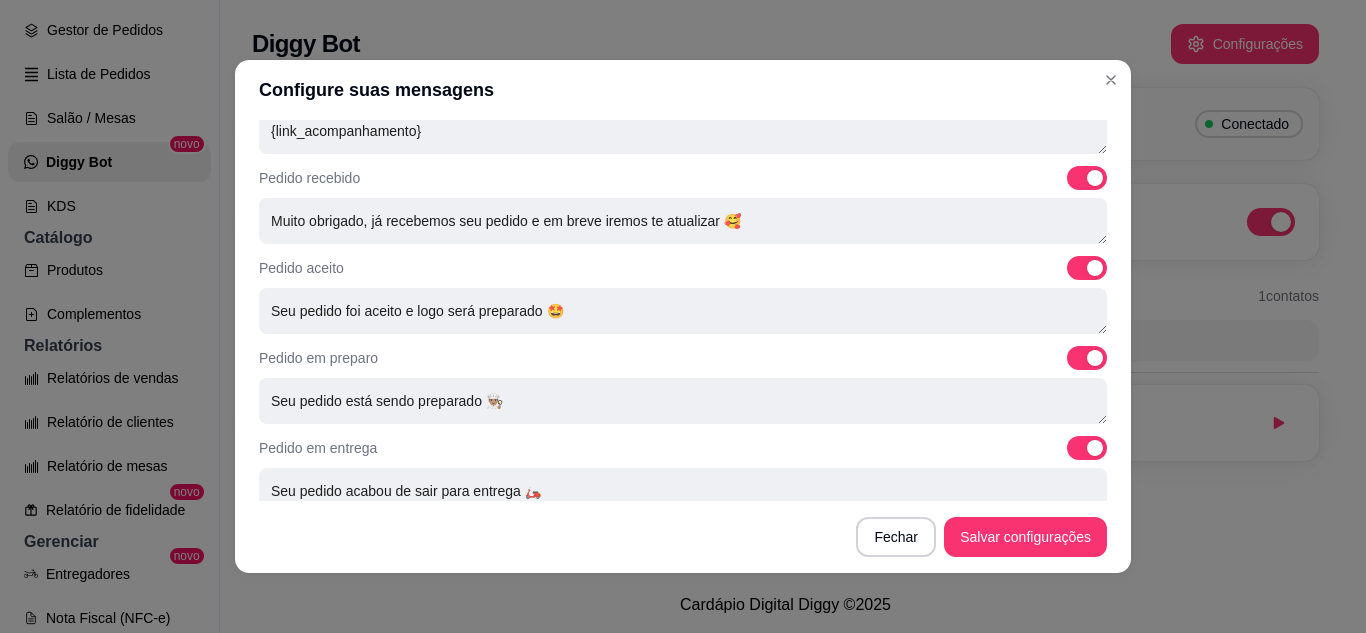 scroll, scrollTop: 811, scrollLeft: 0, axis: vertical 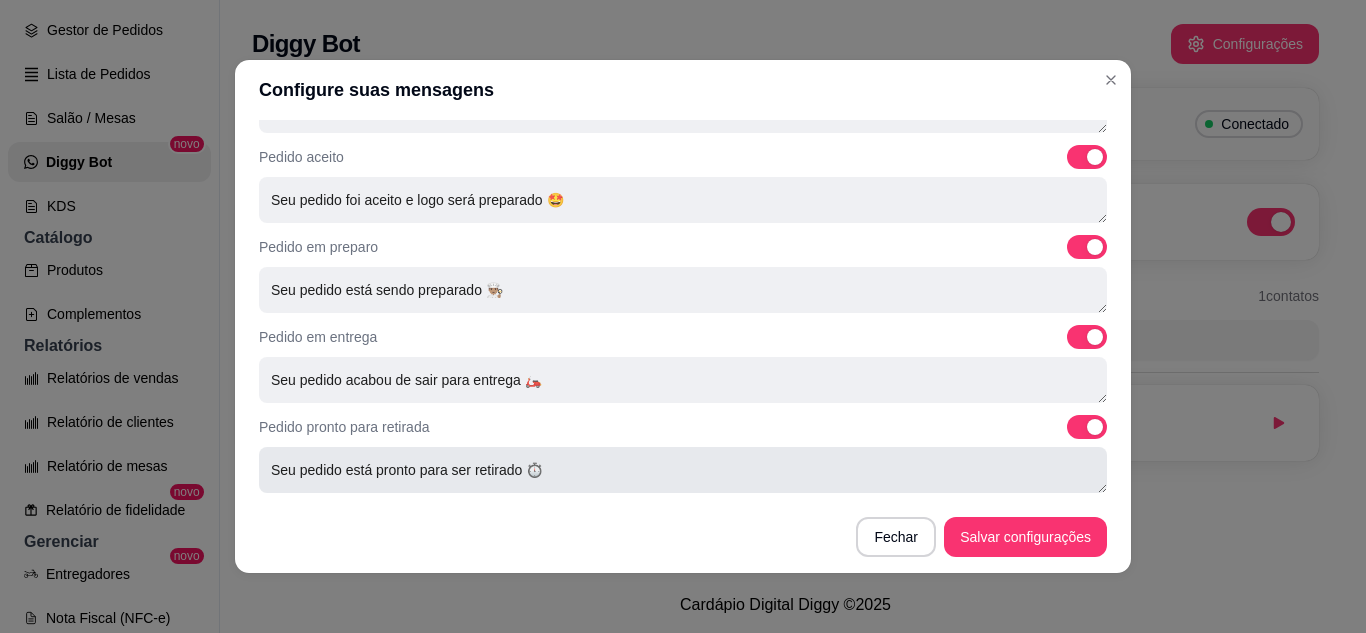 click on "Seu pedido está pronto para ser retirado ⏱️" at bounding box center (683, 470) 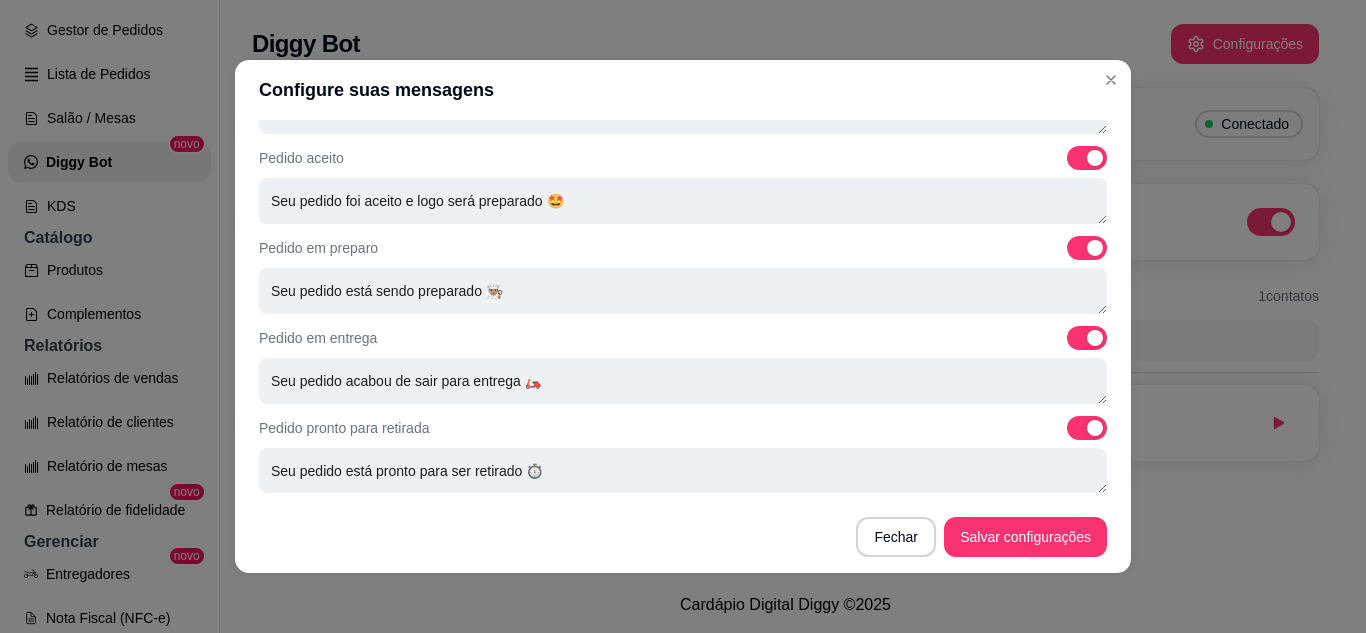 scroll, scrollTop: 805, scrollLeft: 0, axis: vertical 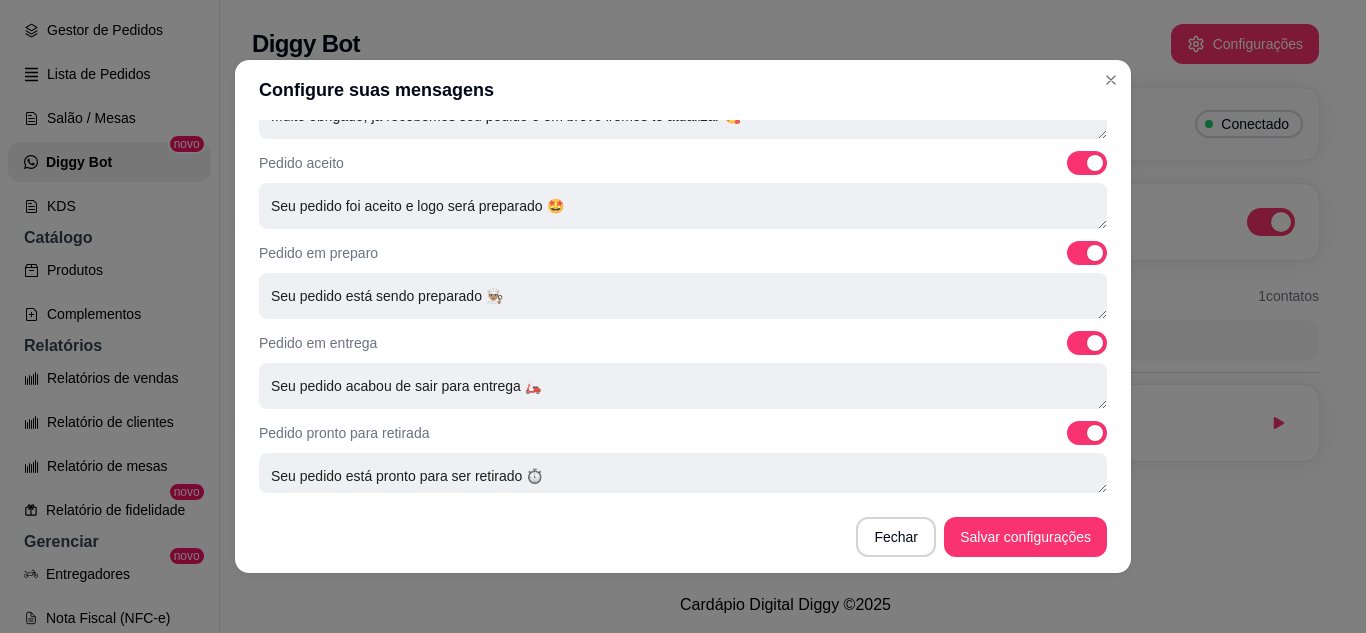 click on "Mensagens automáticas Personalize as mensagens que o robô enviará aos seus clientes. Palavras entre chaves ({}) serão substituídas automaticamente. Por exemplo, {menuLink} será trocado pelo link do seu cardápio. Mensagem de boas vindas Olá {nome} 🥰
Faça o seu pedido através do nosso cardápio digital, é rápido e fácil 👏🏼😍👇🏻
{menu_link} Aviso de loja fechada Olá, infelizmente a loja está fechada no momento ❌ Aviso de loja fechada, mas com pedidos agendados 👇🏽 Olá, infelizmente a loja está fechada no momento! Mas você pode agendar um pedido no horário de funcionamento 👇🏽
{menu_link} Pedido pago Olá {nome} 🥰
Recebemos seu pagamento no valor de {valor_pix} referente ao pedido {numero_do_pedido}.
Acompanhe seu pedido através do link abaixo:
{link_acompanhamento} Pedido recebido Muito obrigado, já recebemos seu pedido e em breve iremos te atualizar 🥰 Pedido aceito Seu pedido foi aceito e logo será preparado 🤩 Pedido em preparo" at bounding box center (683, 310) 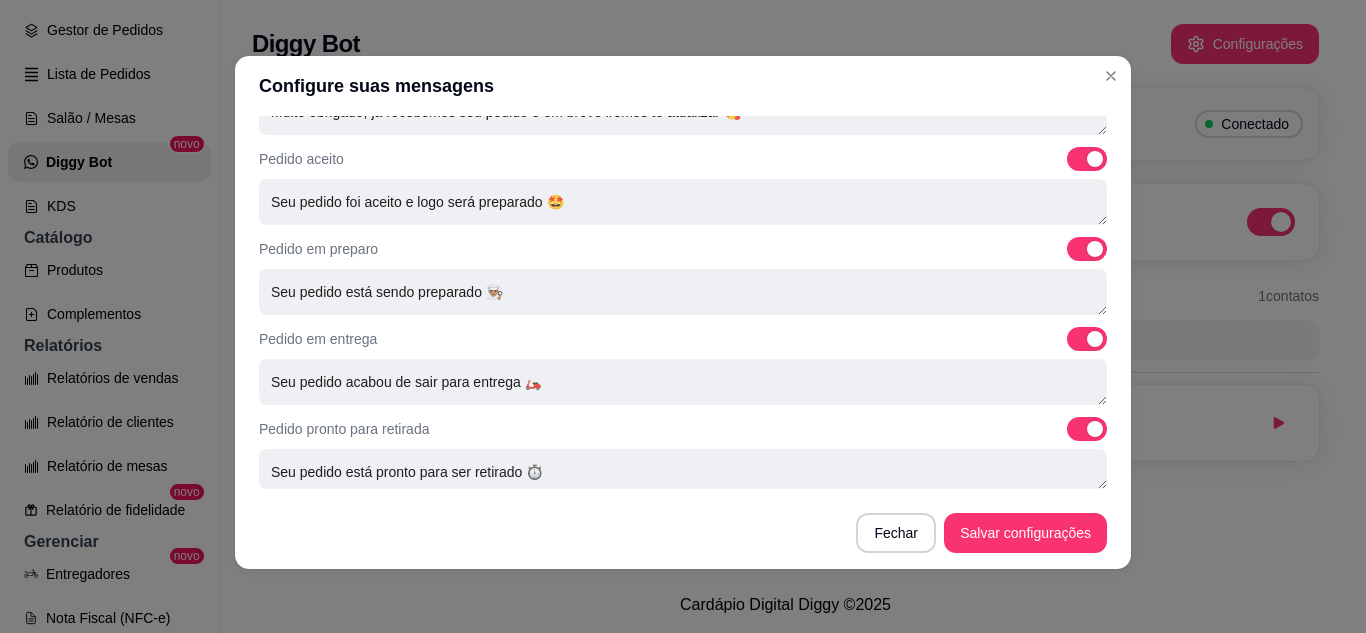 scroll, scrollTop: 811, scrollLeft: 0, axis: vertical 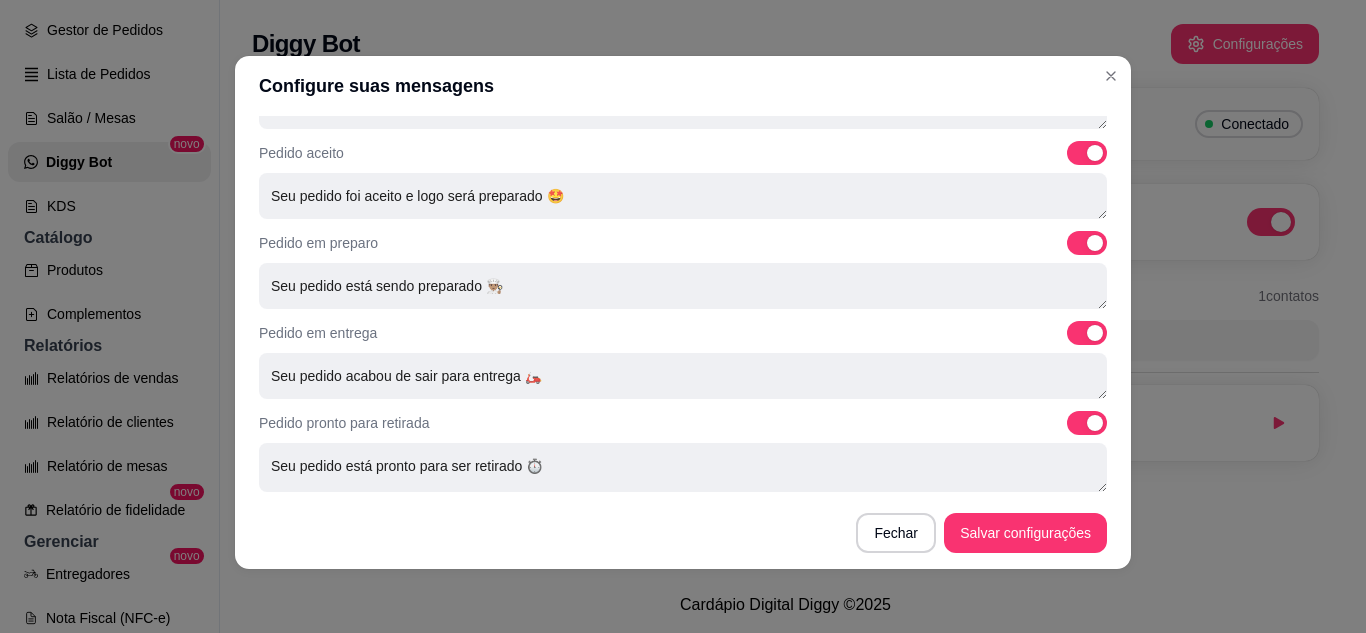 click on "Mensagens automáticas Personalize as mensagens que o robô enviará aos seus clientes. Palavras entre chaves ({}) serão substituídas automaticamente. Por exemplo, {menuLink} será trocado pelo link do seu cardápio. Mensagem de boas vindas Olá {nome} 🥰
Faça o seu pedido através do nosso cardápio digital, é rápido e fácil 👏🏼😍👇🏻
{menu_link} Aviso de loja fechada Olá, infelizmente a loja está fechada no momento ❌ Aviso de loja fechada, mas com pedidos agendados 👇🏽 Olá, infelizmente a loja está fechada no momento! Mas você pode agendar um pedido no horário de funcionamento 👇🏽
{menu_link} Pedido pago Olá {nome} 🥰
Recebemos seu pagamento no valor de {valor_pix} referente ao pedido {numero_do_pedido}.
Acompanhe seu pedido através do link abaixo:
{link_acompanhamento} Pedido recebido Muito obrigado, já recebemos seu pedido e em breve iremos te atualizar 🥰 Pedido aceito Seu pedido foi aceito e logo será preparado 🤩 Pedido em preparo" at bounding box center [683, 306] 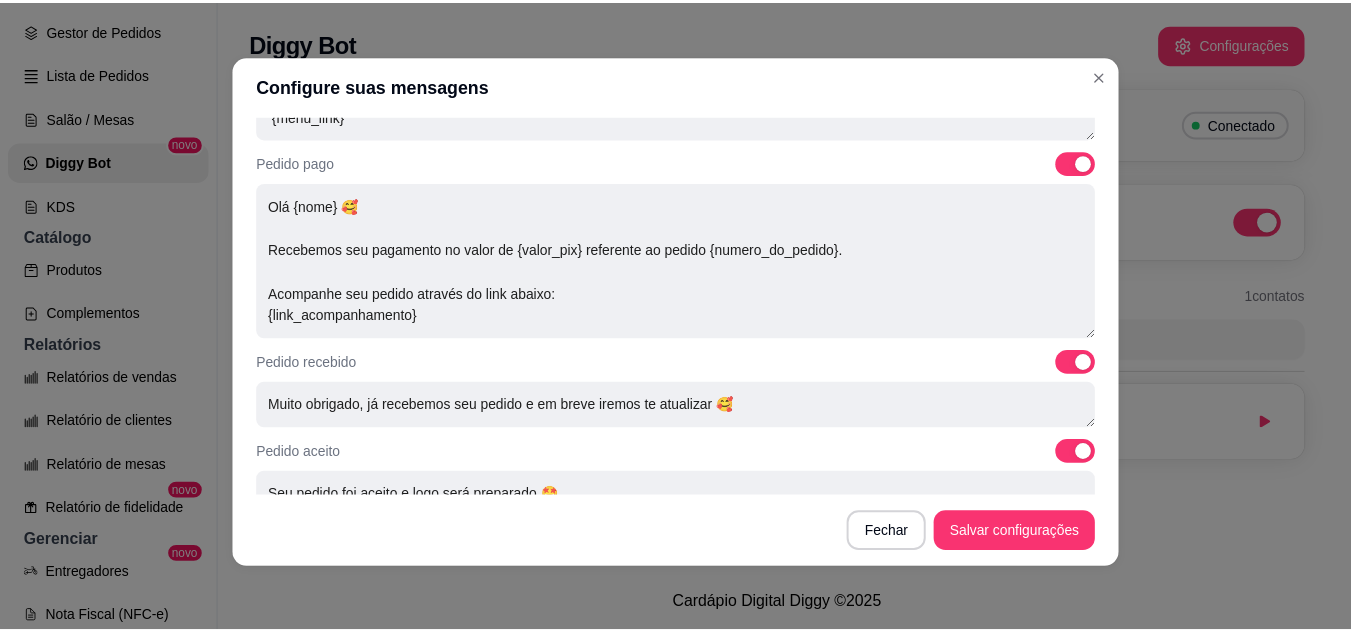 scroll, scrollTop: 411, scrollLeft: 0, axis: vertical 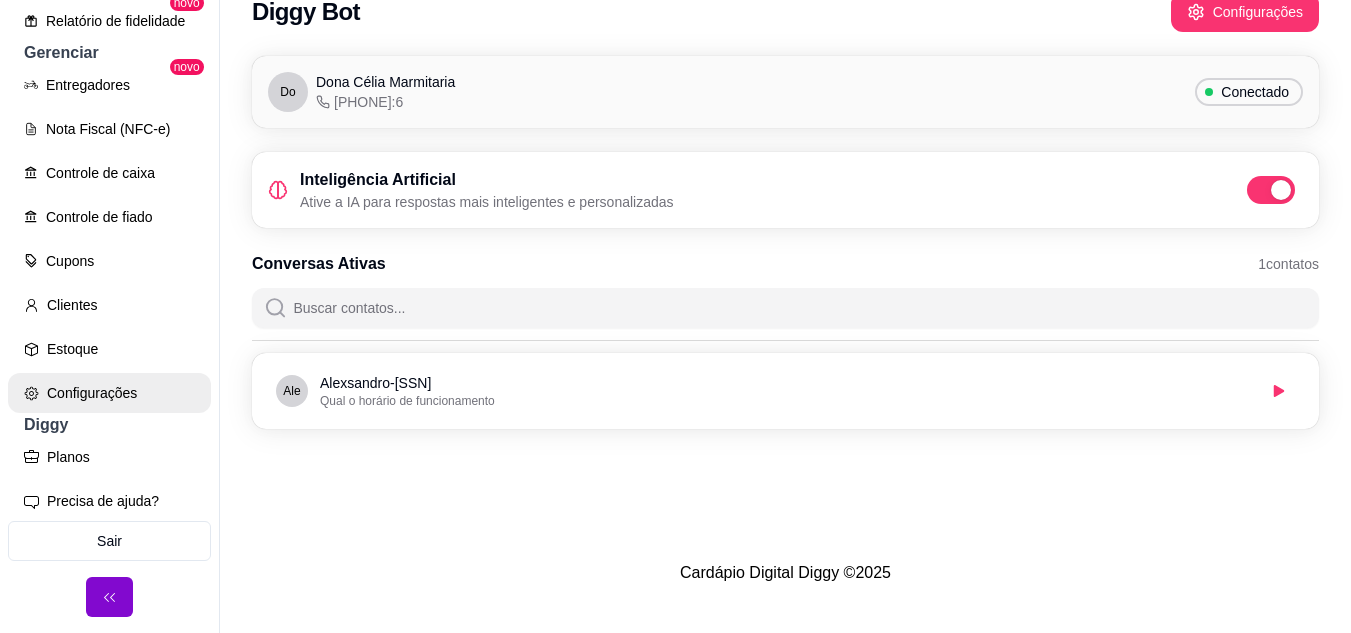 click on "Configurações" at bounding box center [109, 393] 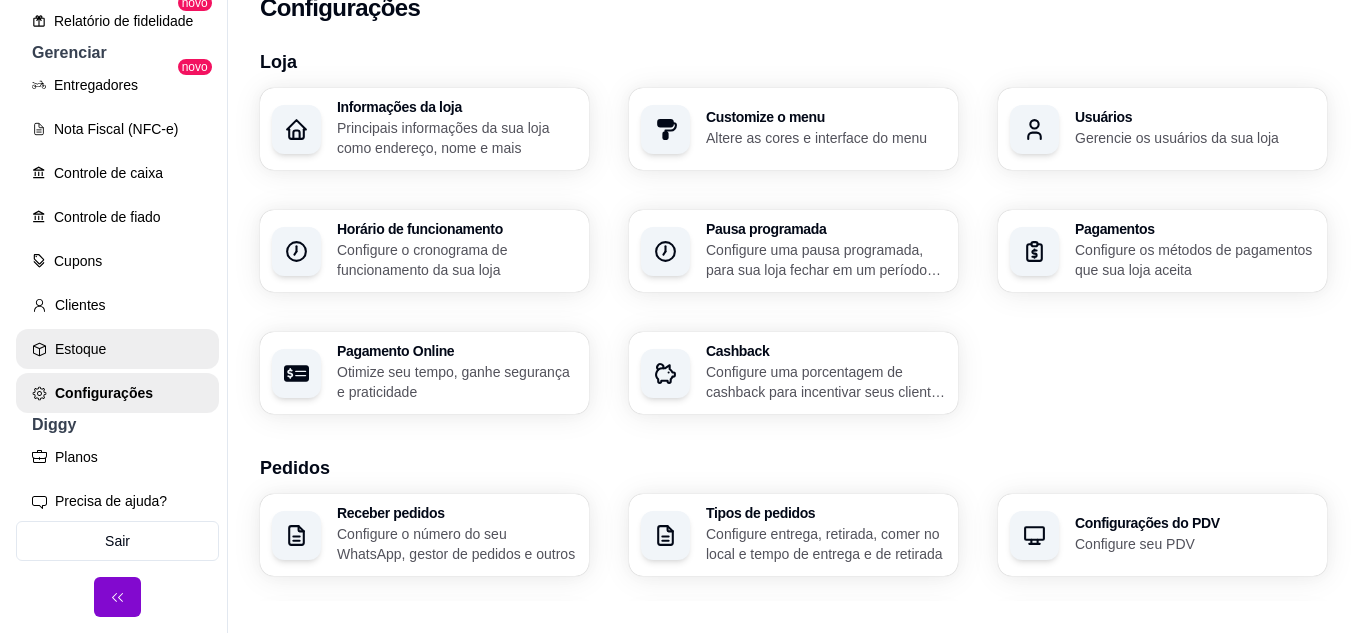 scroll, scrollTop: 0, scrollLeft: 0, axis: both 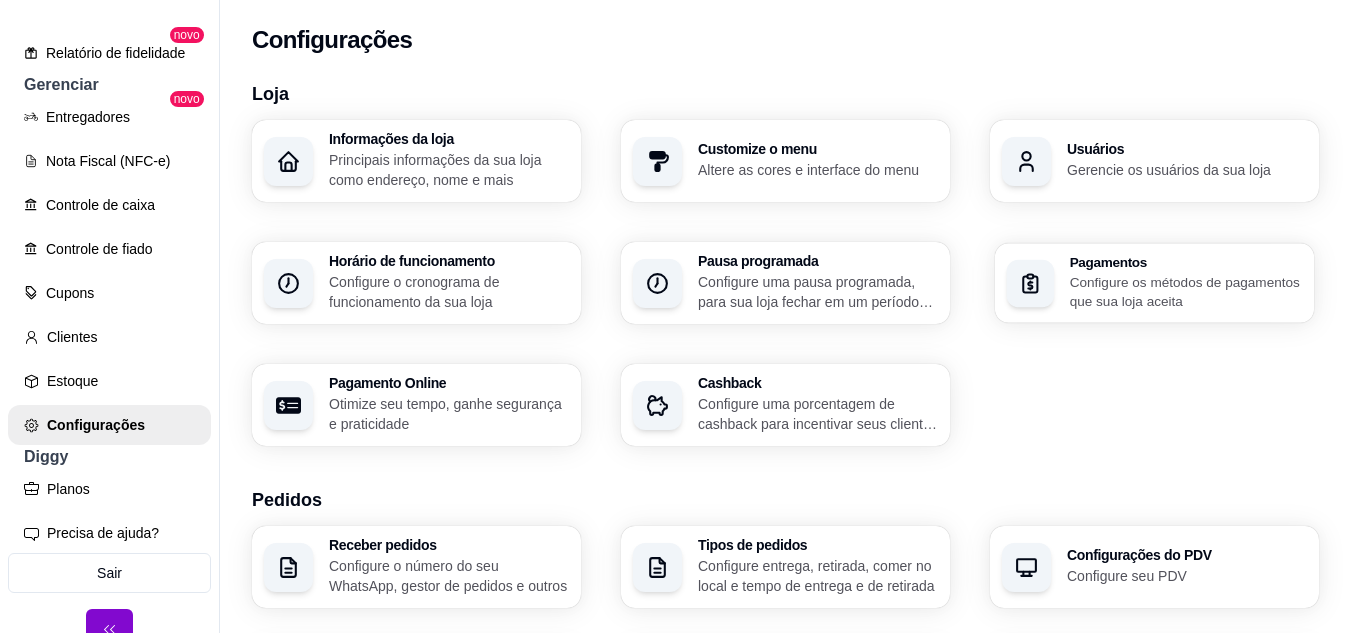 click on "Configure os métodos de pagamentos que sua loja aceita" at bounding box center [1186, 291] 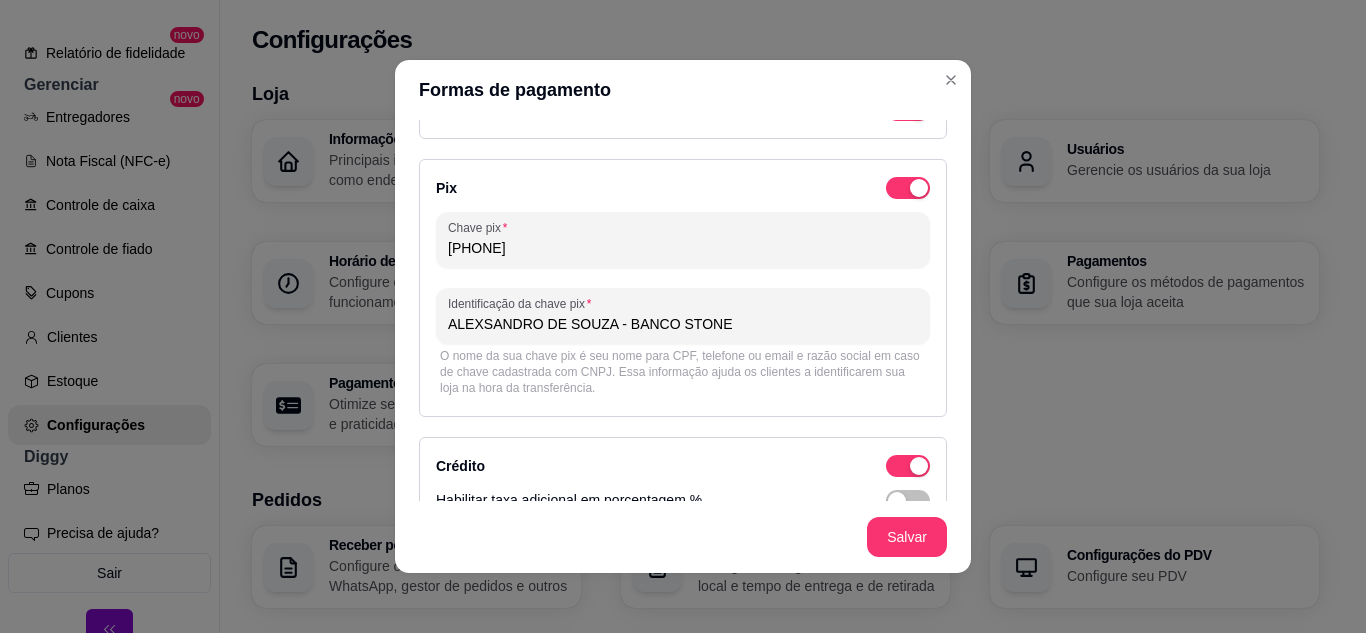 scroll, scrollTop: 0, scrollLeft: 0, axis: both 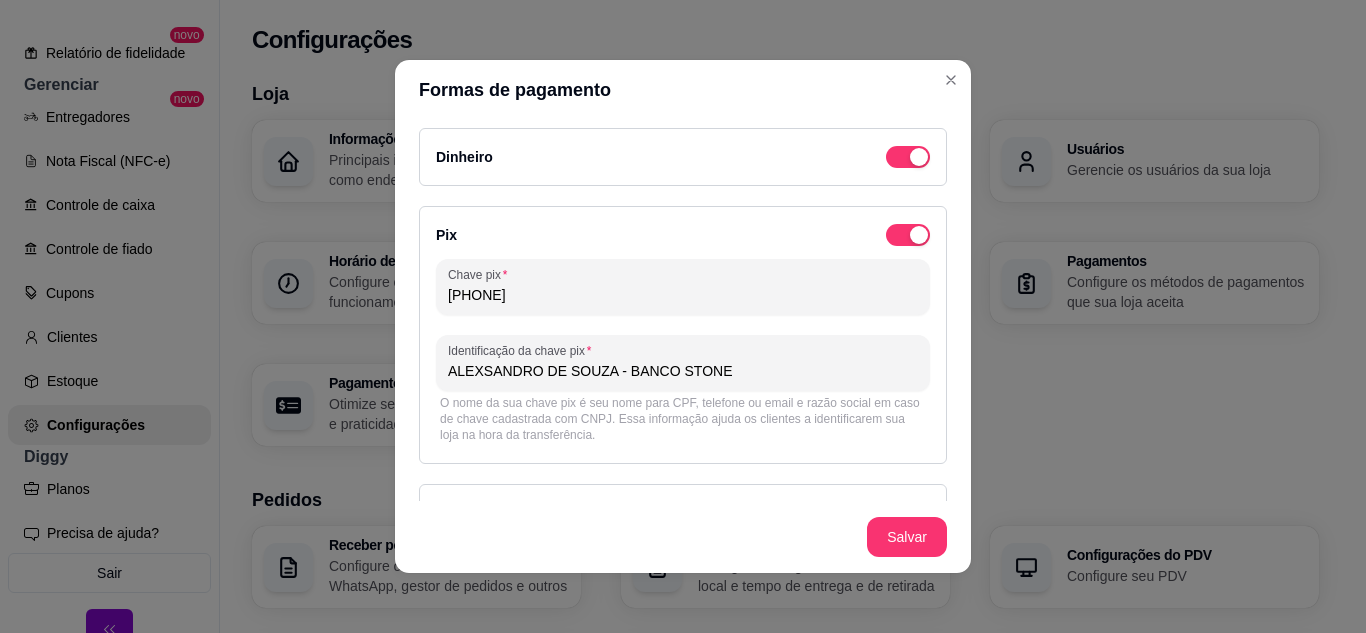 click on "84999829550" at bounding box center [683, 295] 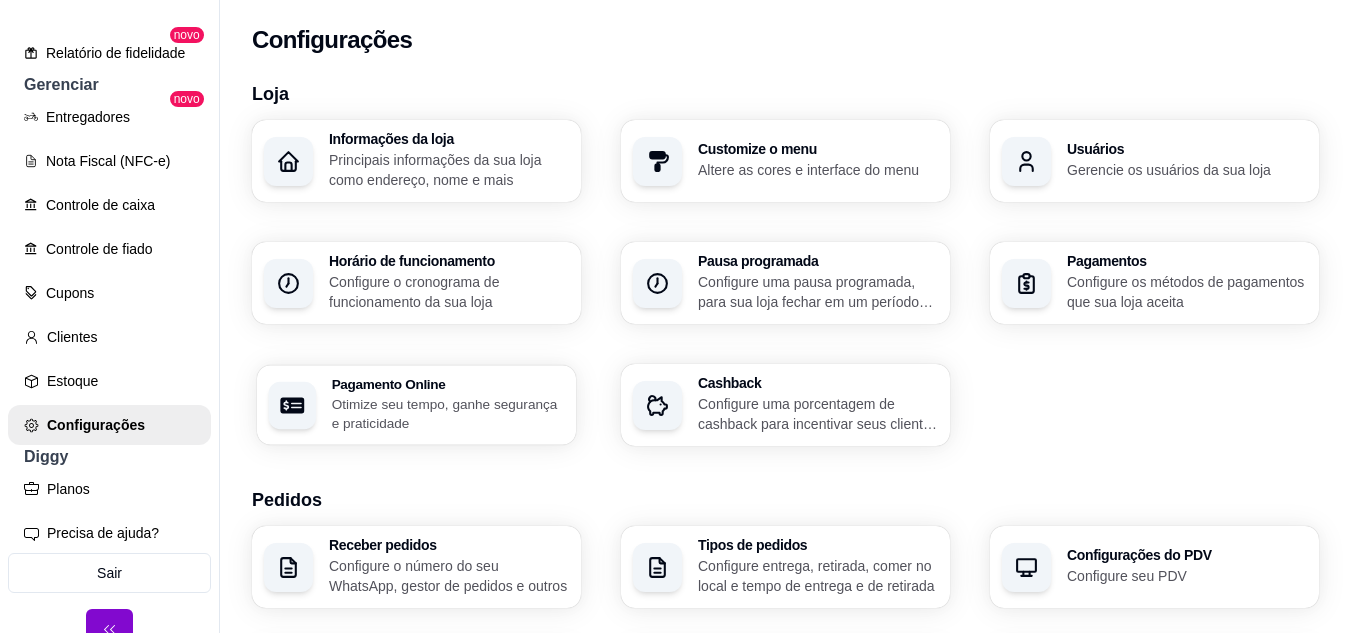 click on "Otimize seu tempo, ganhe segurança e praticidade" at bounding box center [448, 413] 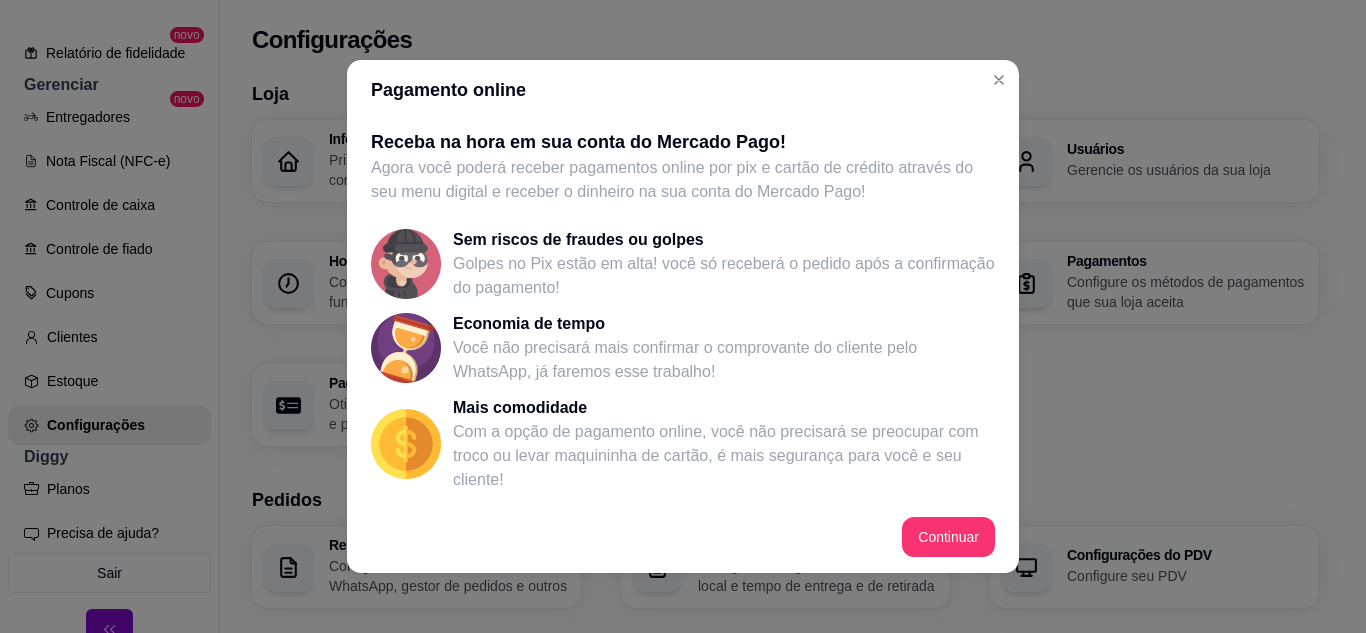 scroll, scrollTop: 424, scrollLeft: 0, axis: vertical 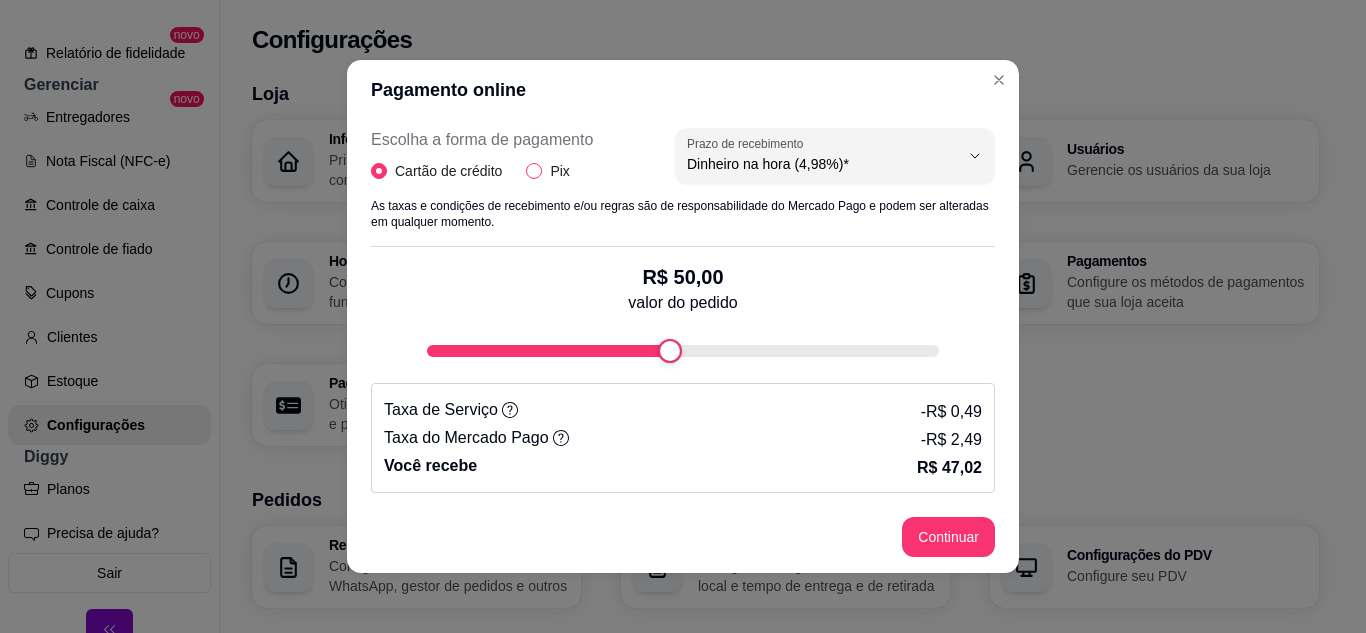 click on "Pix" at bounding box center [551, 171] 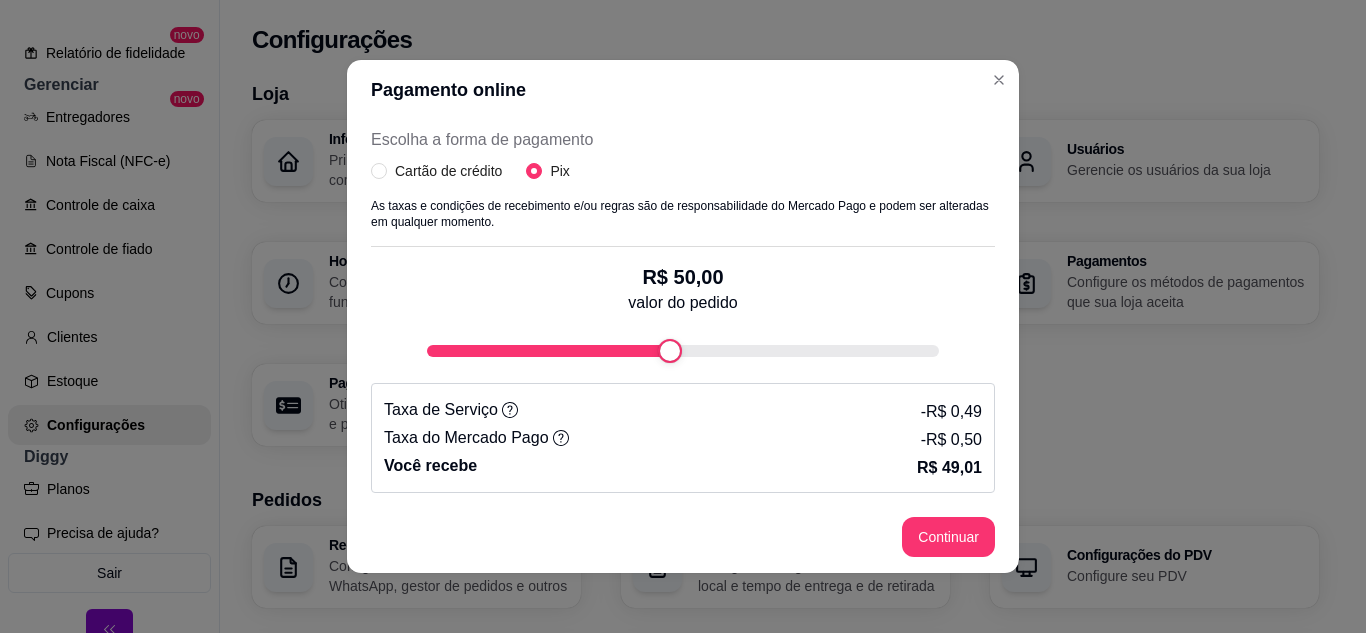 click on "Escolha a forma de pagamento Cartão de crédito Pix" at bounding box center (683, 163) 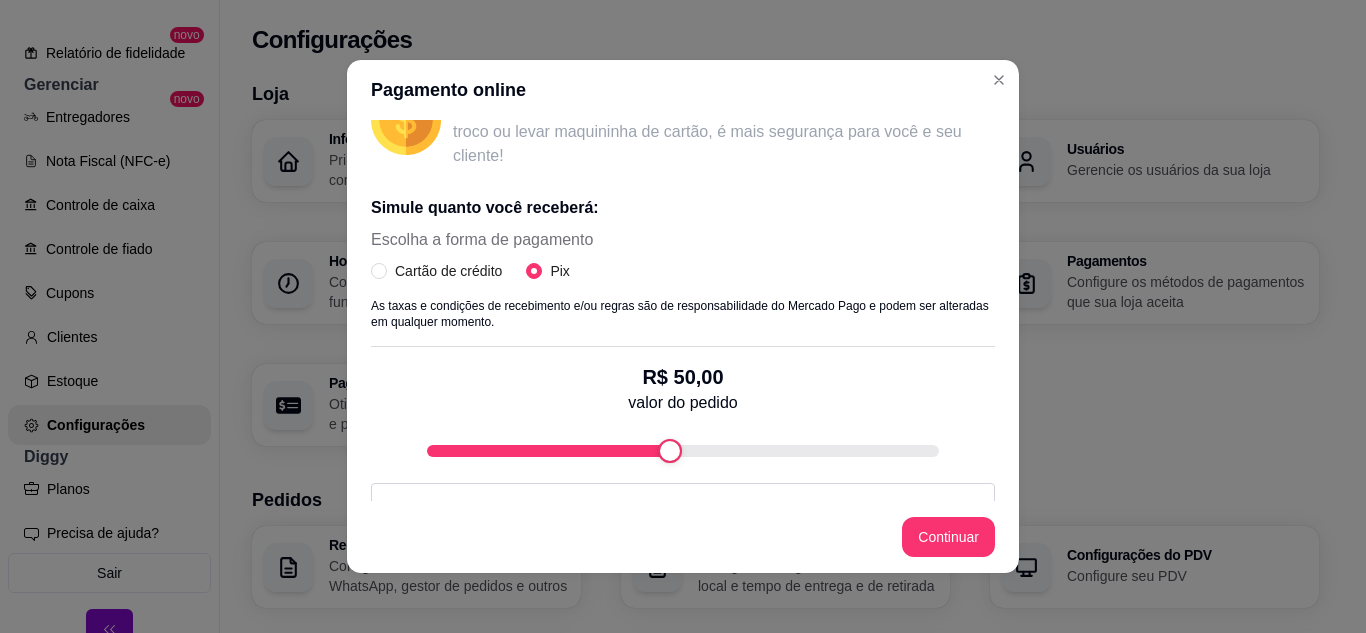 scroll, scrollTop: 424, scrollLeft: 0, axis: vertical 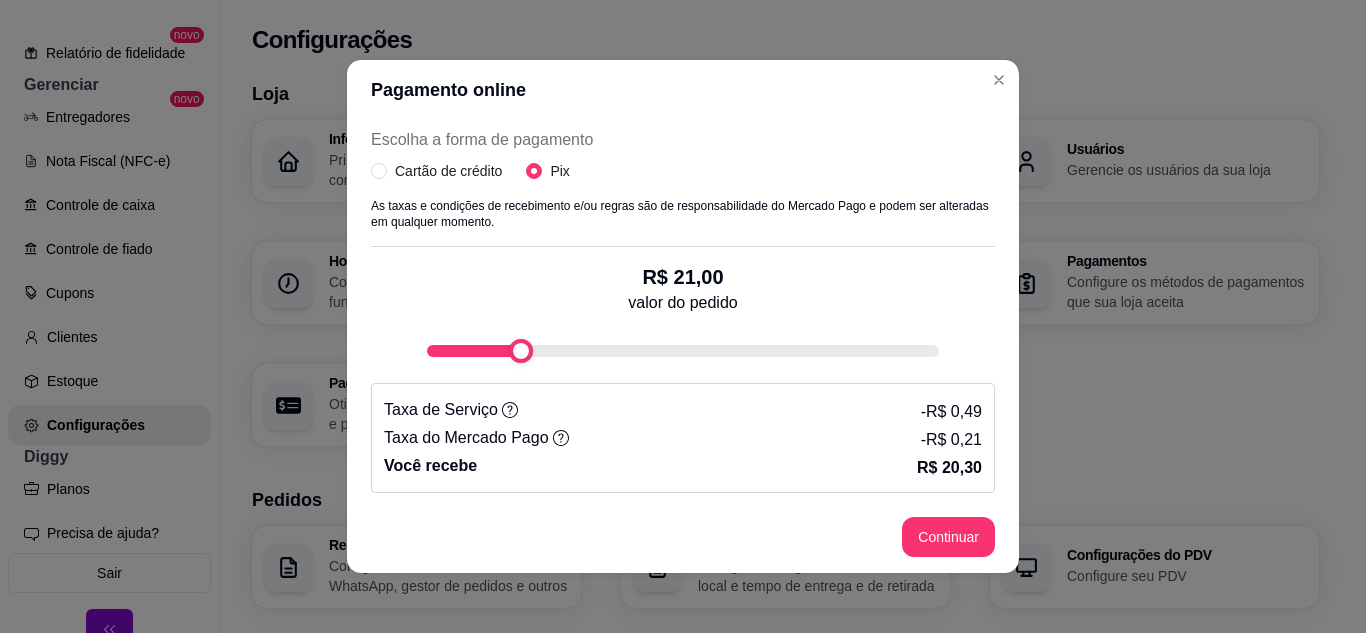 type on "5" 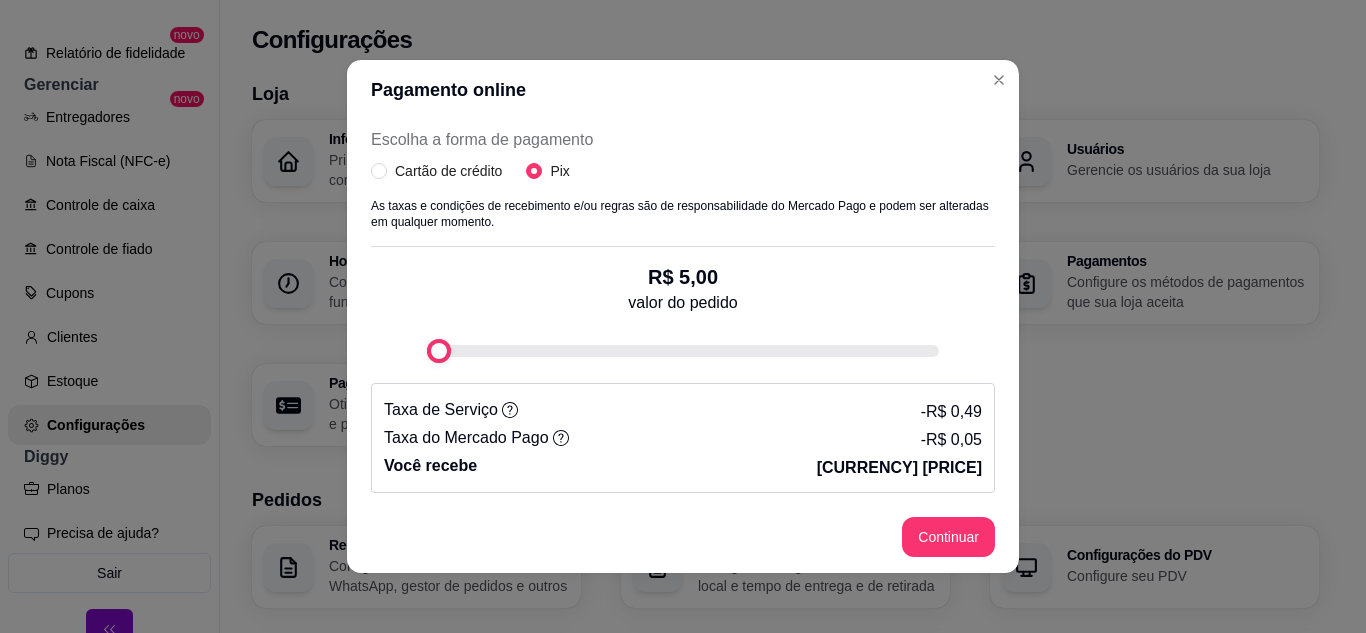 click at bounding box center [439, 351] 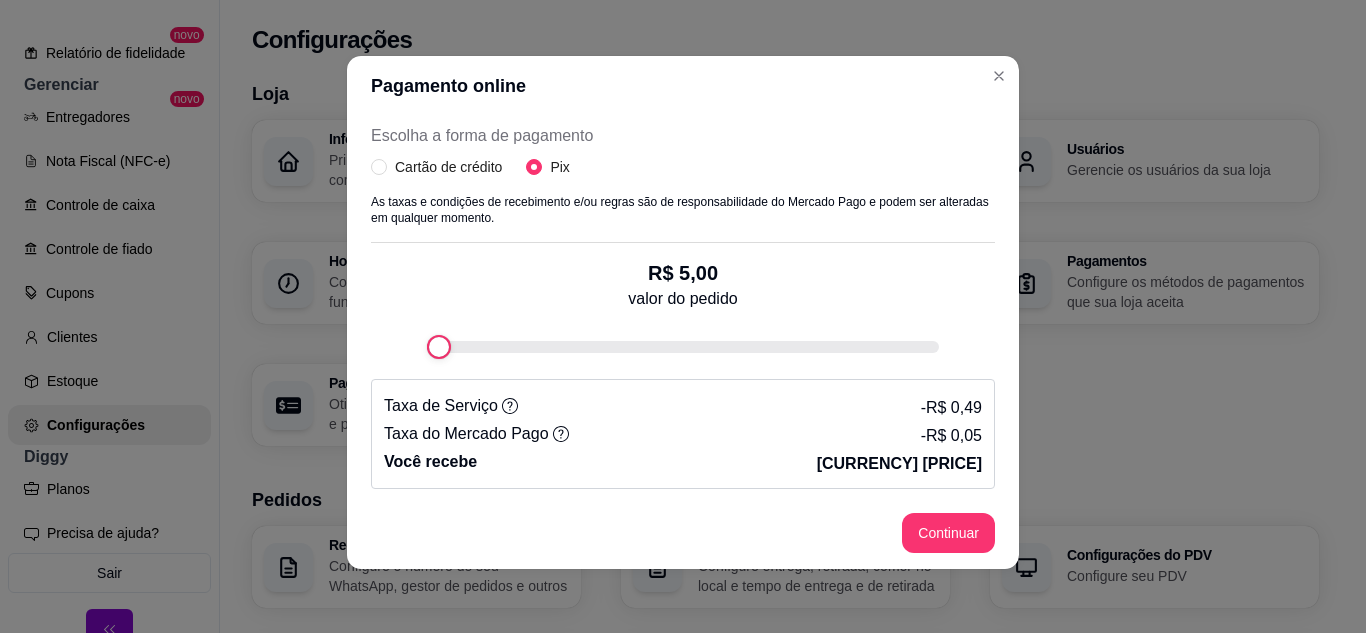 scroll, scrollTop: 0, scrollLeft: 0, axis: both 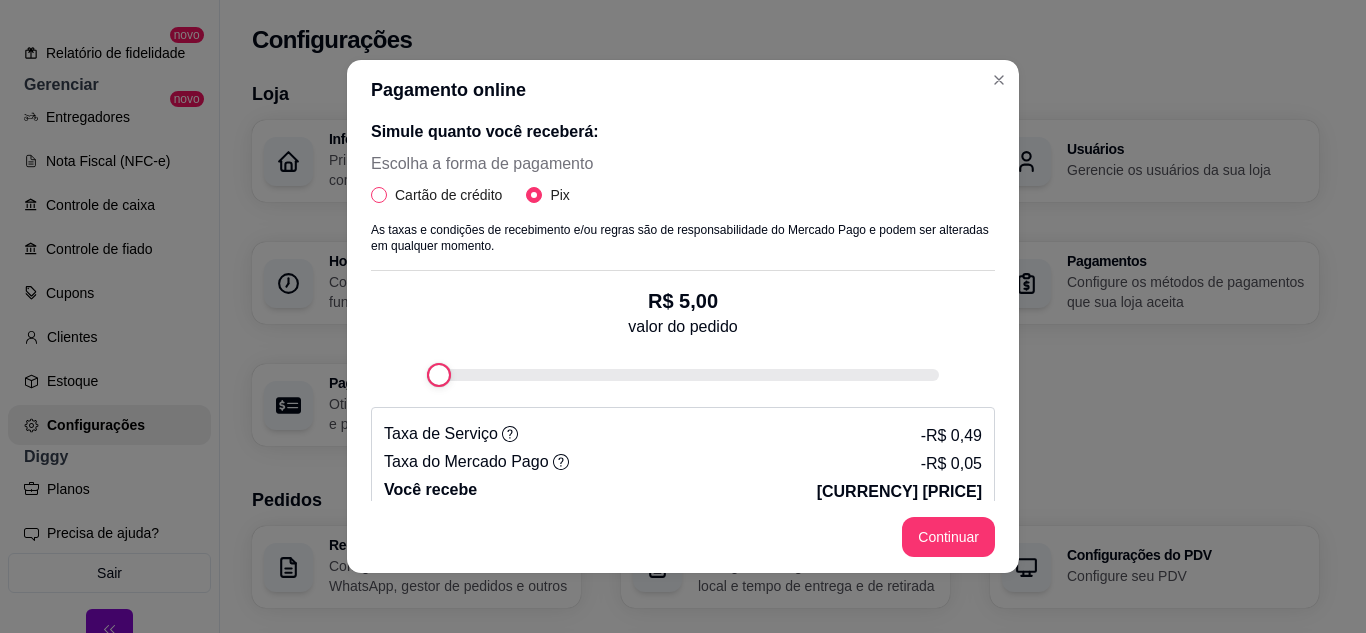 click on "Cartão de crédito" at bounding box center (448, 195) 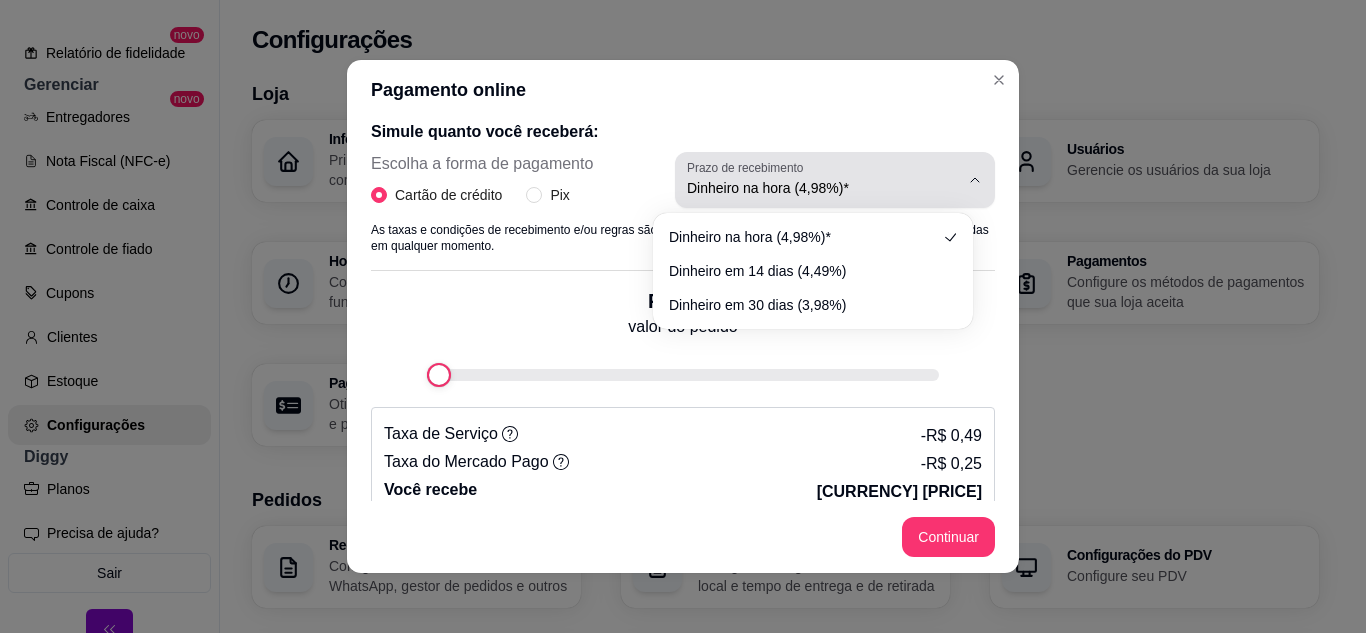 click on "Prazo de recebimento Dinheiro na hora (4,98%)*" at bounding box center [835, 180] 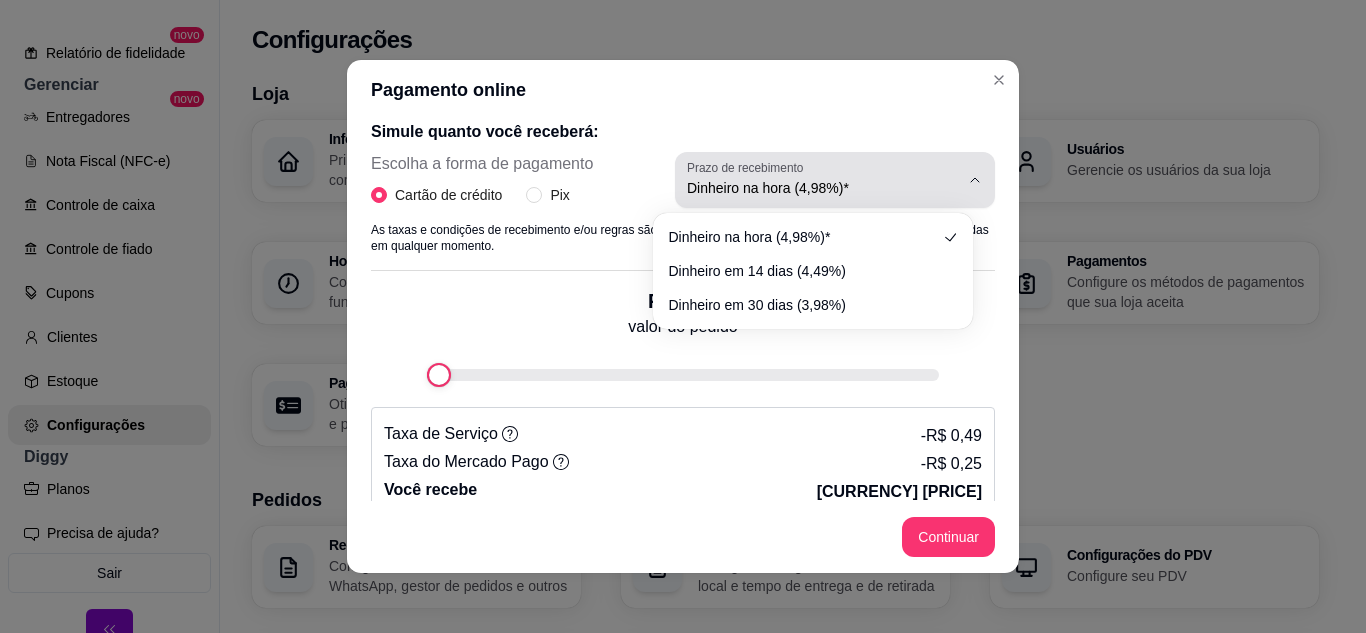 click on "Prazo de recebimento" at bounding box center (748, 167) 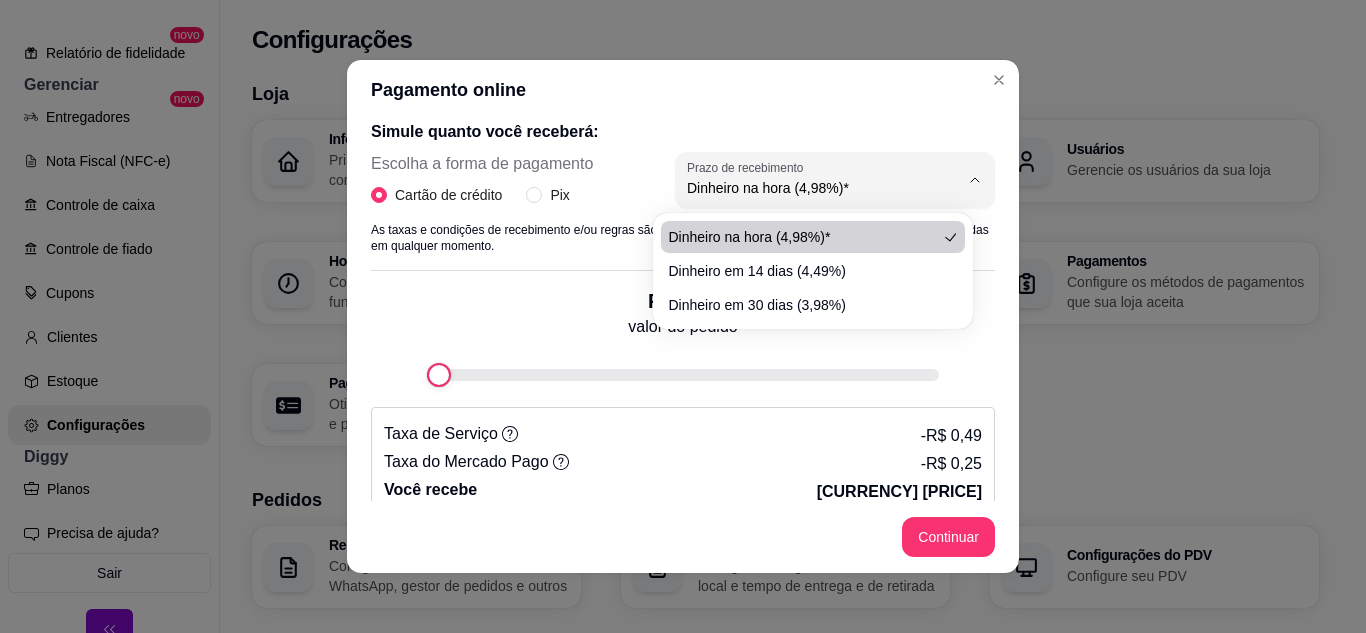click on "Simule quanto você receberá: Escolha a forma de pagamento Cartão de crédito Pix 4.98 Prazo de recebimento Dinheiro na hora (4,98%)* Dinheiro em 14 dias (4,49%) Dinheiro em 30 dias (3,98%) Prazo de recebimento Dinheiro na hora (4,98%)* As taxas e condições de recebimento e/ou regras são de responsabilidade do Mercado Pago e podem ser alteradas em qualquer momento. R$ 5,00 valor do pedido Taxa de Serviço -  R$ 0,49 Taxa do Mercado Pago -  R$ 0,25 Você recebe R$ 4,26" at bounding box center [683, 310] 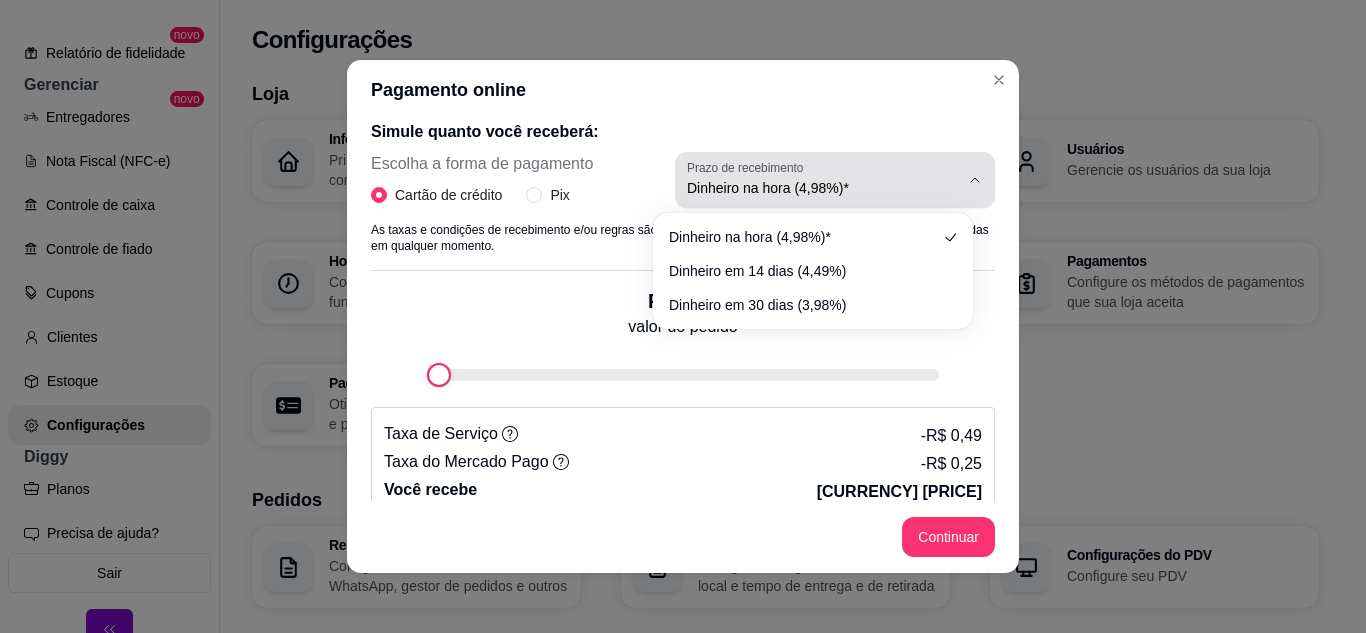 click on "Dinheiro na hora (4,98%)*" at bounding box center [823, 188] 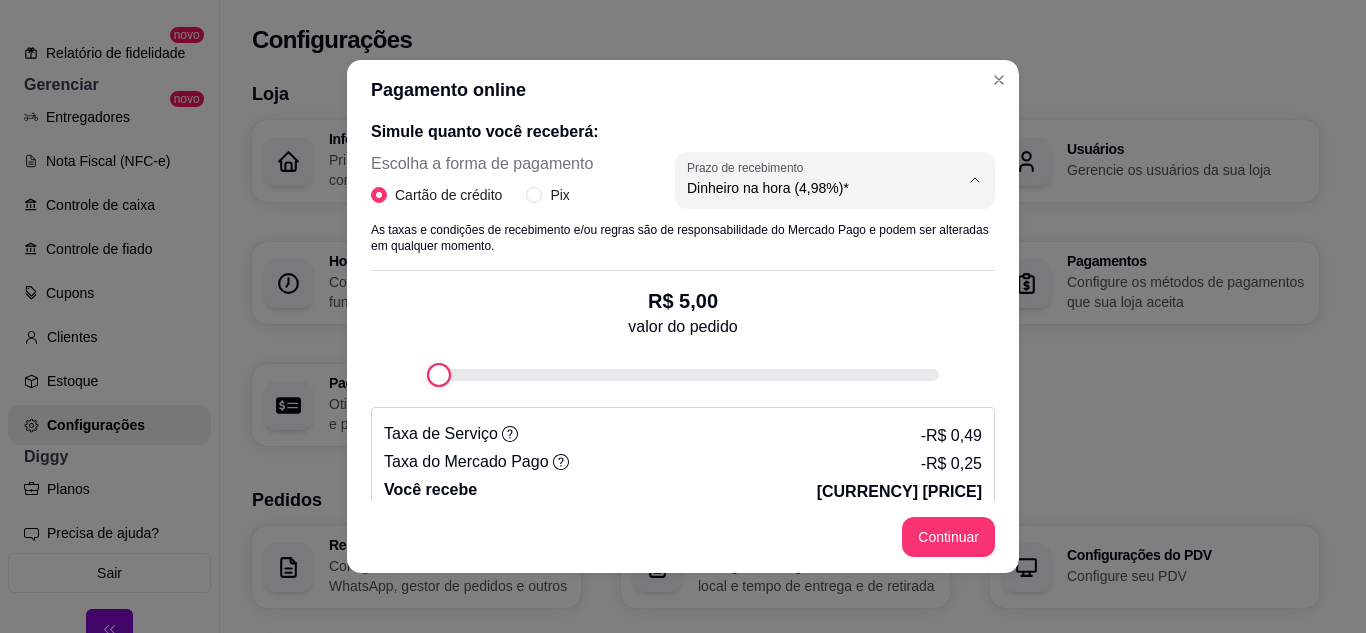 click on "Cartão de crédito" at bounding box center (448, 195) 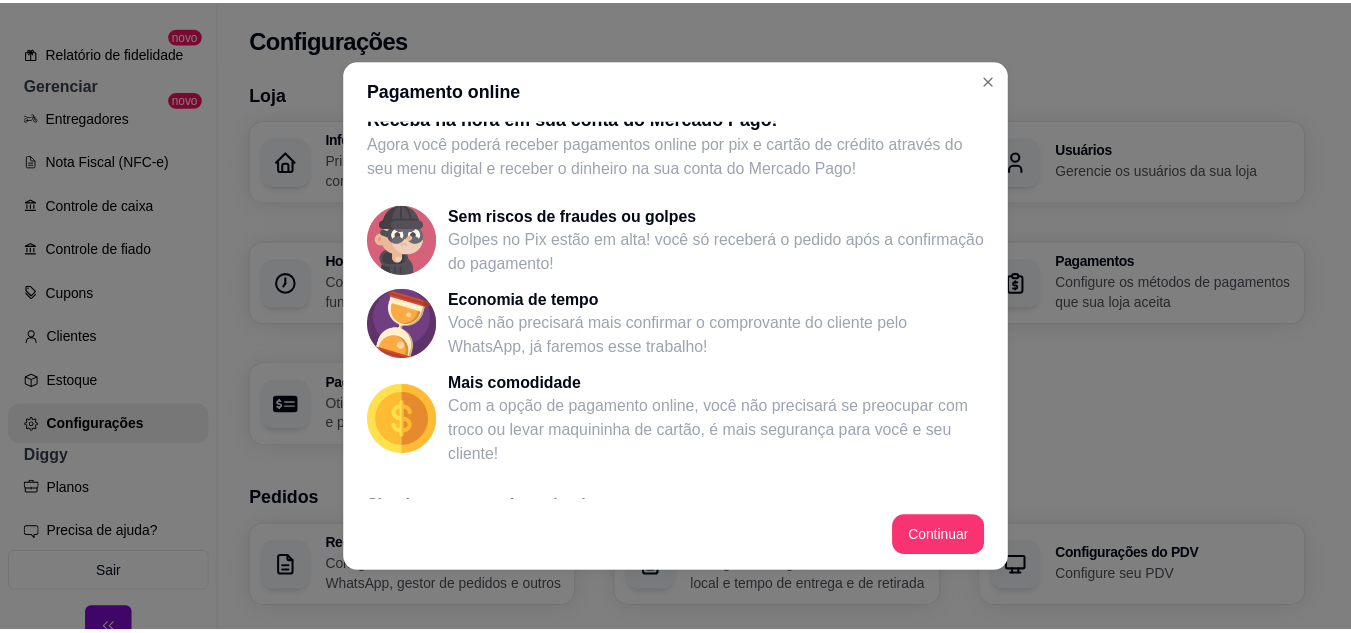 scroll, scrollTop: 424, scrollLeft: 0, axis: vertical 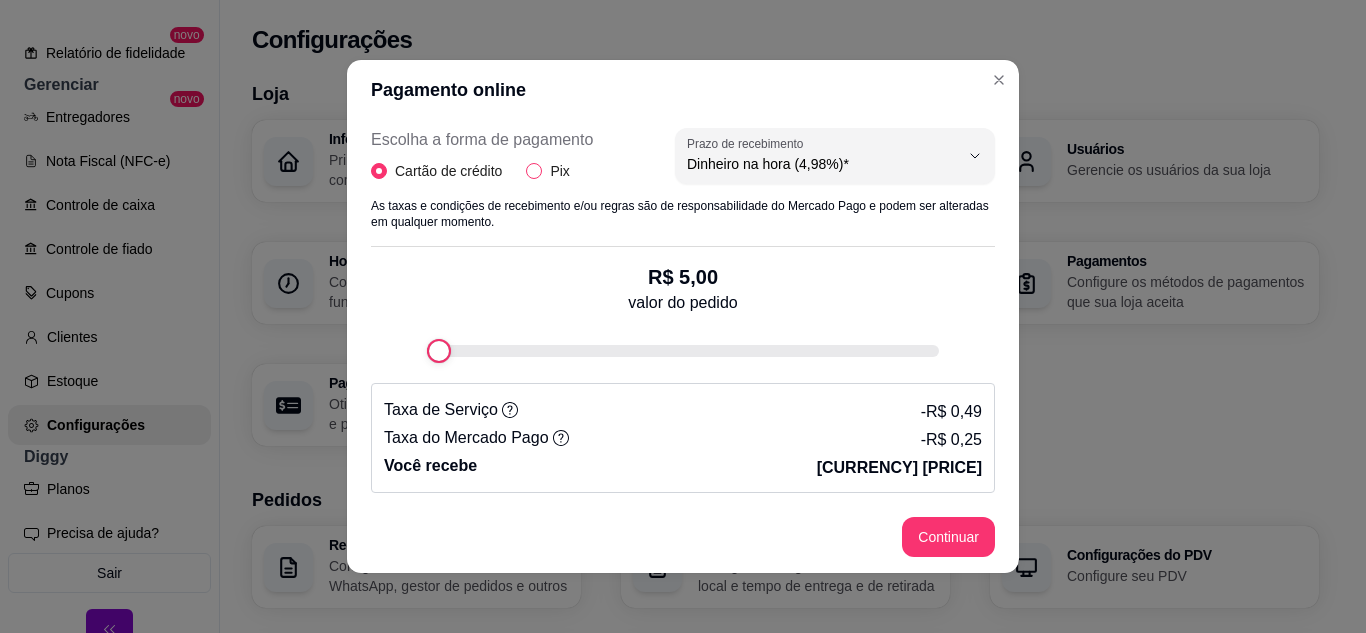 click on "Pix" at bounding box center (534, 171) 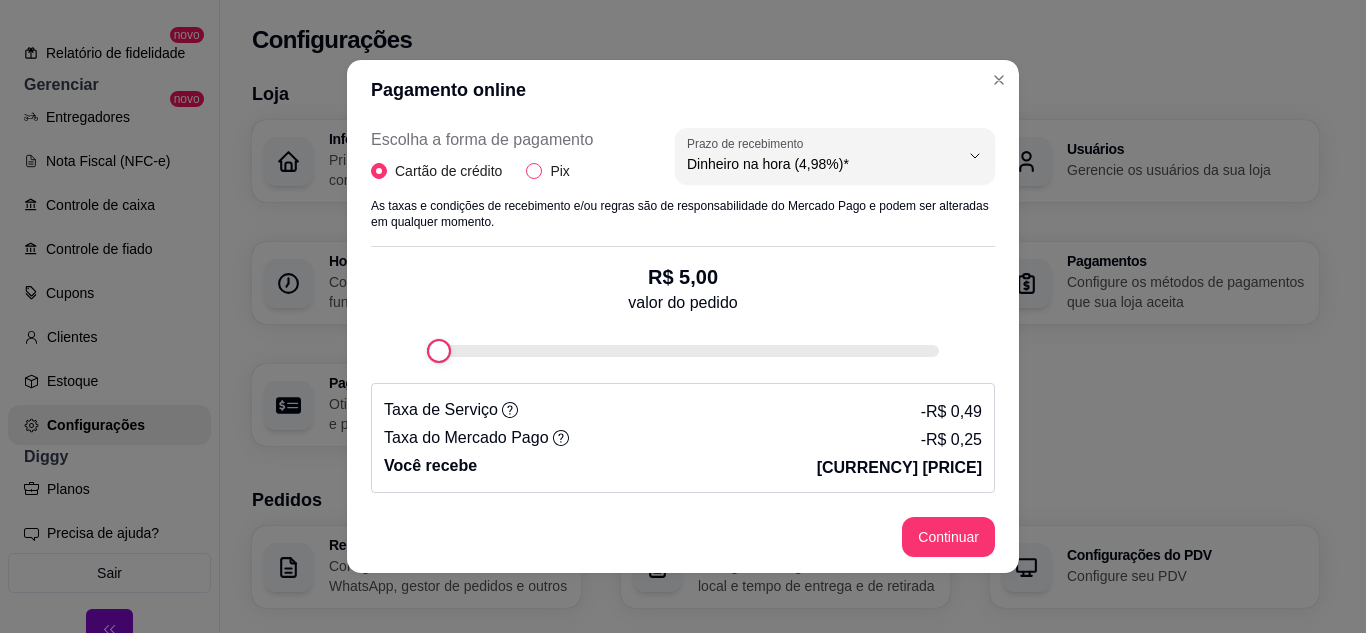 radio on "false" 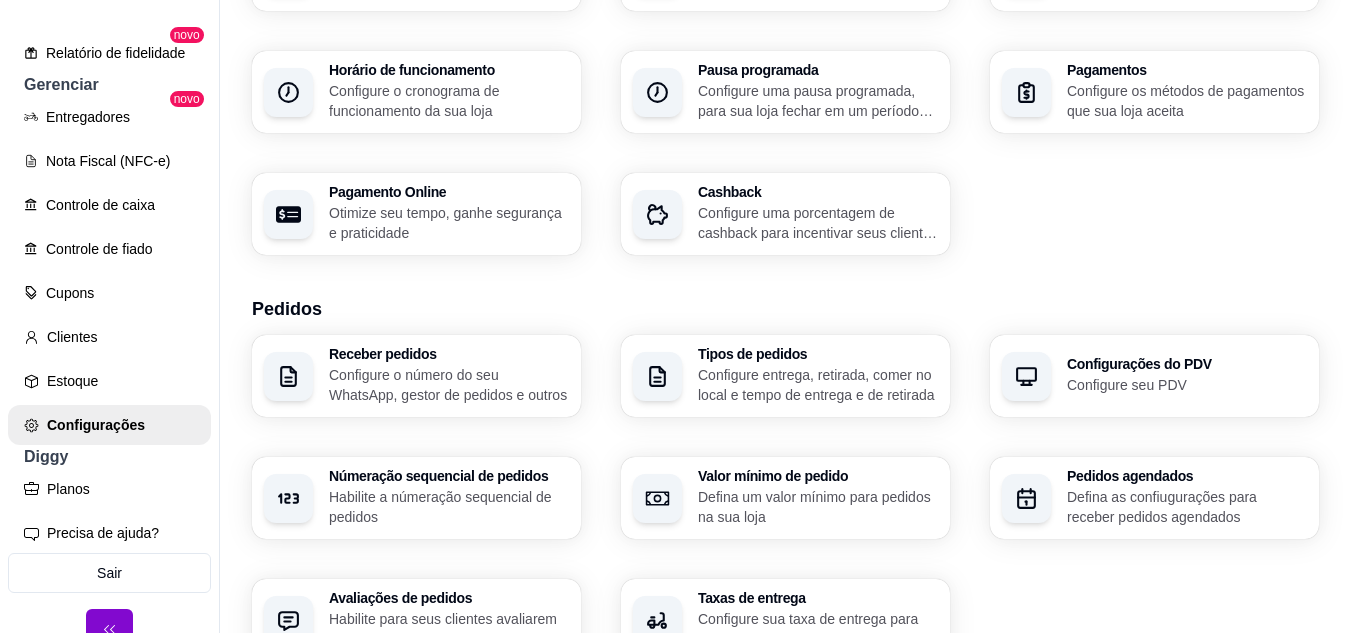 scroll, scrollTop: 0, scrollLeft: 0, axis: both 